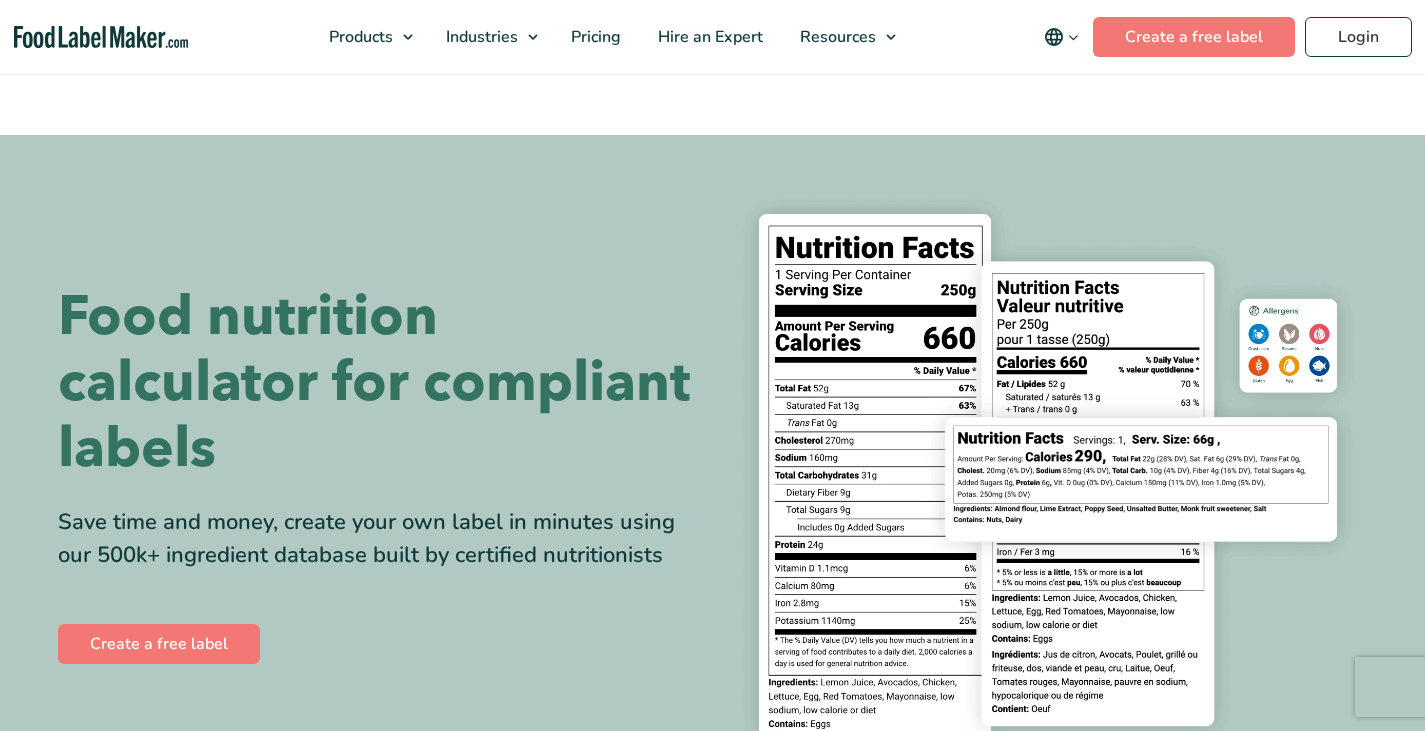 scroll, scrollTop: 833, scrollLeft: 0, axis: vertical 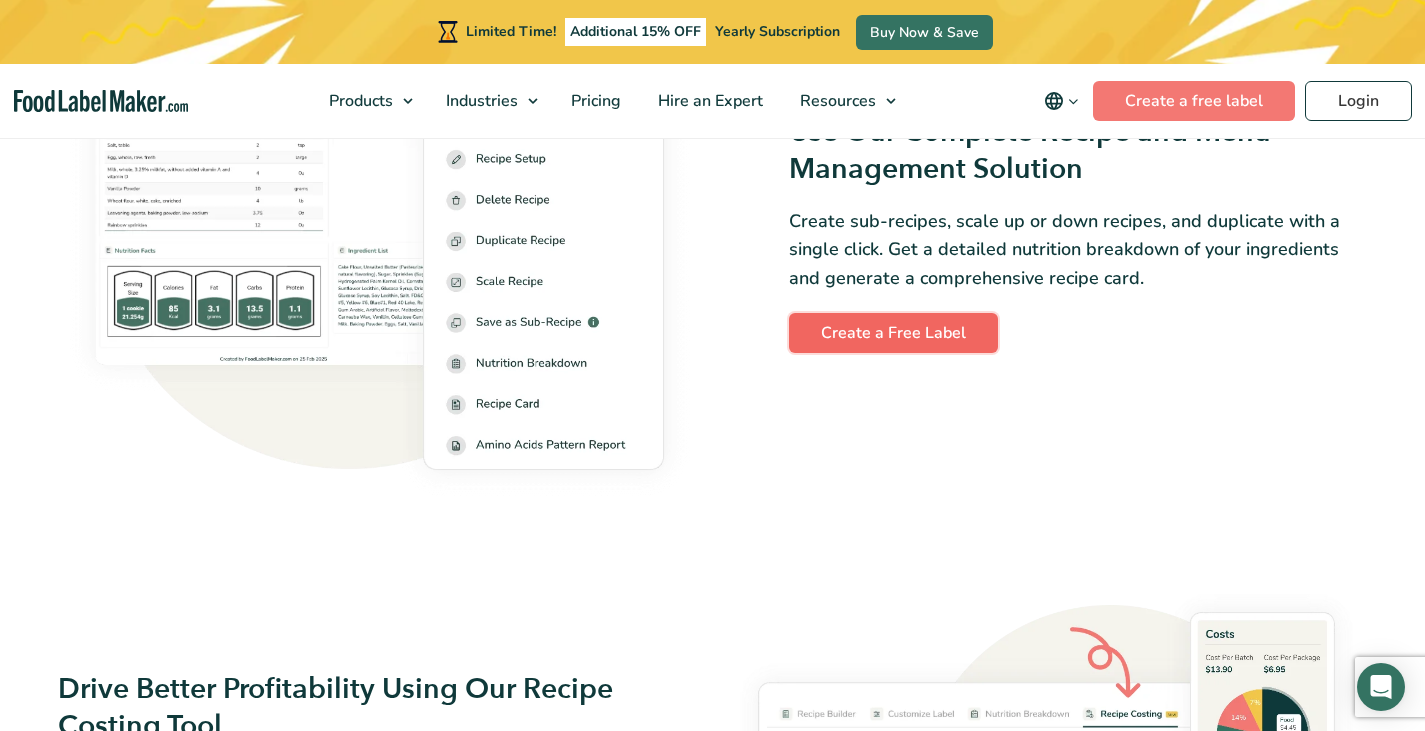 click on "Create a Free Label" at bounding box center [893, 333] 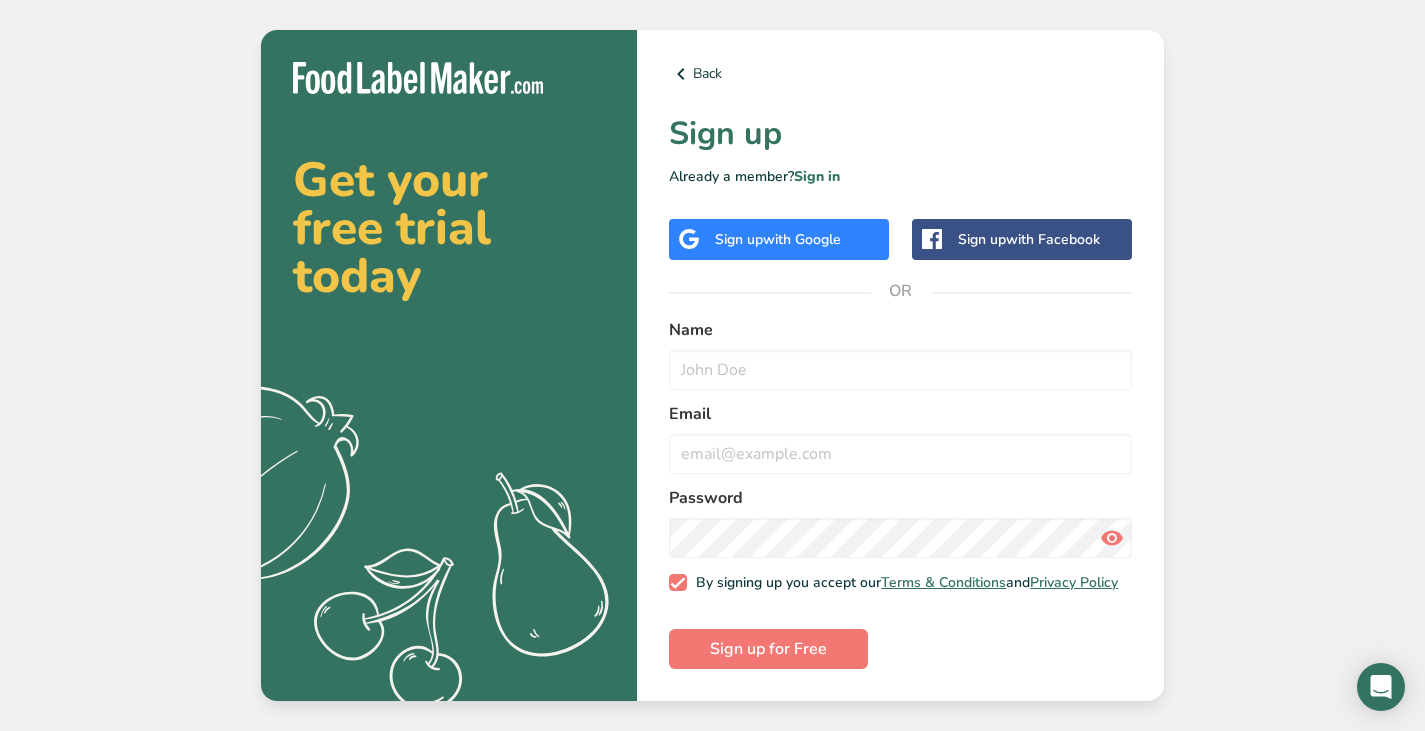 scroll, scrollTop: 0, scrollLeft: 0, axis: both 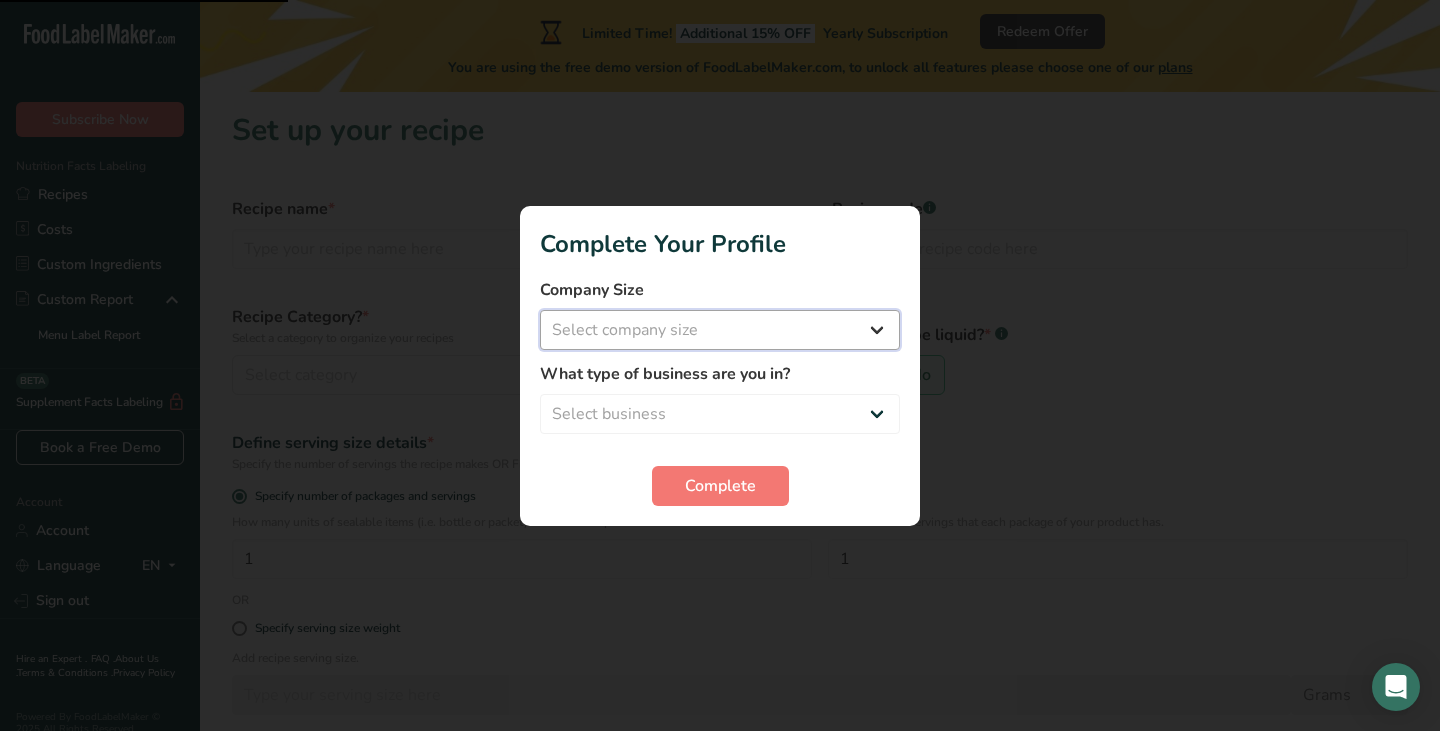 click on "Select company size
Fewer than 10 Employees
10 to 50 Employees
51 to 500 Employees
Over 500 Employees" at bounding box center [720, 330] 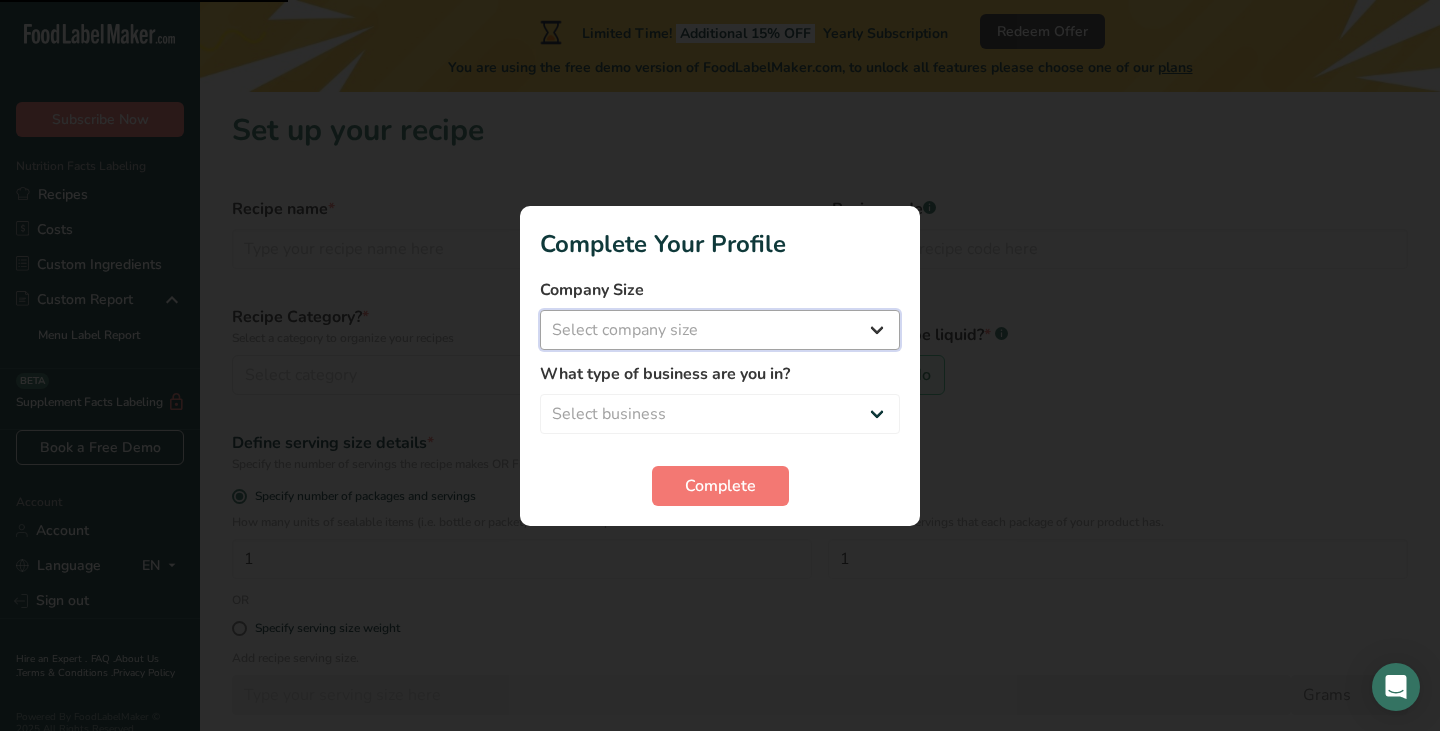 select on "1" 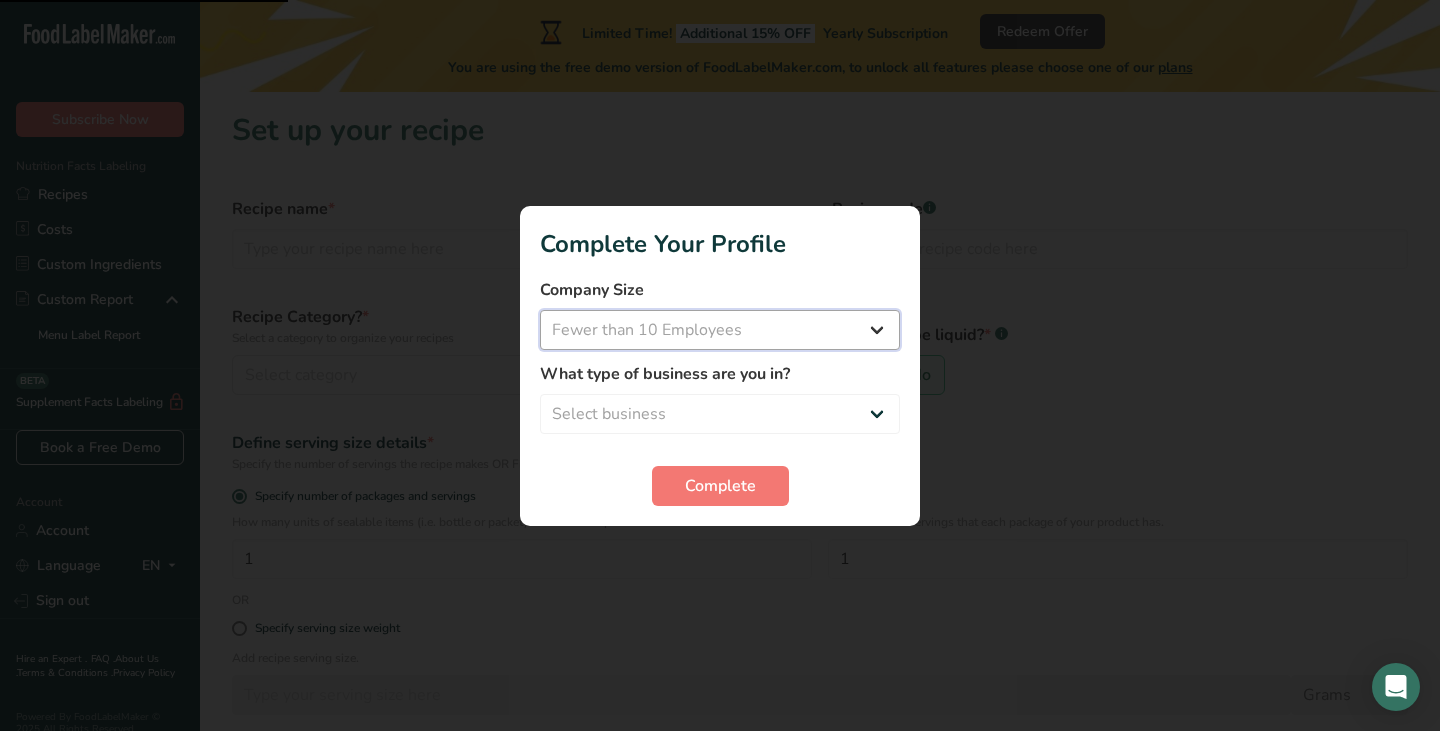 click on "Select company size
Fewer than 10 Employees
10 to 50 Employees
51 to 500 Employees
Over 500 Employees" at bounding box center [720, 330] 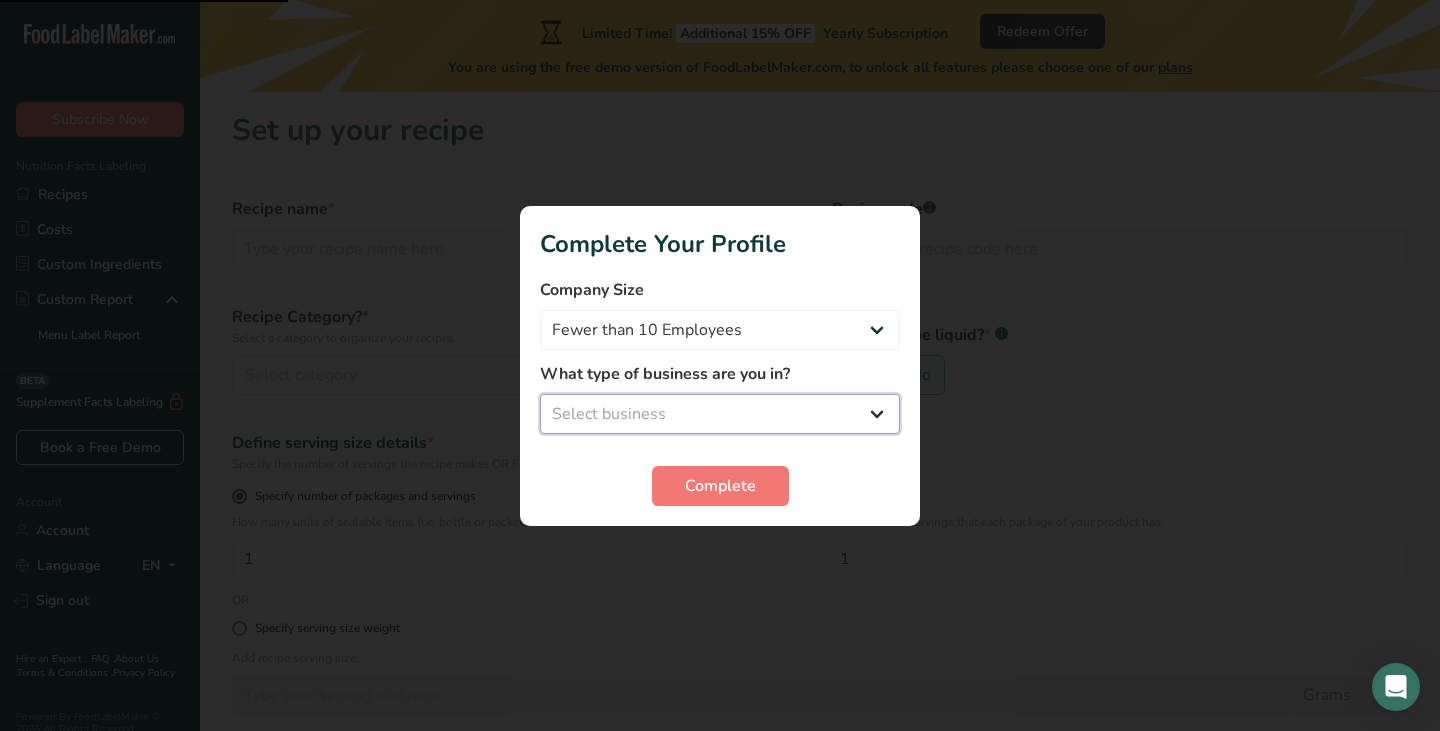 click on "Select business
Packaged Food Manufacturer
Restaurant & Cafe
Bakery
Meal Plans & Catering Company
Nutritionist
Food Blogger
Personal Trainer
Other" at bounding box center (720, 414) 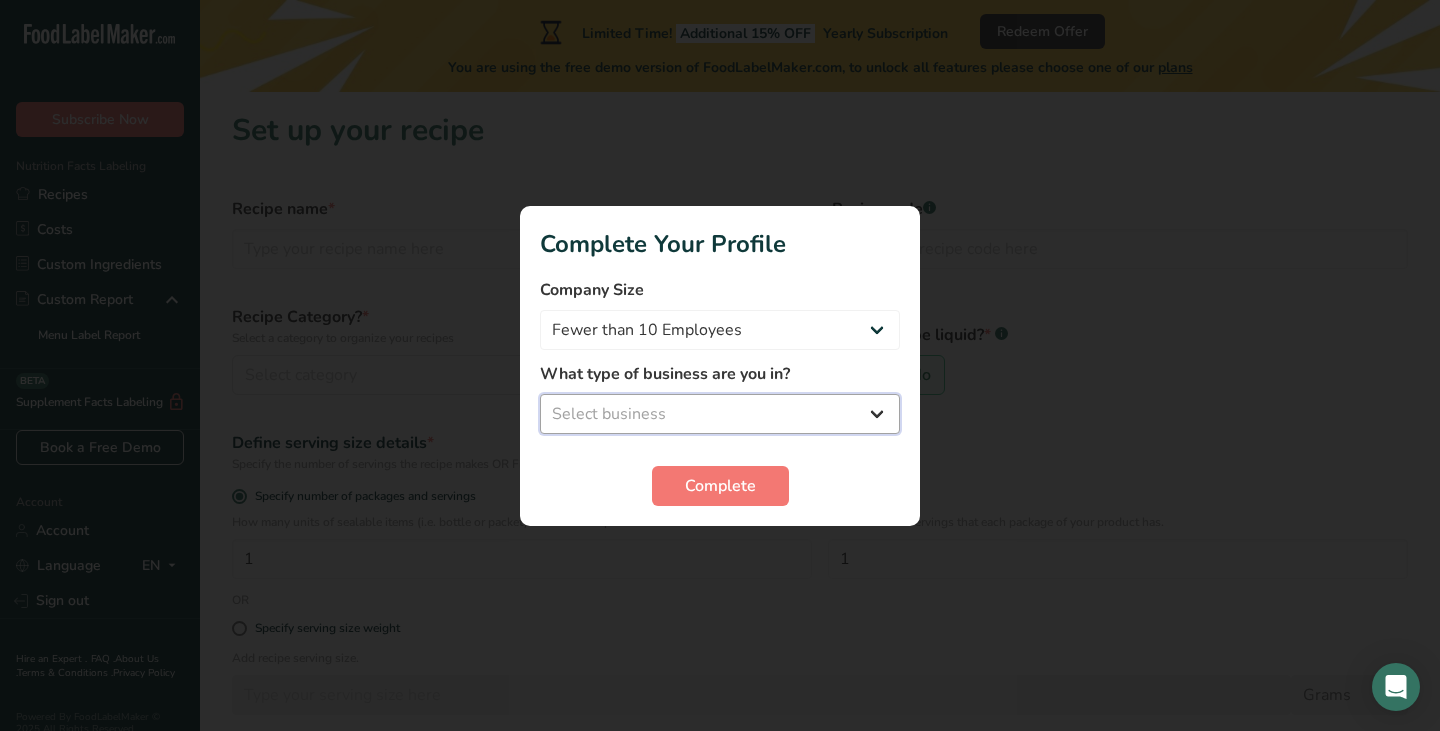 select on "2" 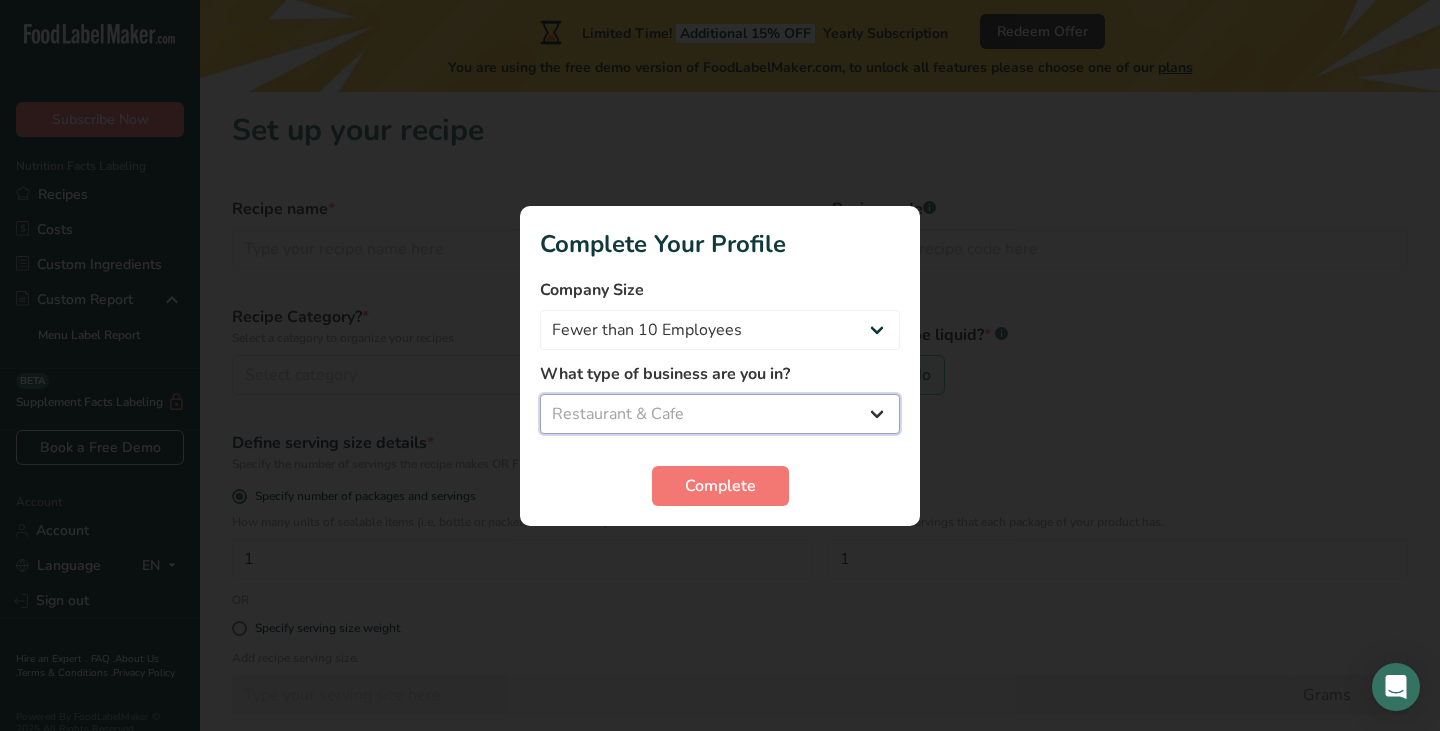 click on "Select business
Packaged Food Manufacturer
Restaurant & Cafe
Bakery
Meal Plans & Catering Company
Nutritionist
Food Blogger
Personal Trainer
Other" at bounding box center (720, 414) 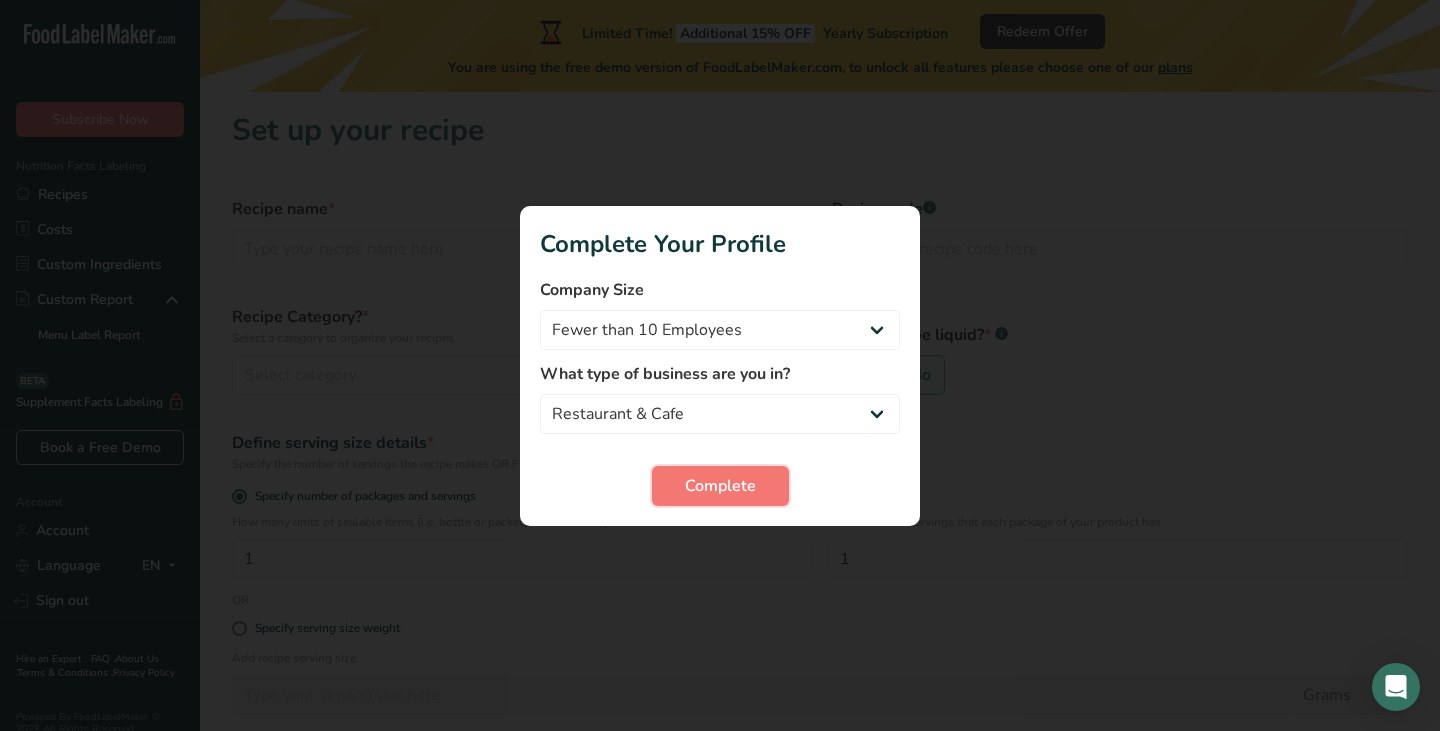 drag, startPoint x: 690, startPoint y: 486, endPoint x: 690, endPoint y: 471, distance: 15 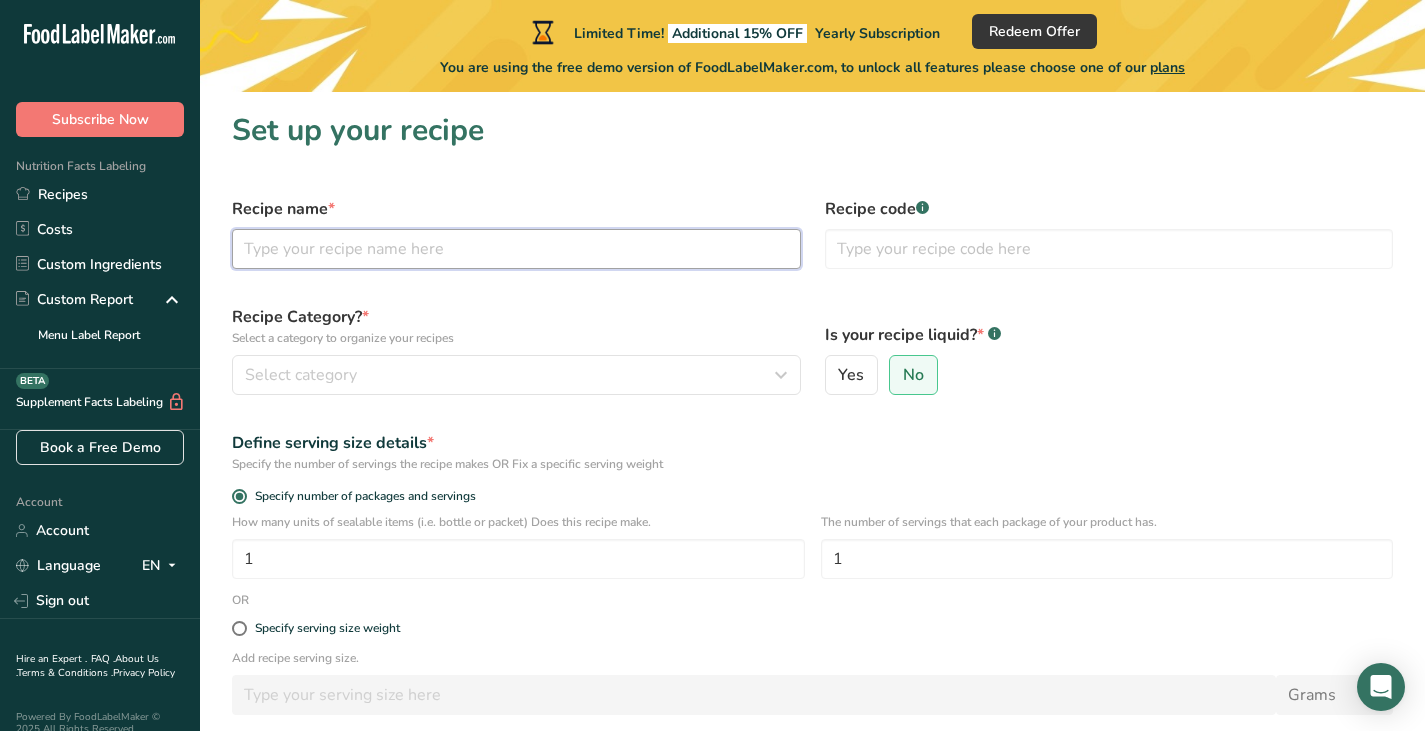 click at bounding box center (516, 249) 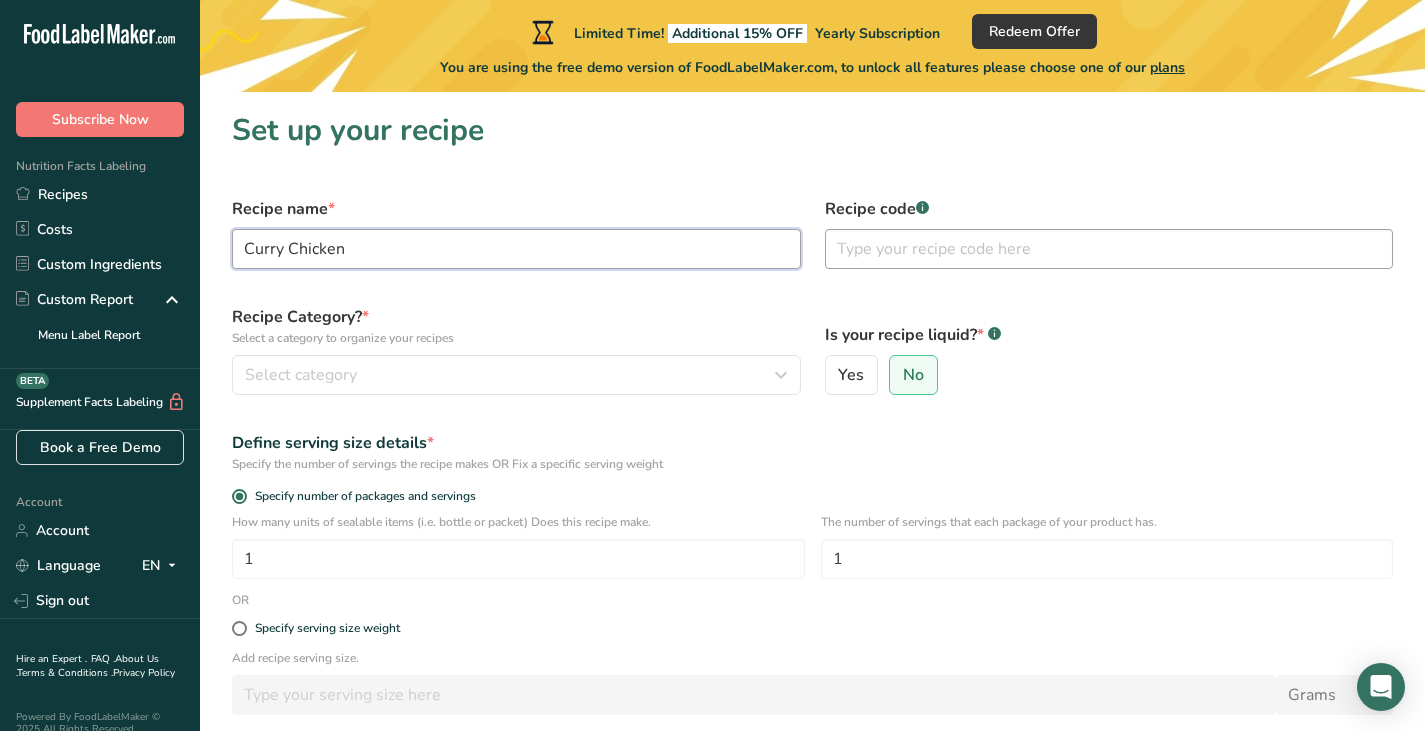 type on "Curry Chicken" 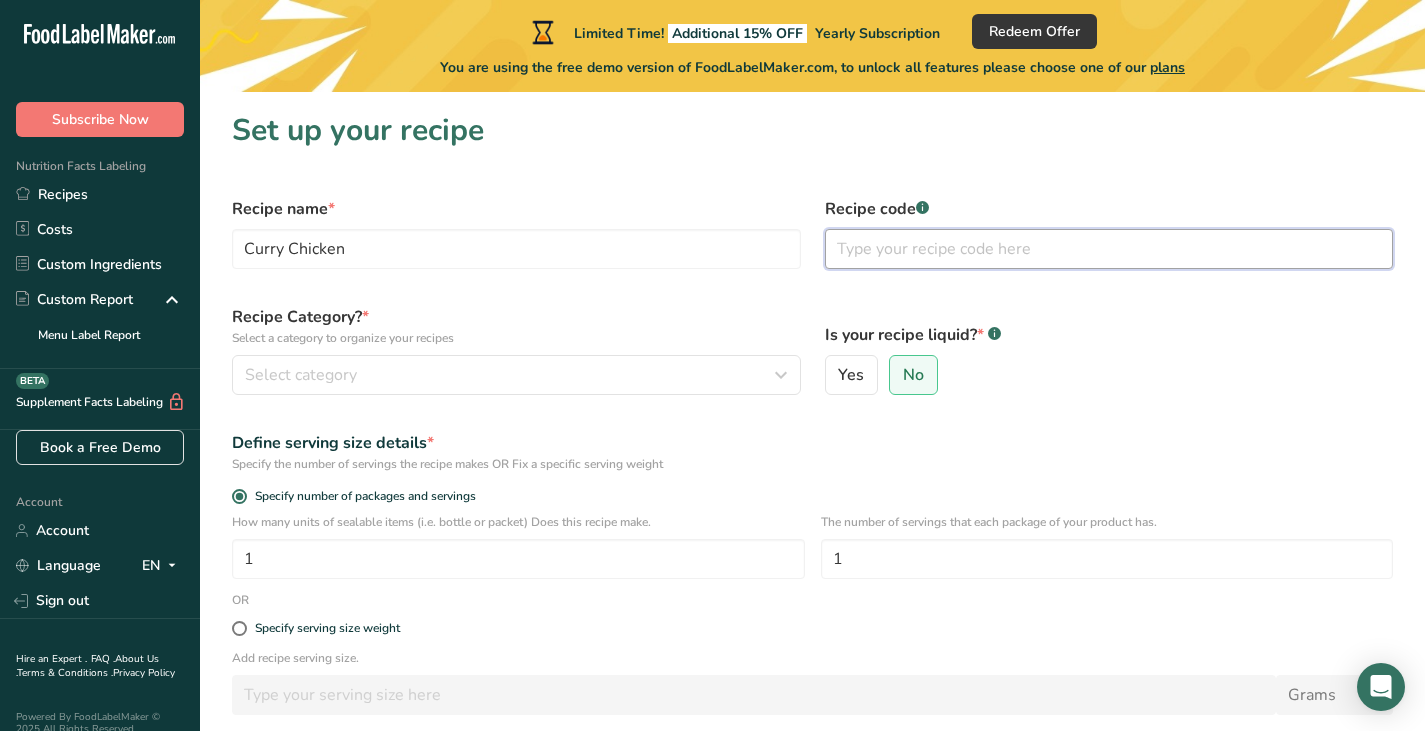 click at bounding box center [1109, 249] 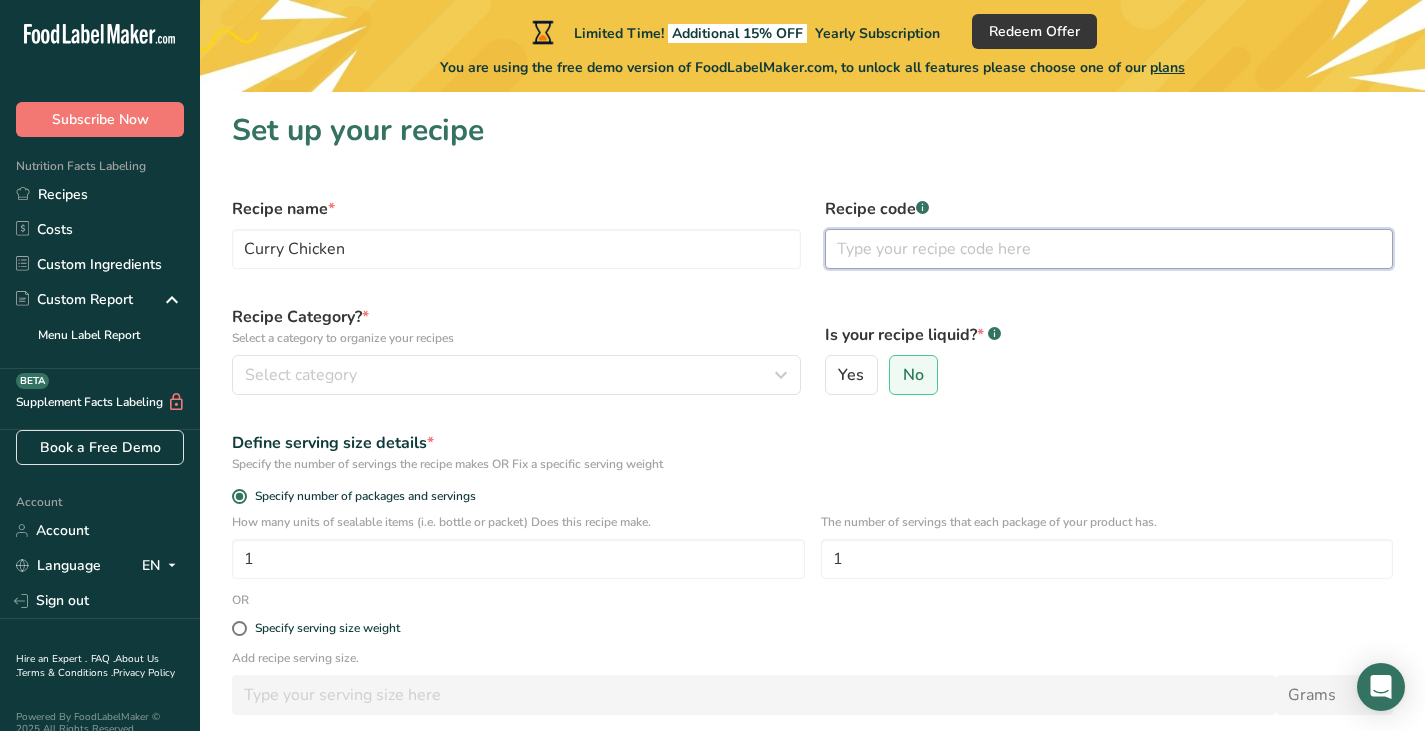 scroll, scrollTop: 100, scrollLeft: 0, axis: vertical 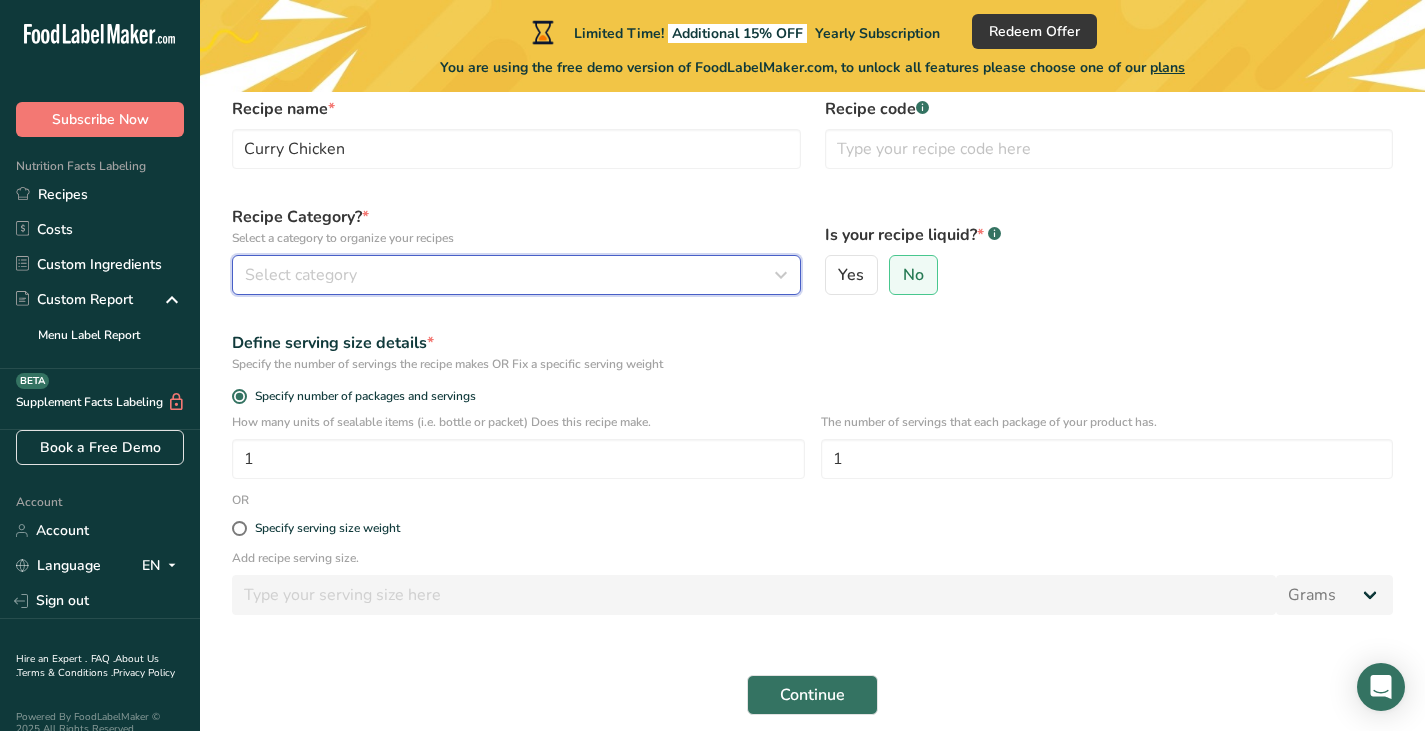 click on "Select category" at bounding box center (510, 275) 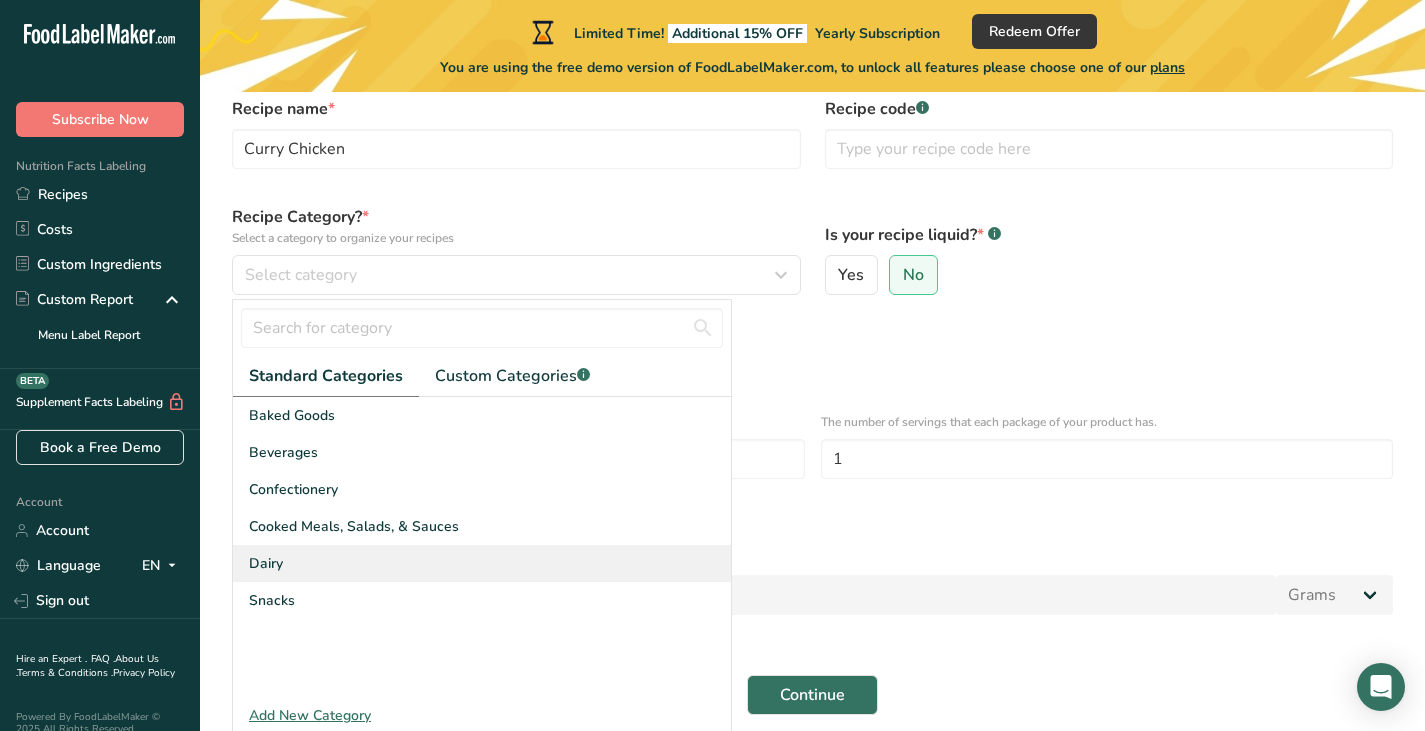click on "Dairy" at bounding box center (482, 563) 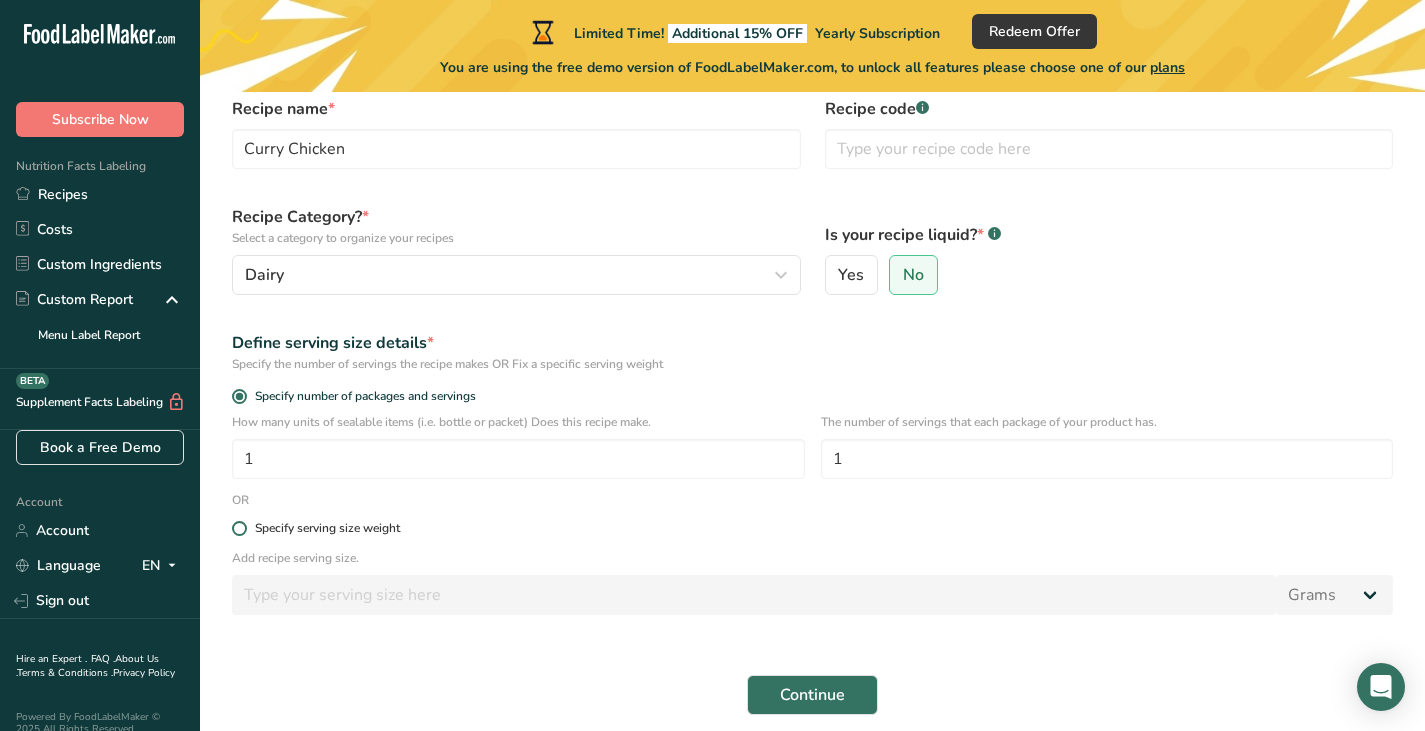 click on "Specify serving size weight" at bounding box center (812, 528) 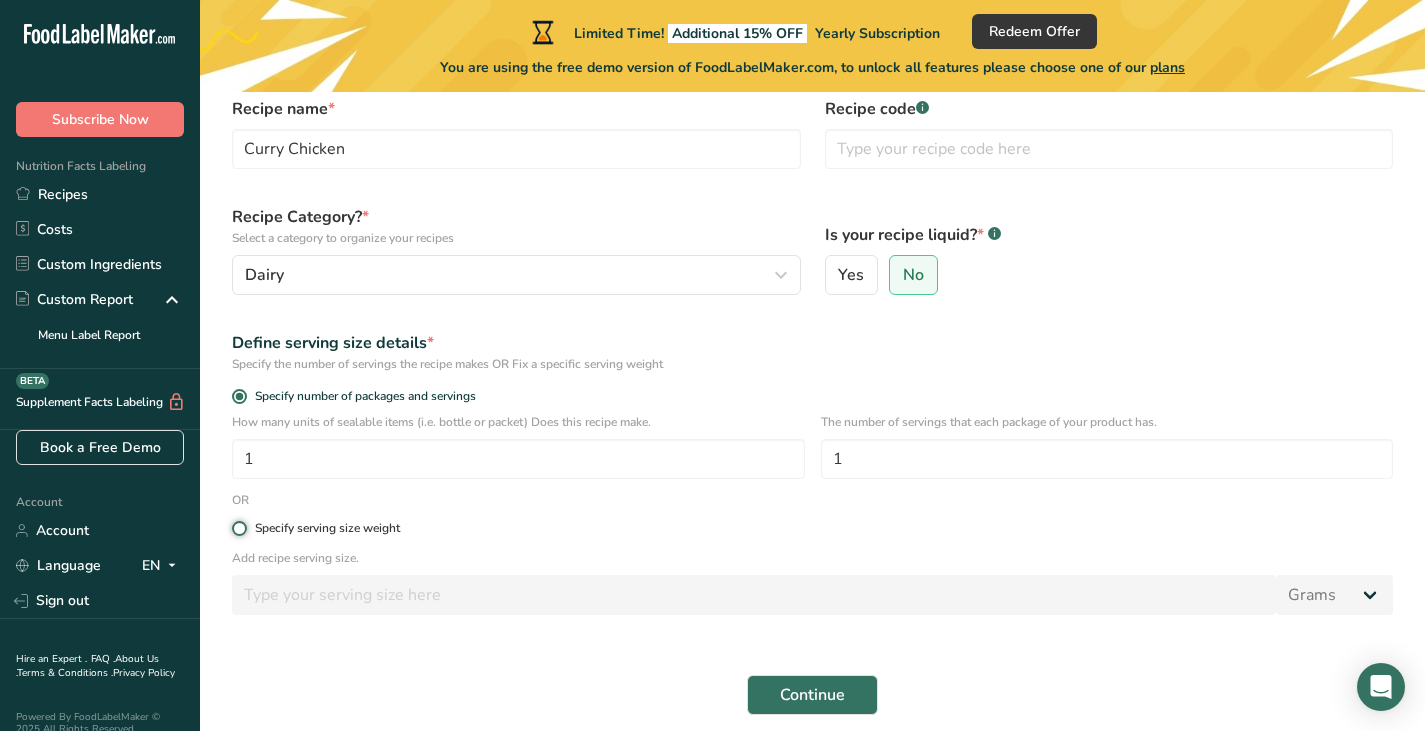 click on "Specify serving size weight" at bounding box center [238, 528] 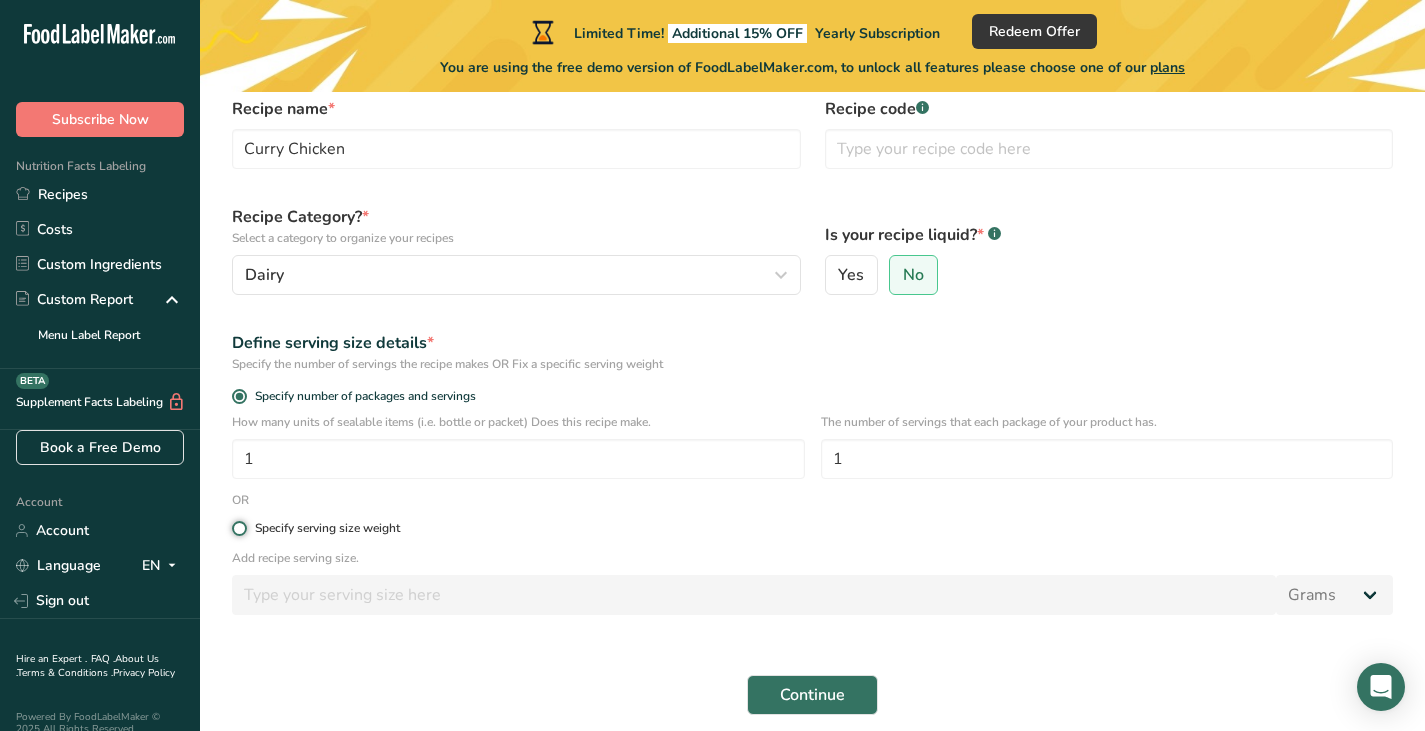radio on "true" 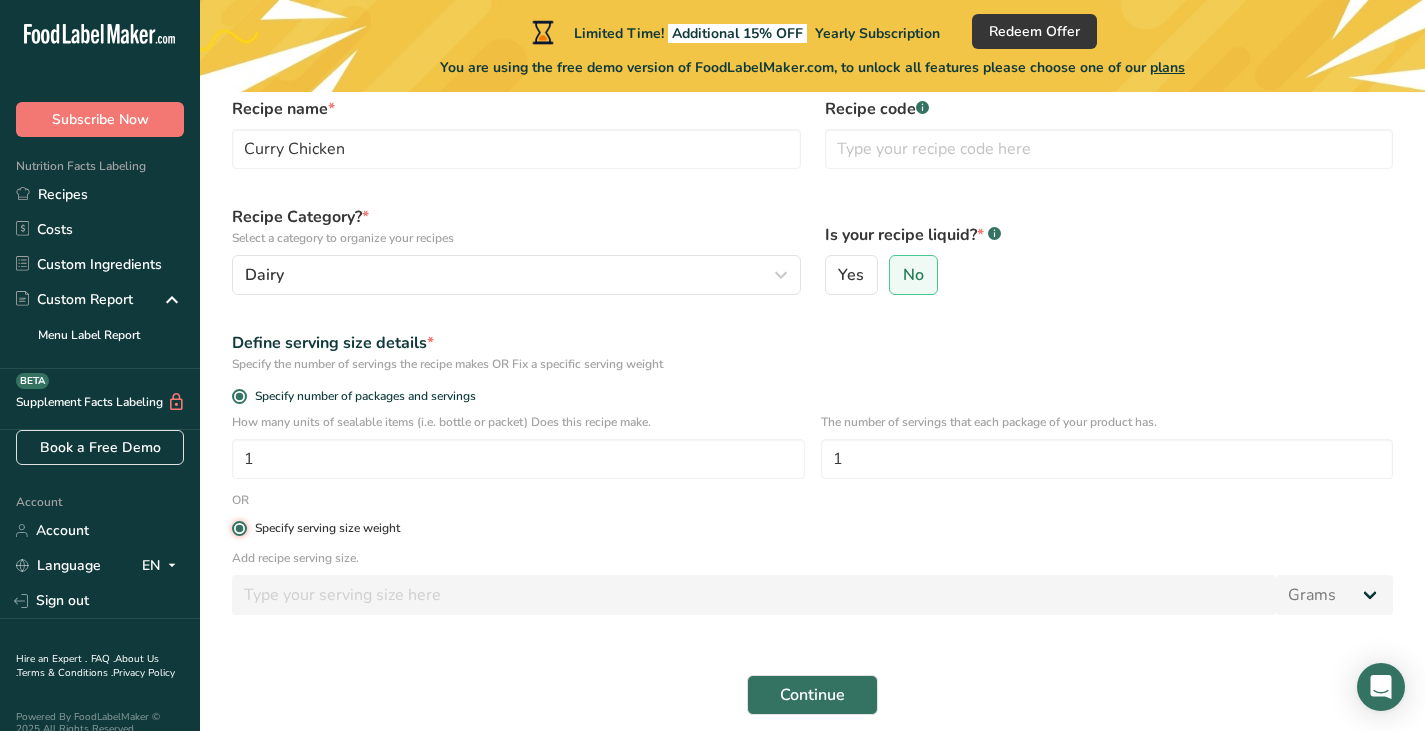 radio on "false" 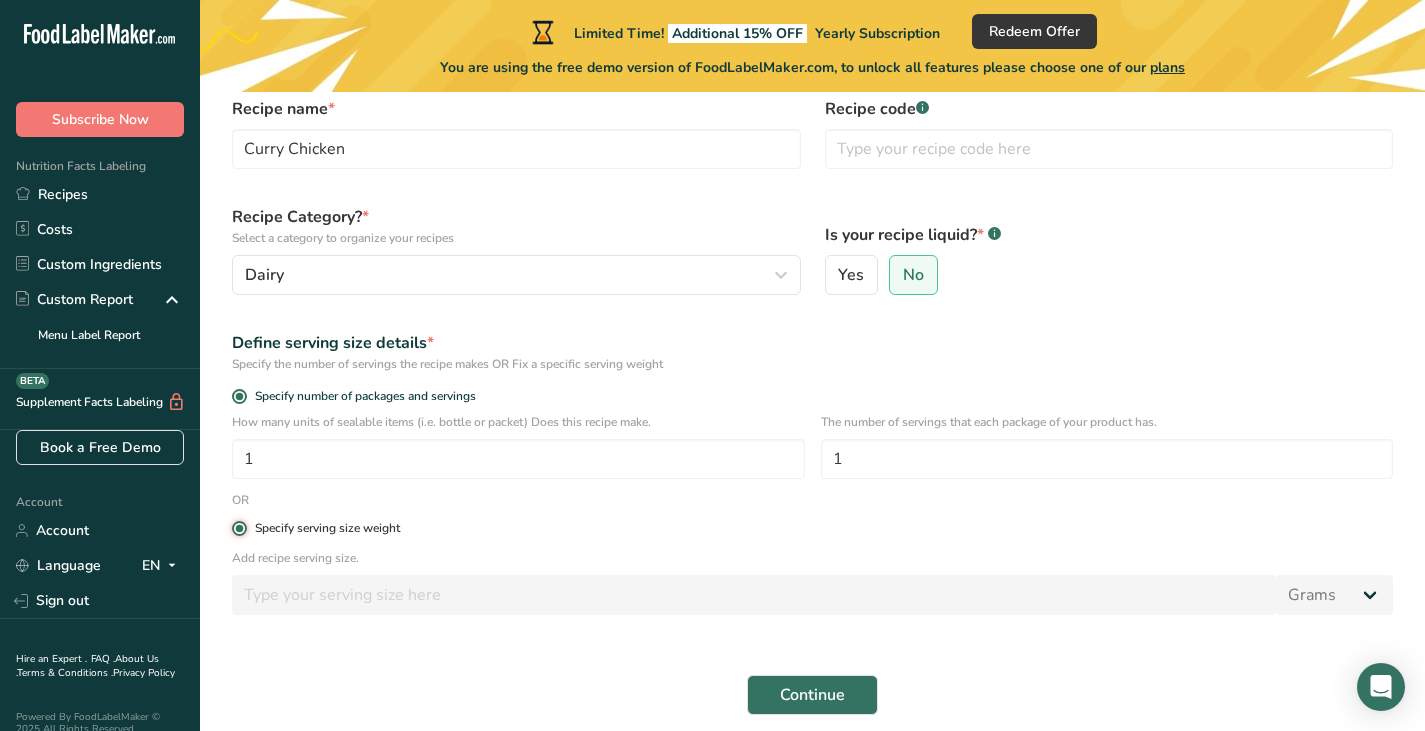 type 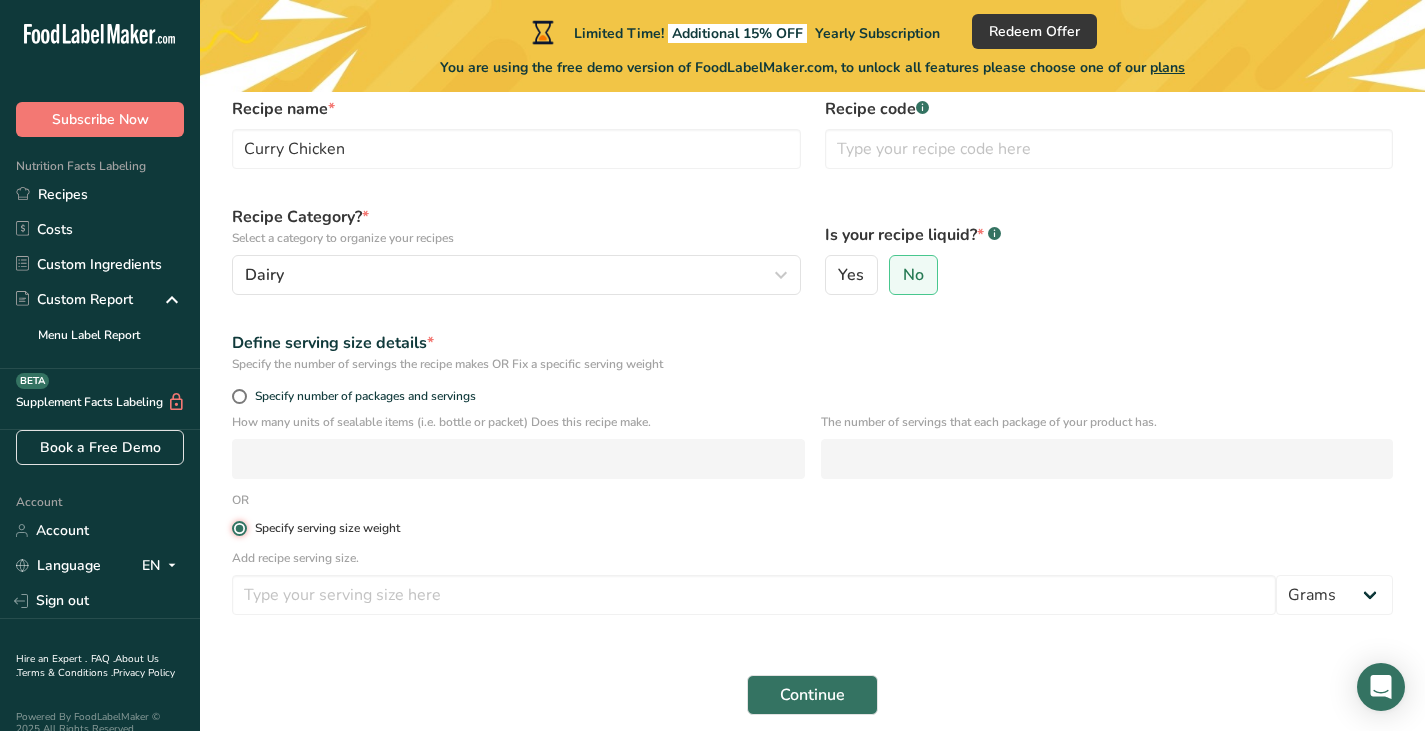 scroll, scrollTop: 180, scrollLeft: 0, axis: vertical 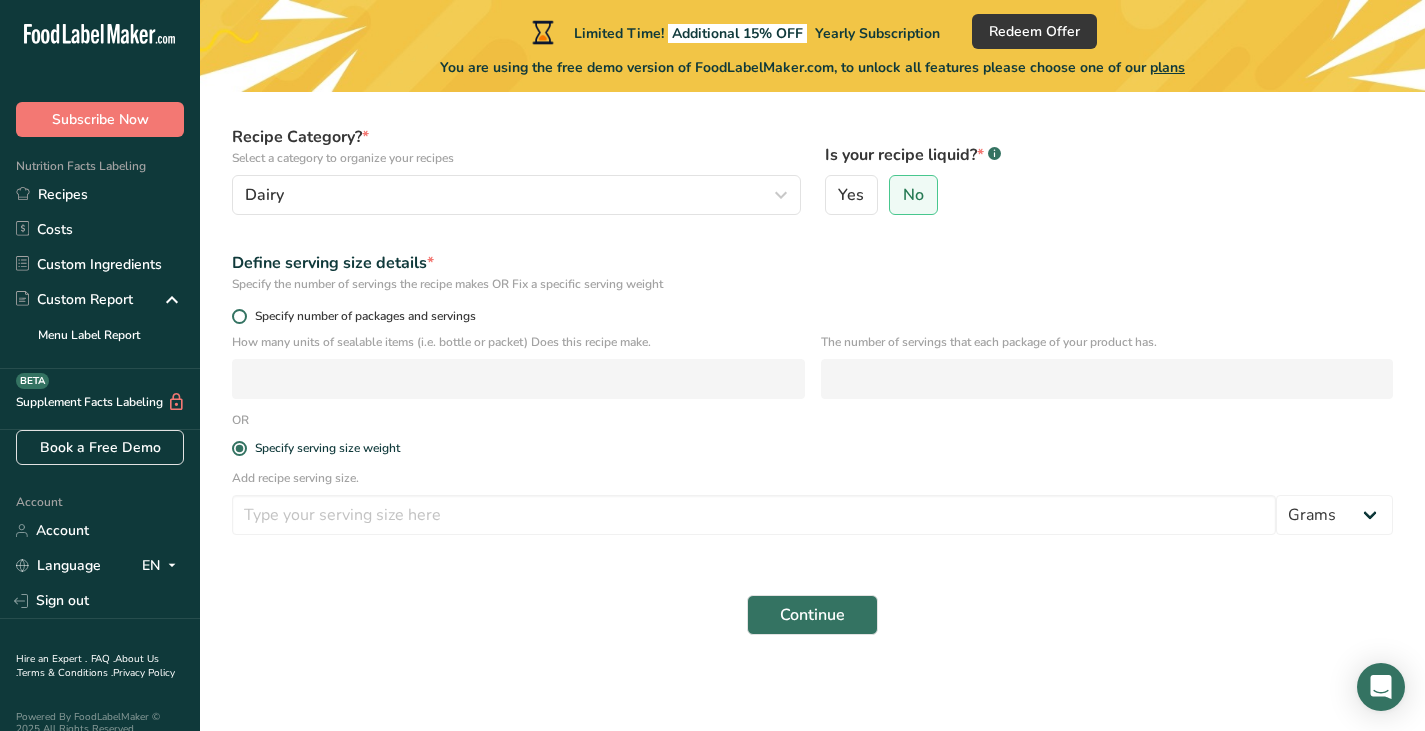 click on "Specify number of packages and servings" at bounding box center [361, 316] 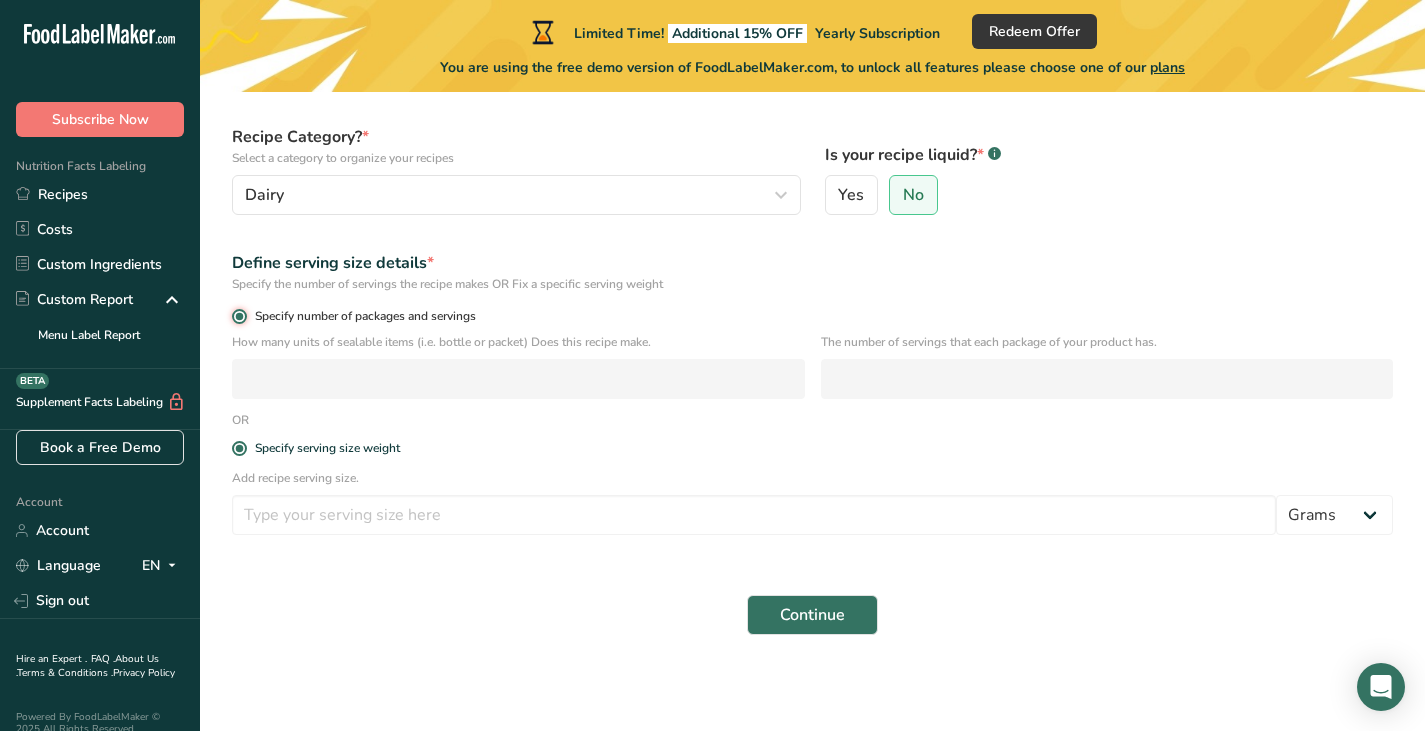 radio on "false" 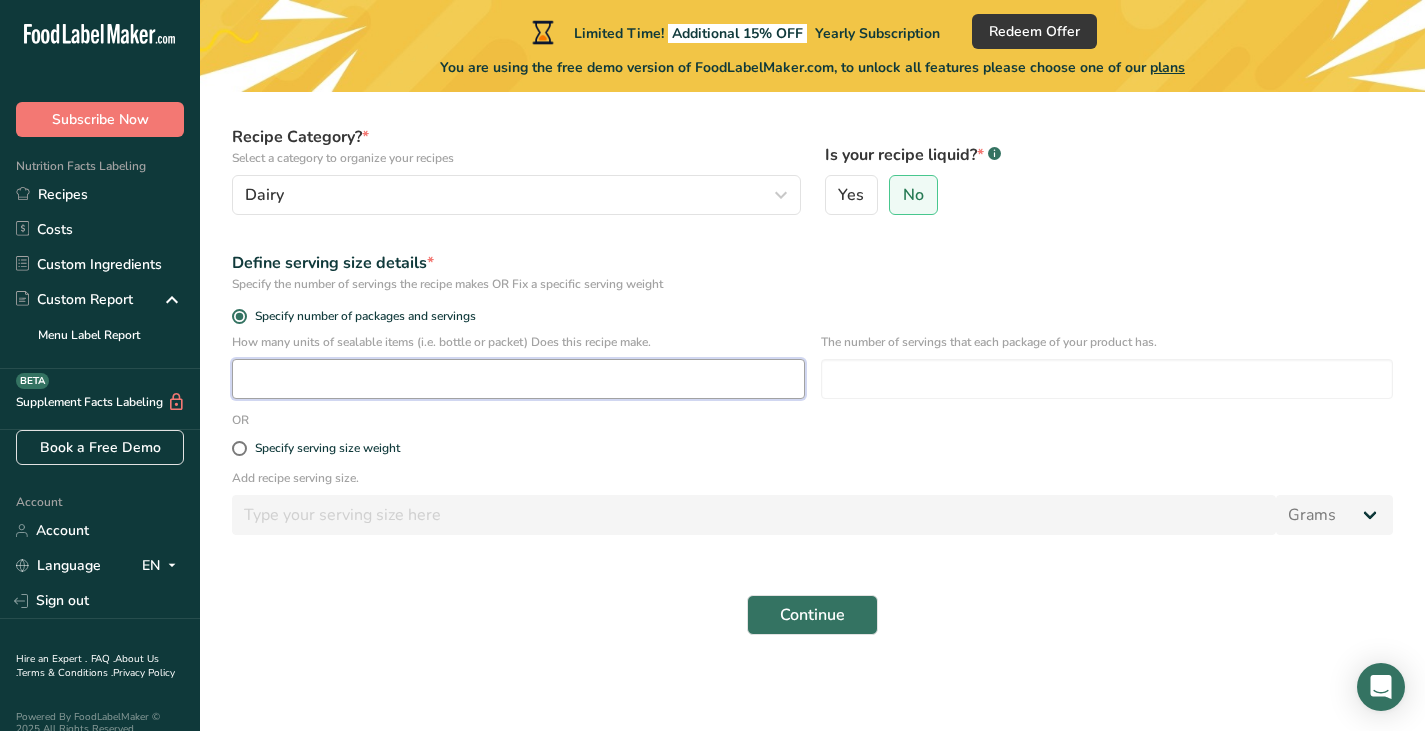 click at bounding box center (518, 379) 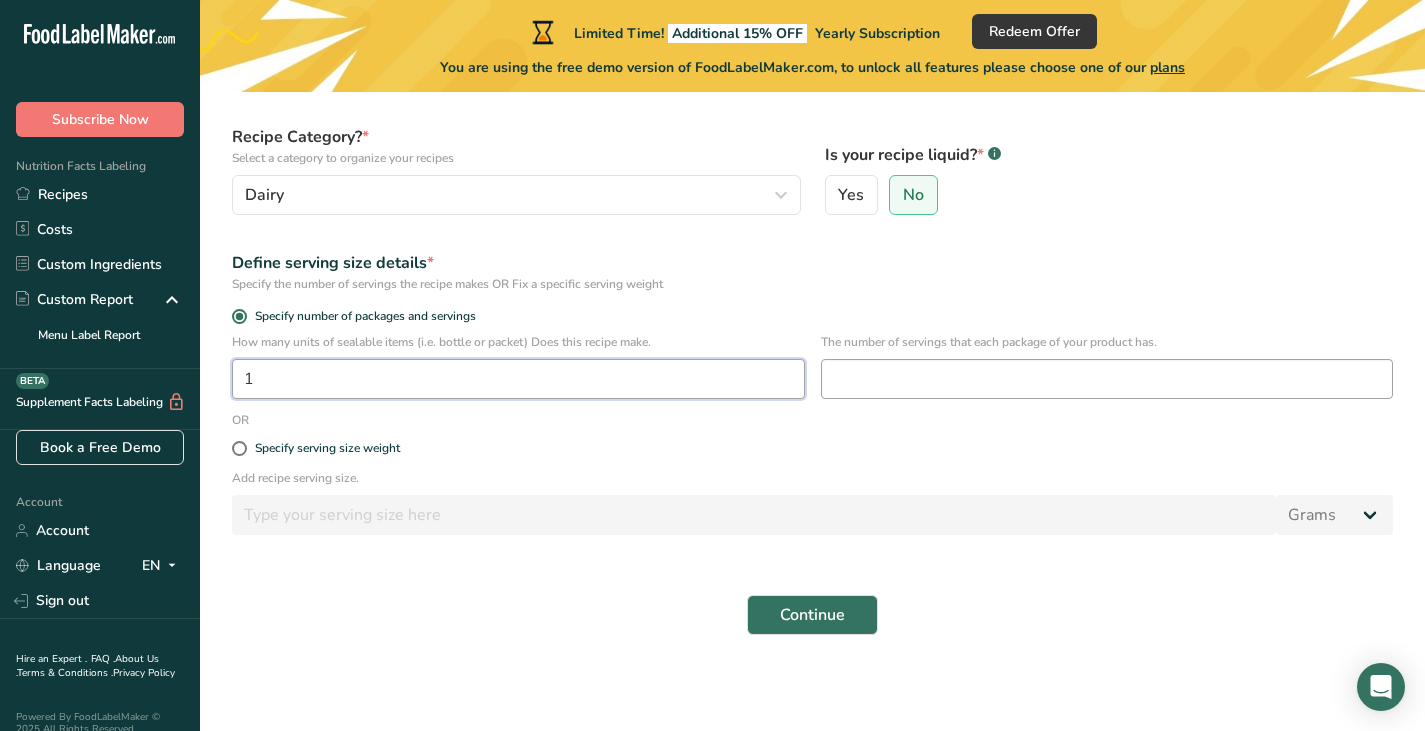 type on "1" 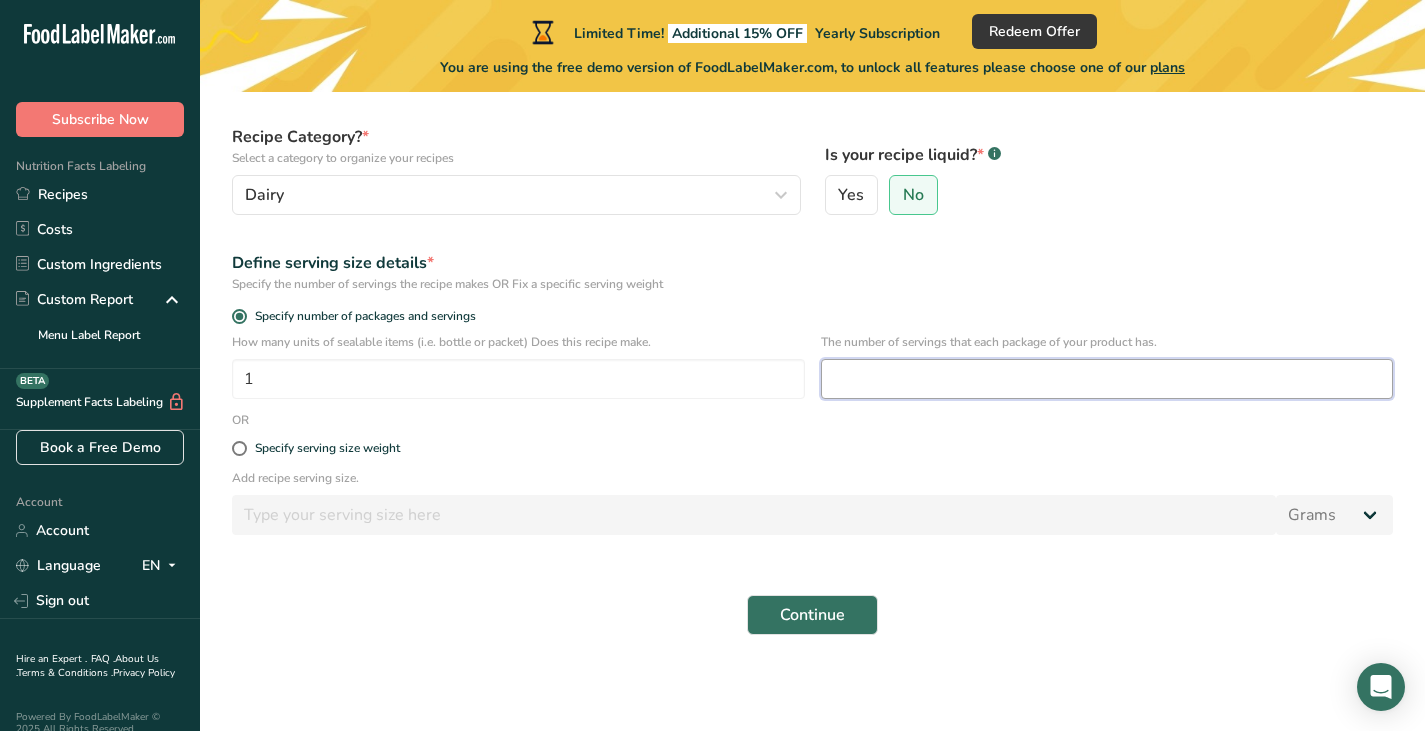 click at bounding box center (1107, 379) 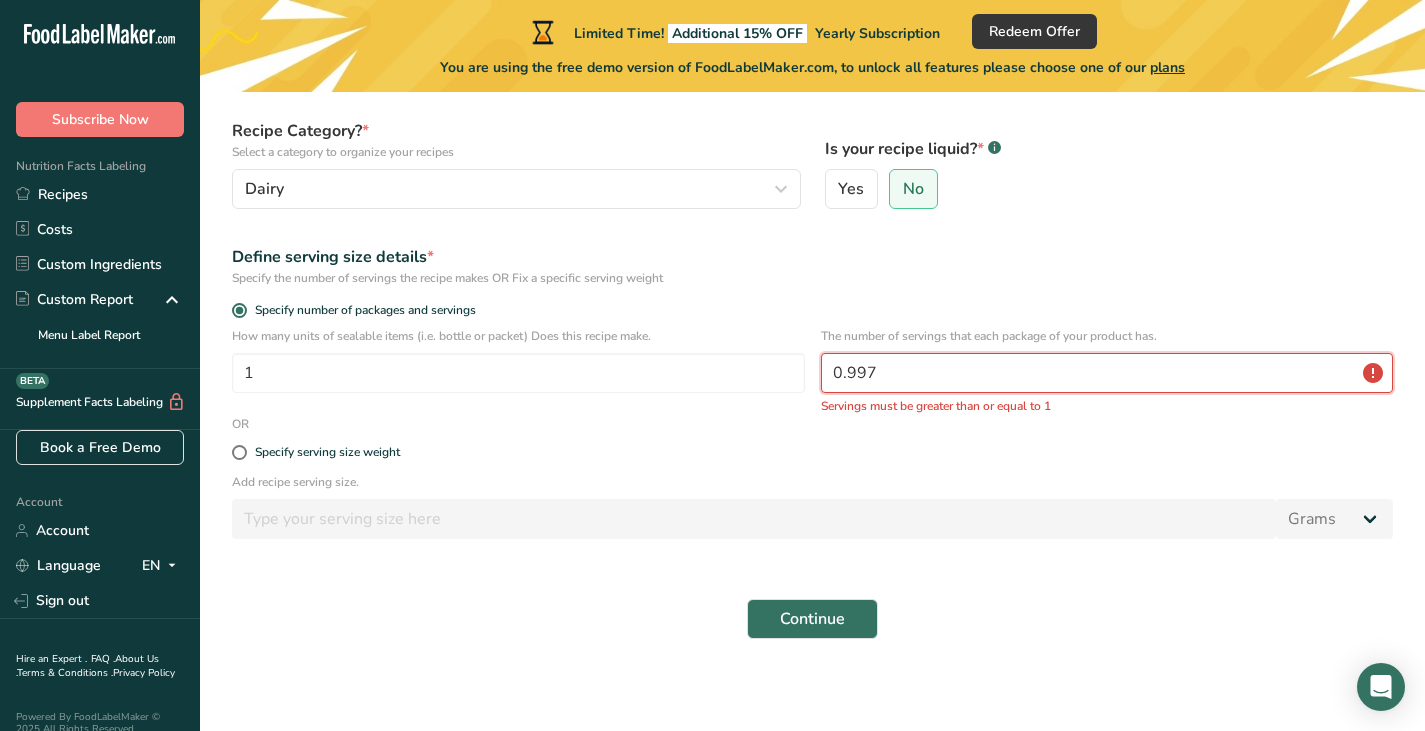 scroll, scrollTop: 190, scrollLeft: 0, axis: vertical 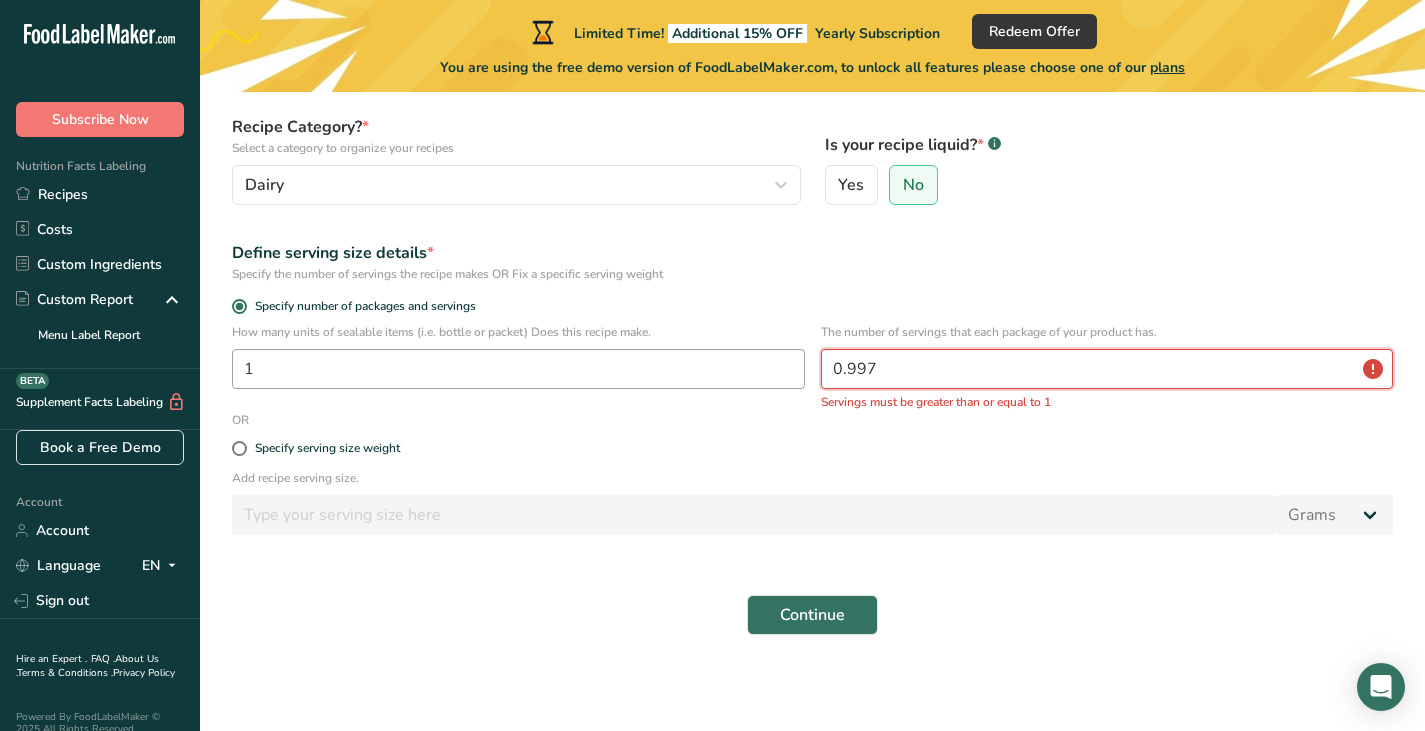 drag, startPoint x: 954, startPoint y: 372, endPoint x: 803, endPoint y: 374, distance: 151.01324 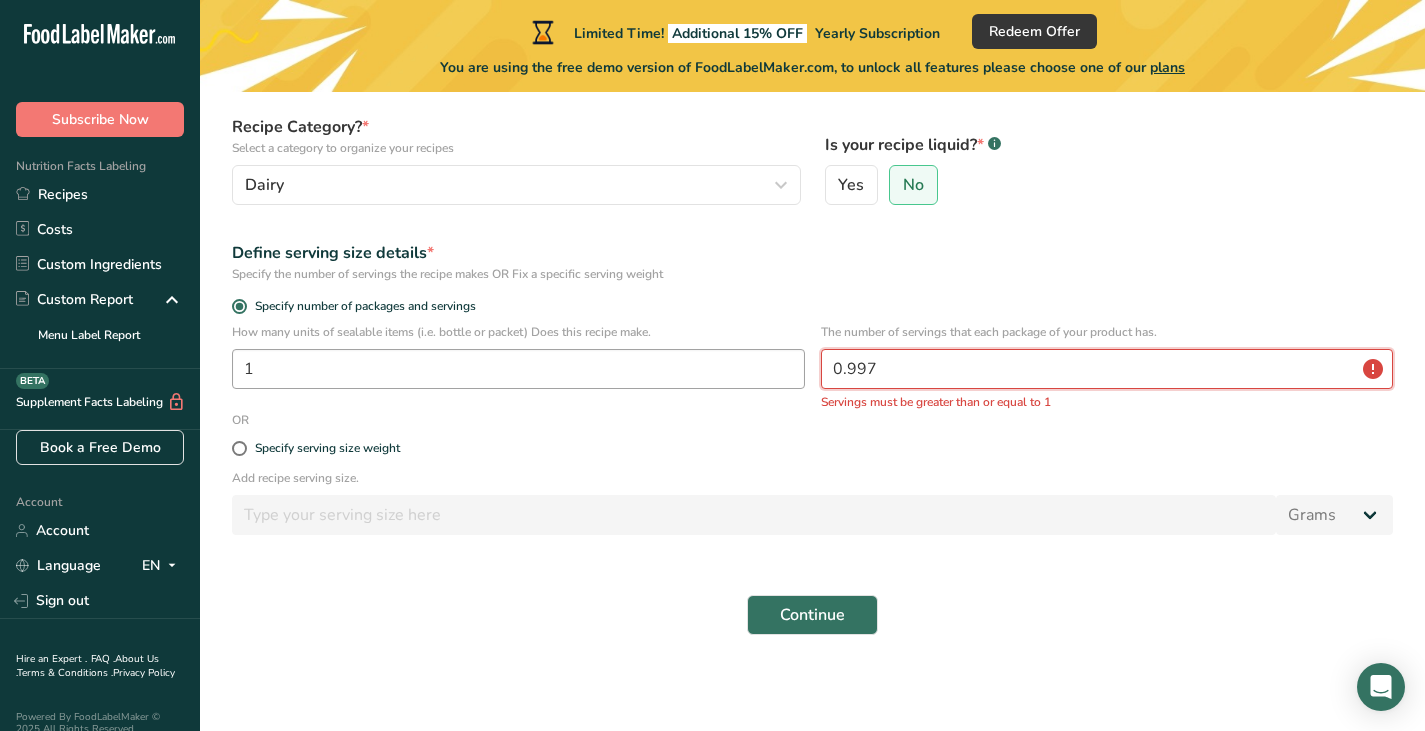click on "How many units of sealable items (i.e. bottle or packet) Does this recipe make.
1
The number of servings that each package of your product has.
0.997  Servings must be greater than or equal to 1" at bounding box center (812, 367) 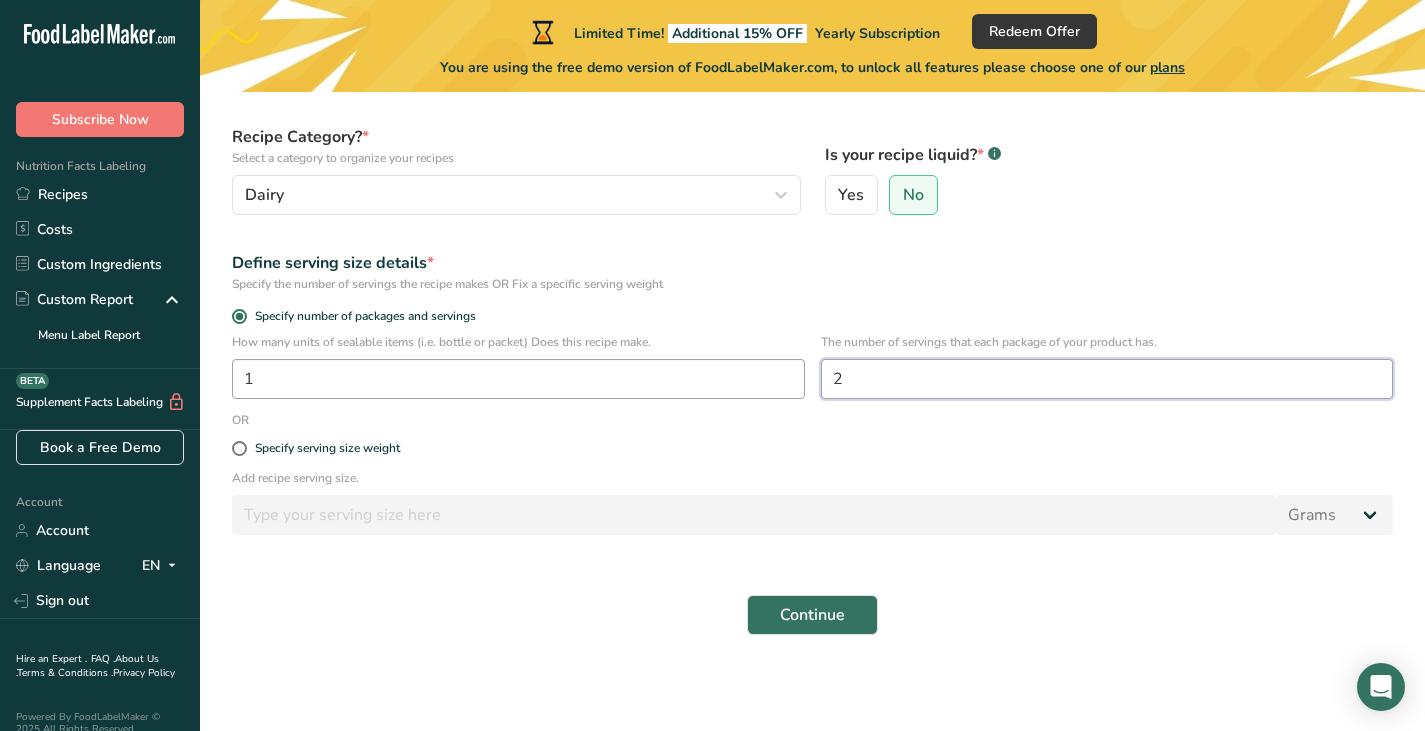 scroll, scrollTop: 180, scrollLeft: 0, axis: vertical 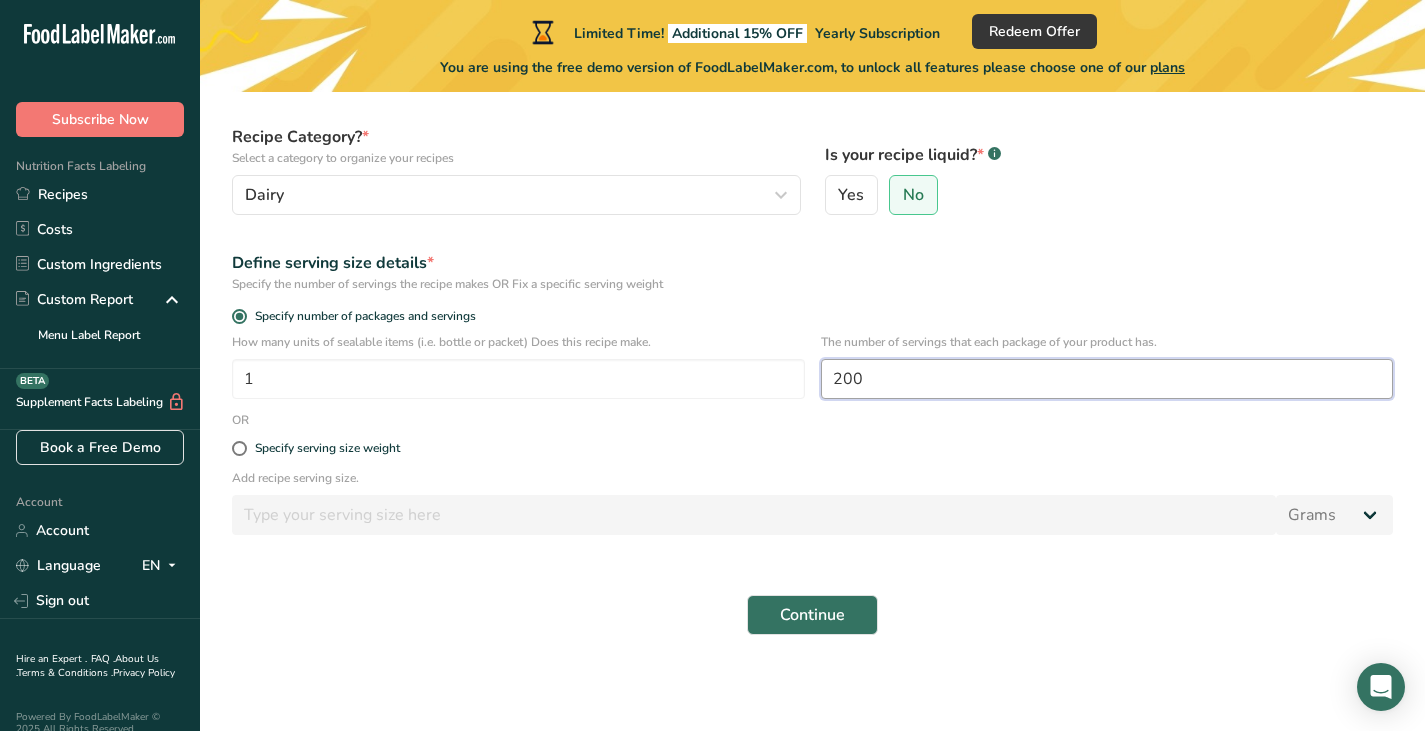 type on "200" 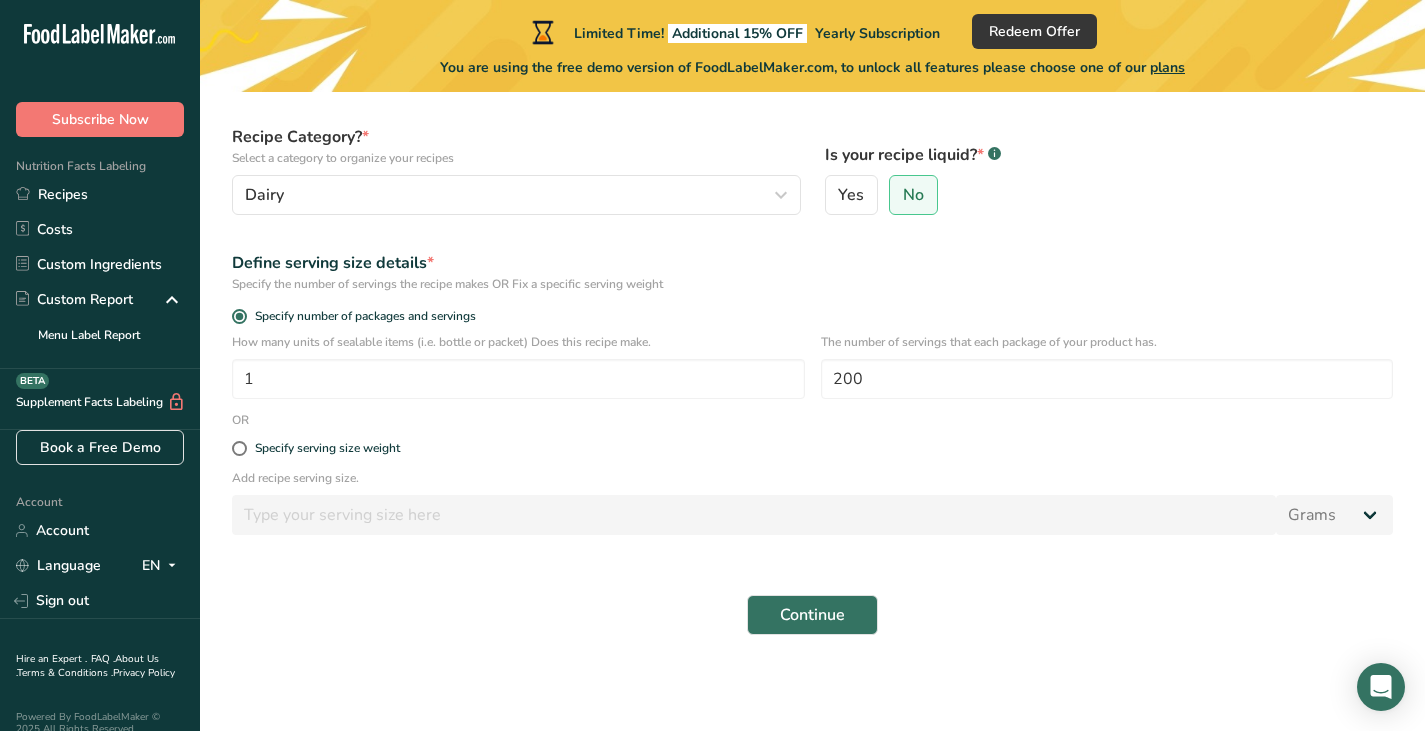 click on "Define serving size details *" at bounding box center (812, 263) 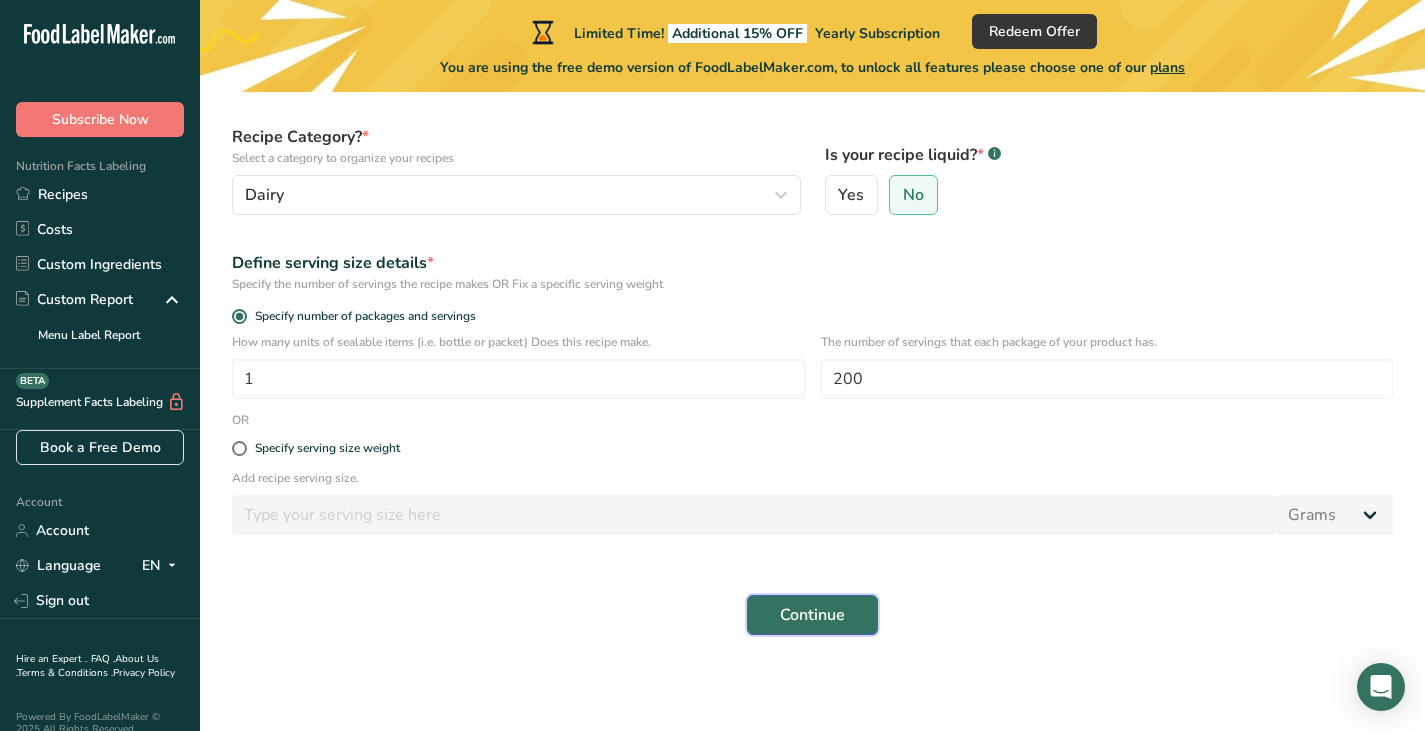 click on "Continue" at bounding box center [812, 615] 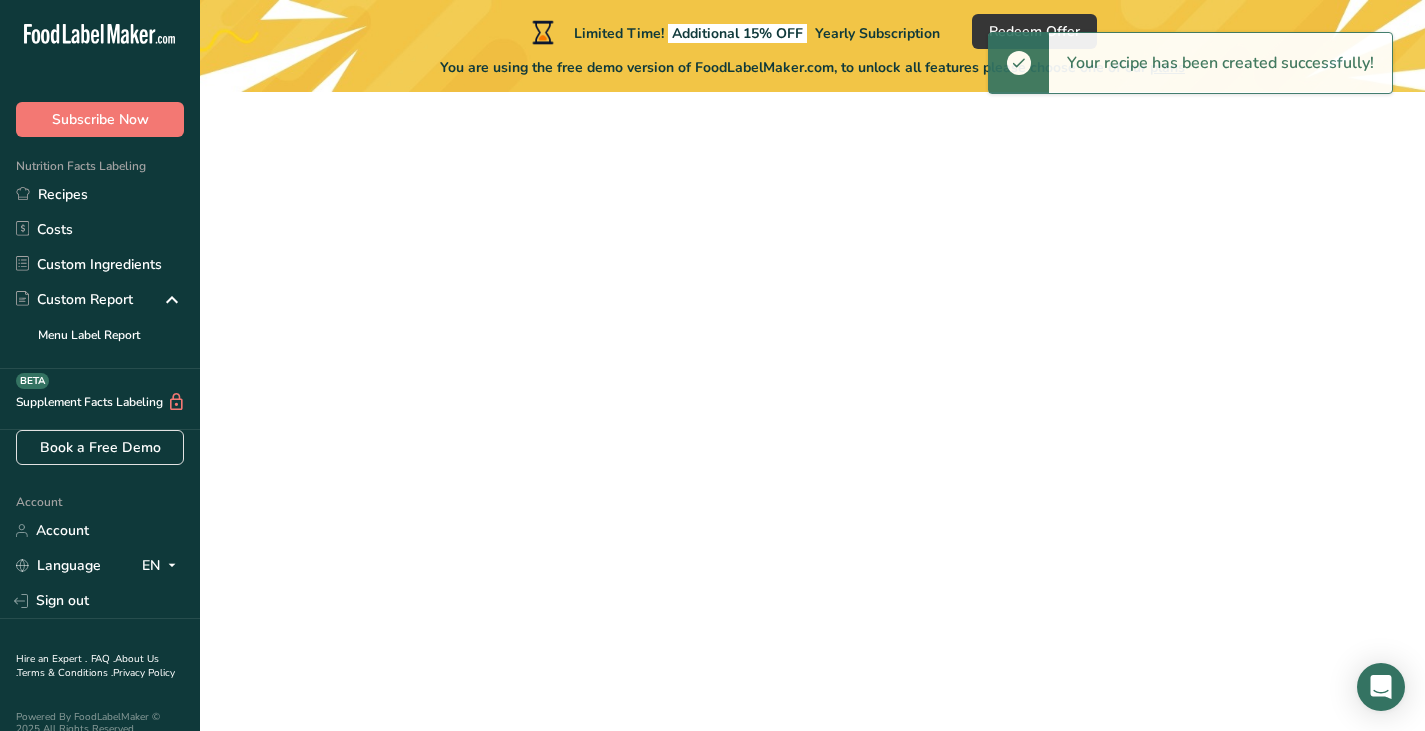 scroll, scrollTop: 0, scrollLeft: 0, axis: both 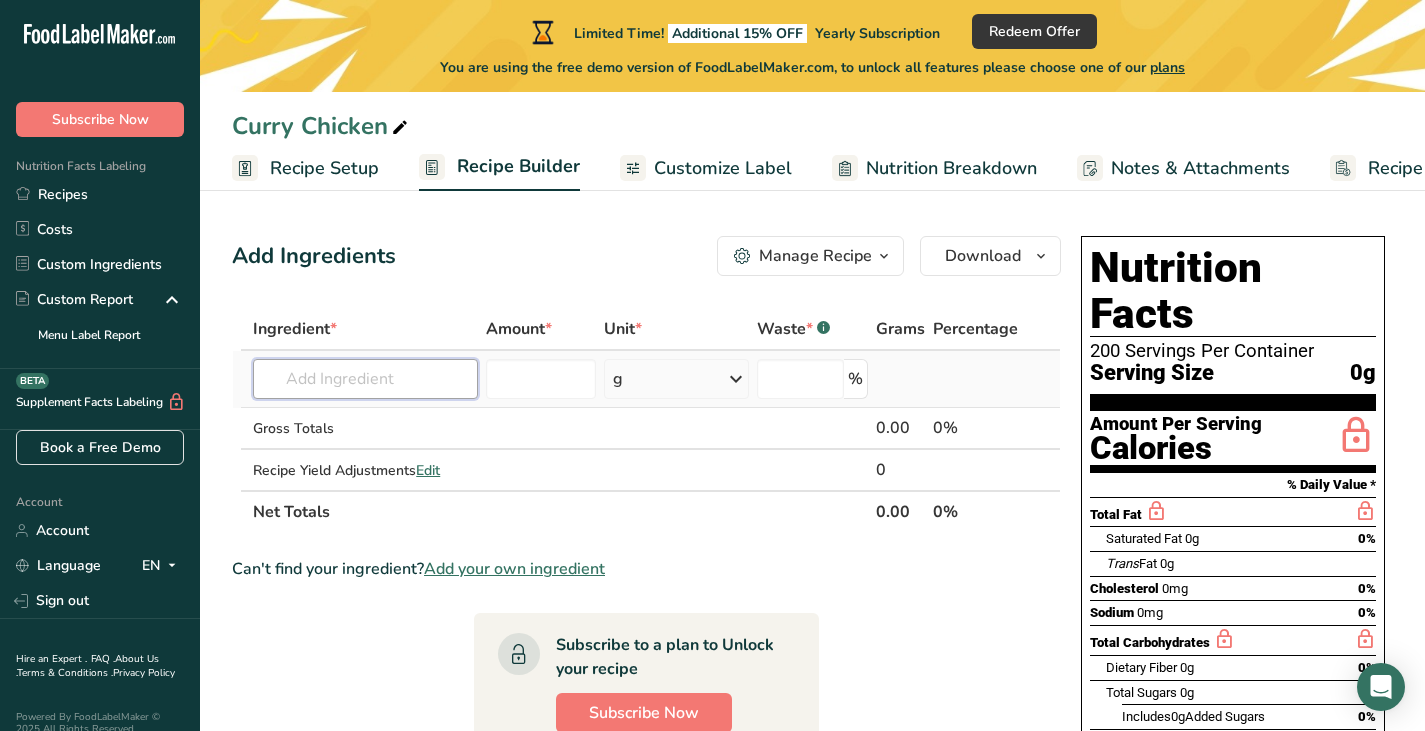 click at bounding box center [365, 379] 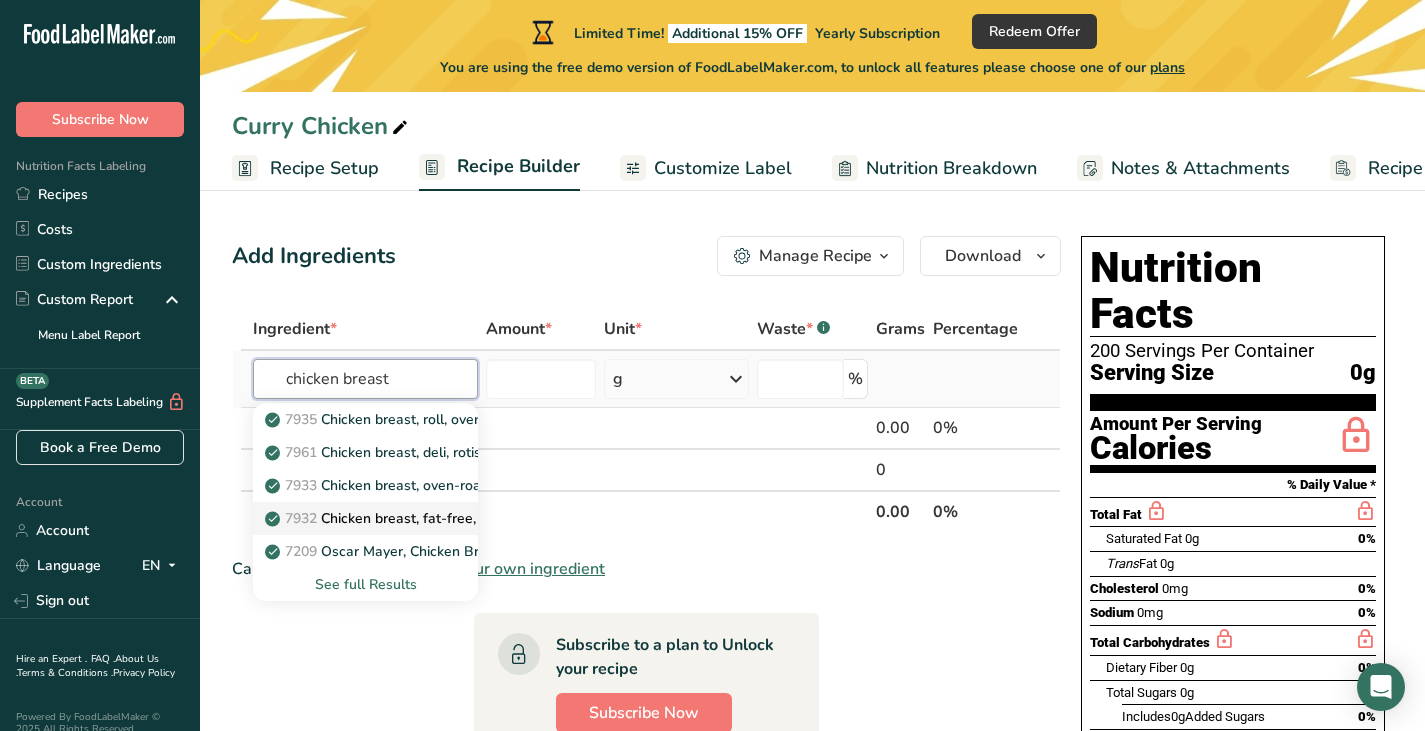type on "chicken breast" 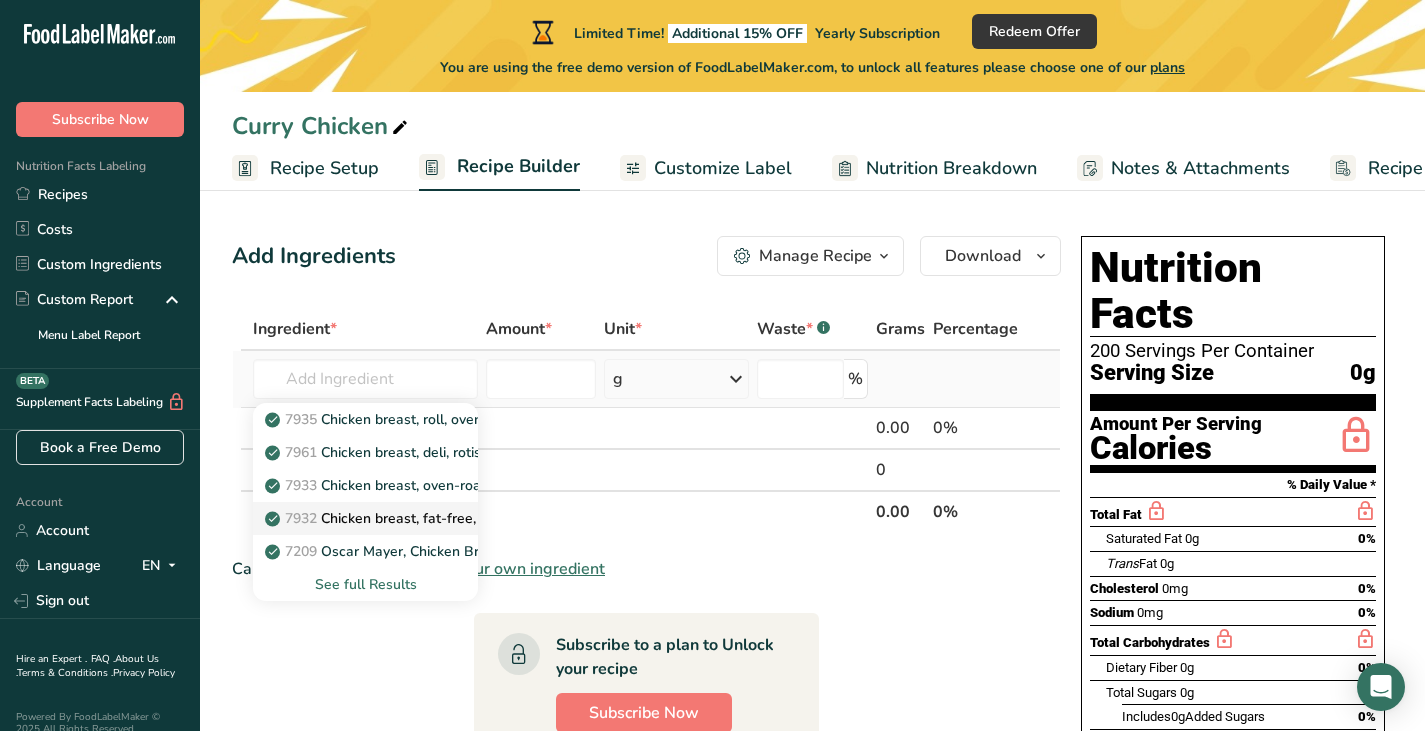 click on "7932
Chicken breast, fat-free, mesquite flavor, sliced" at bounding box center [446, 518] 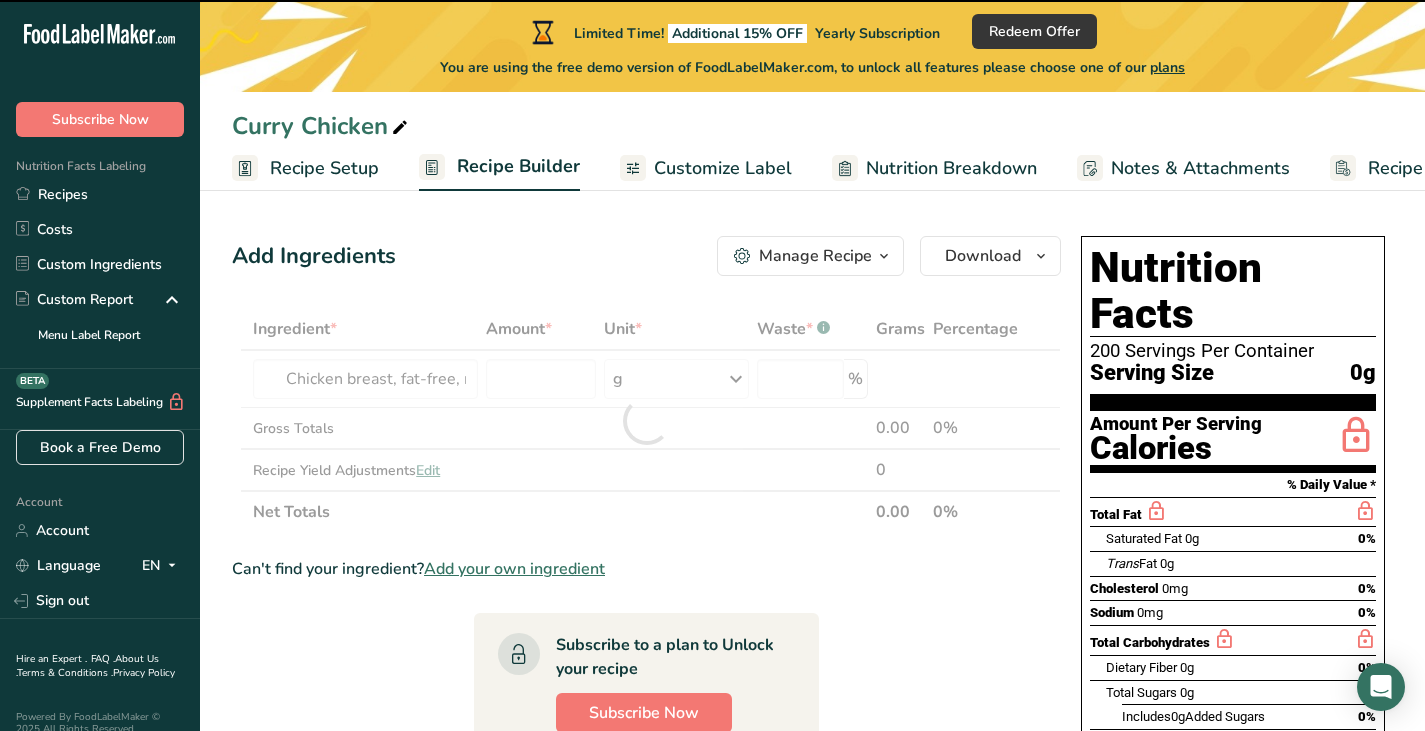 type on "0" 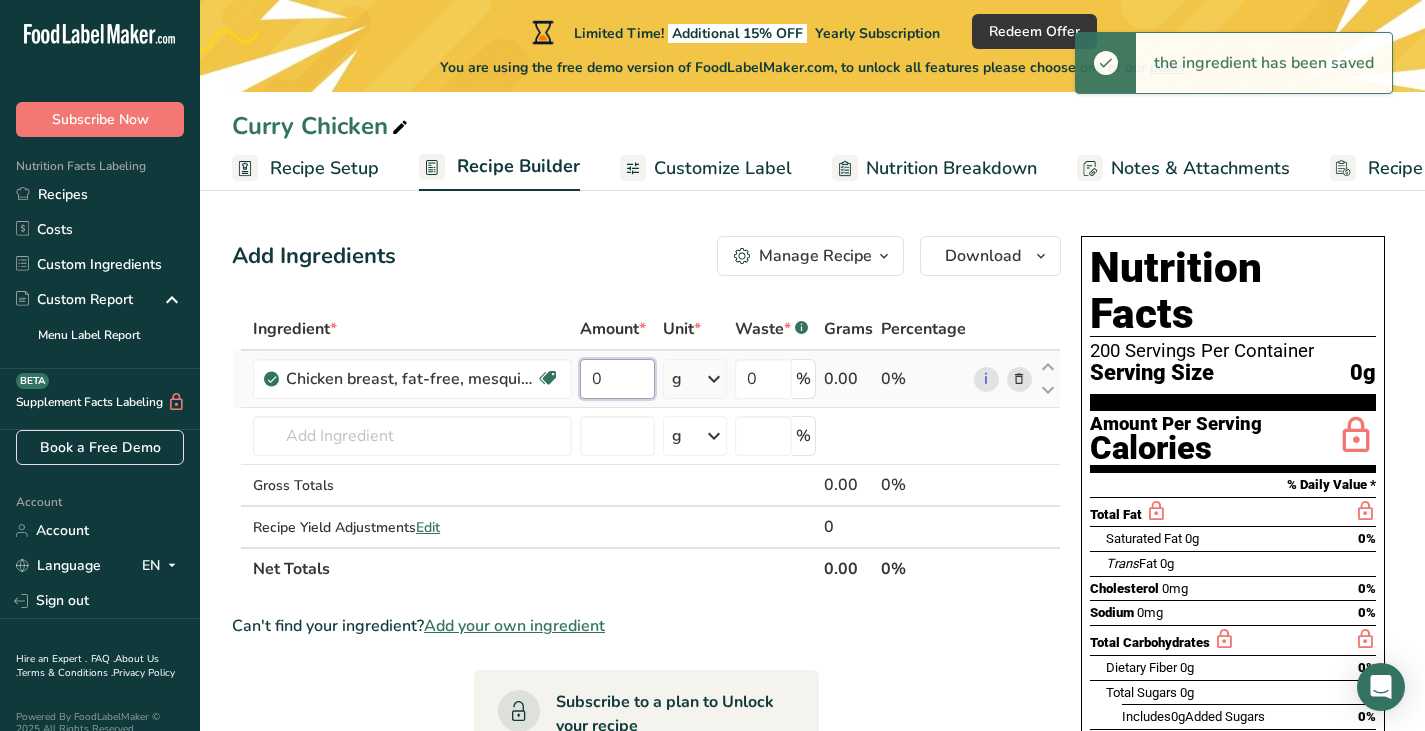 click on "0" at bounding box center [617, 379] 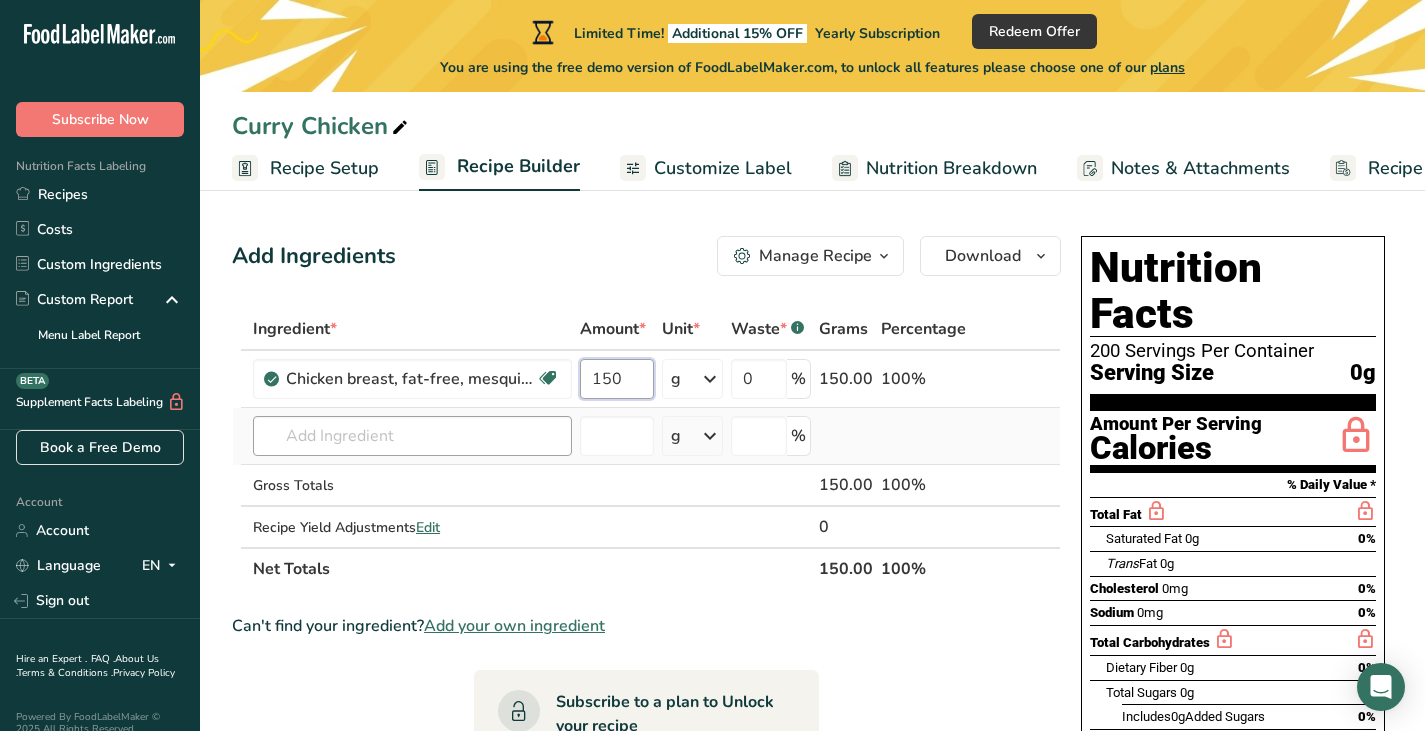 type on "150" 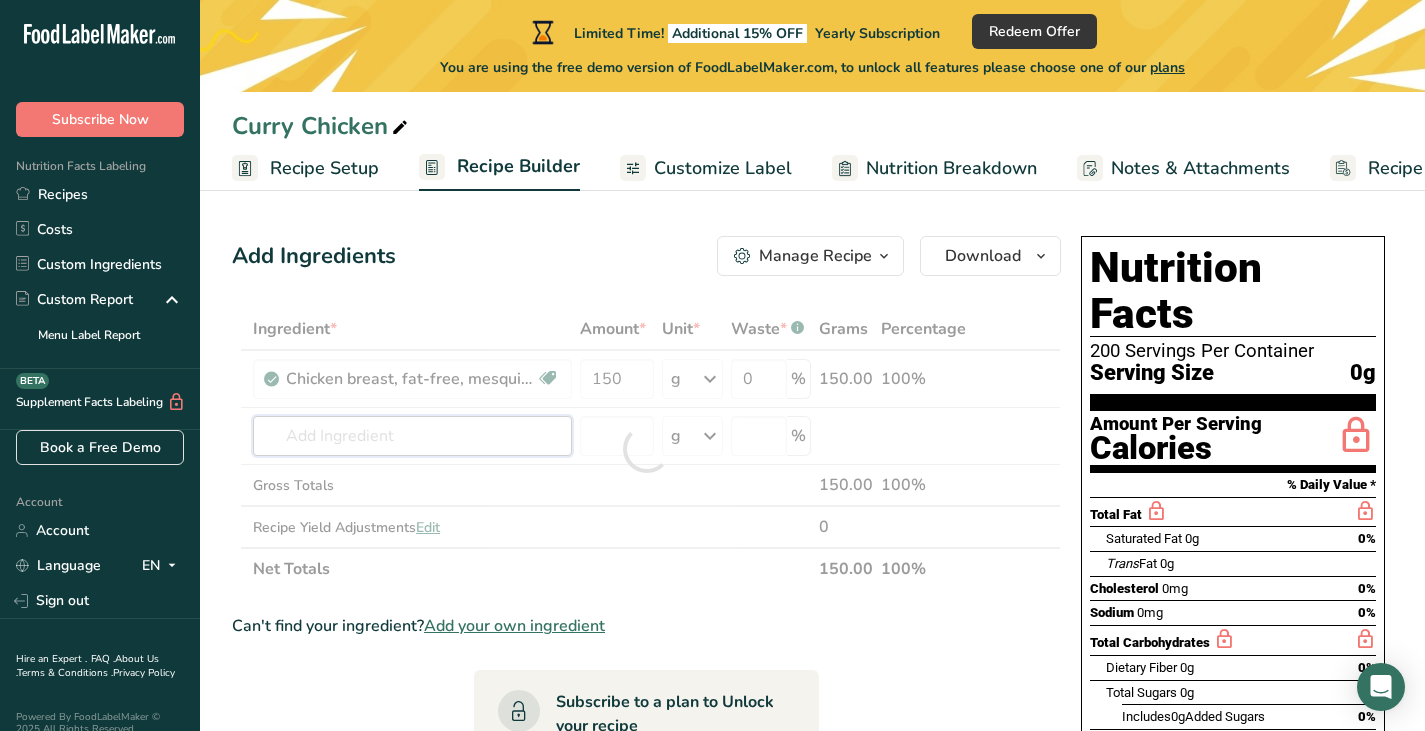 click on "Ingredient *
Amount *
Unit *
Waste *   .a-a{fill:#347362;}.b-a{fill:#fff;}          Grams
Percentage
Chicken breast, fat-free, mesquite flavor, sliced
Dairy free
Gluten free
Soy free
150
g
Portions
1 serving 2 slices
Weight Units
g
kg
mg
See more
Volume Units
l
Volume units require a density conversion. If you know your ingredient's density enter it below. Otherwise, click on "RIA" our AI Regulatory bot - she will be able to help you
lb/ft3
g/cm3
Confirm
mL
lb/ft3
g/cm3" at bounding box center [646, 449] 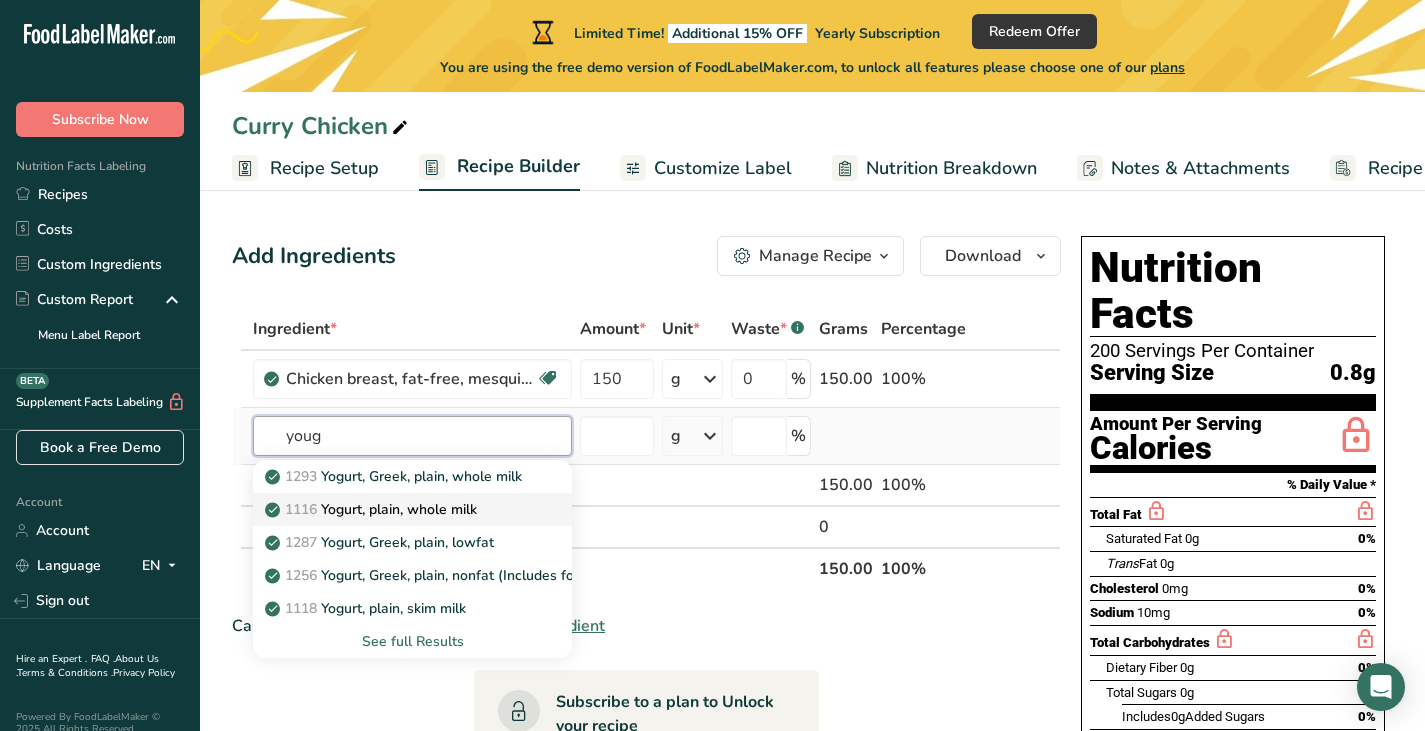 type on "youg" 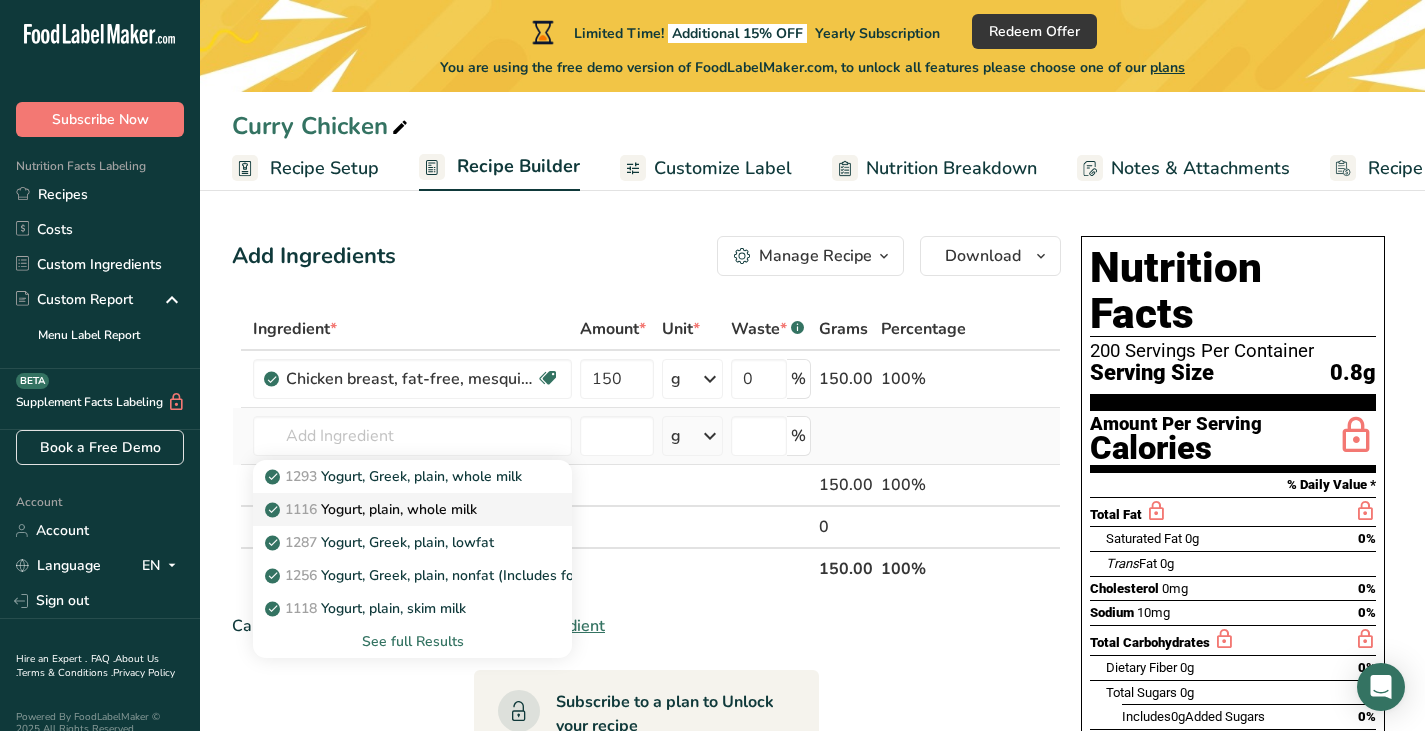 click on "1116
Yogurt, plain, whole milk" at bounding box center (412, 509) 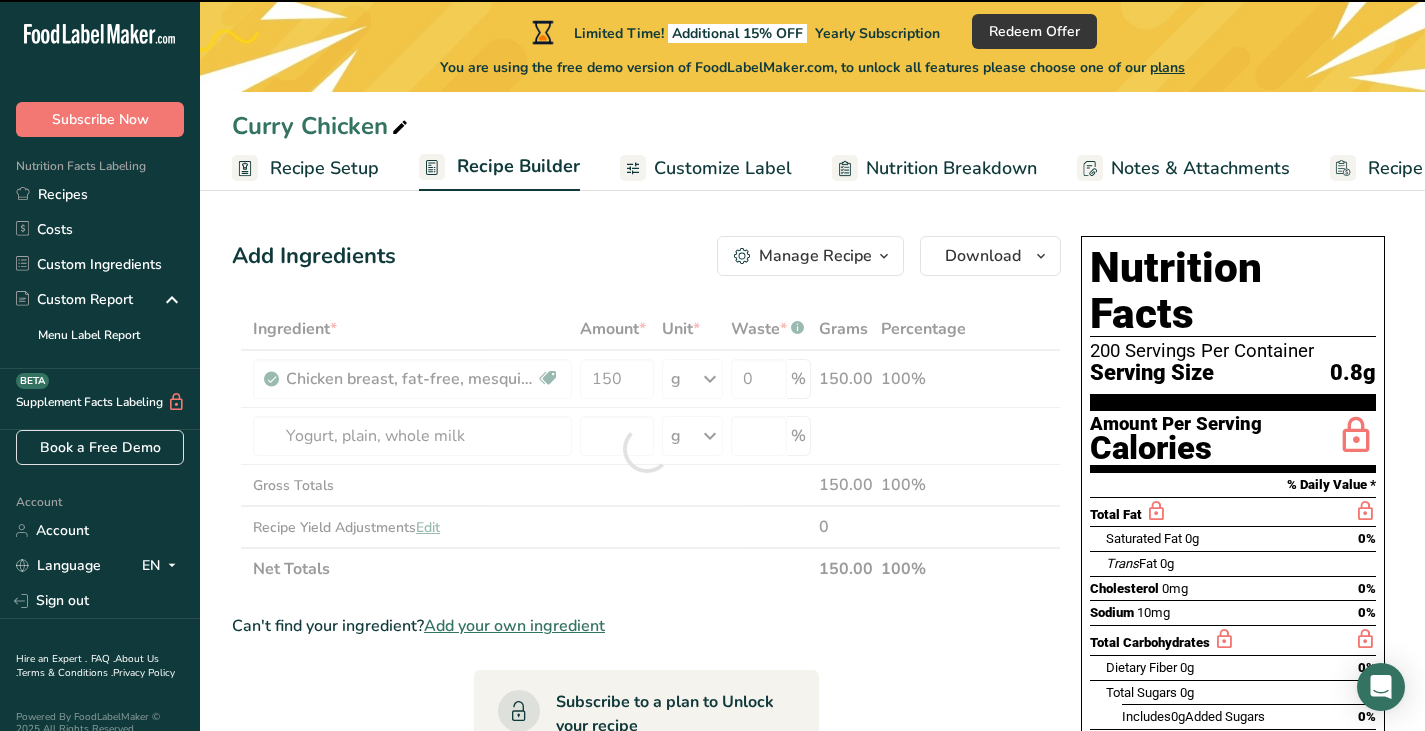 type on "0" 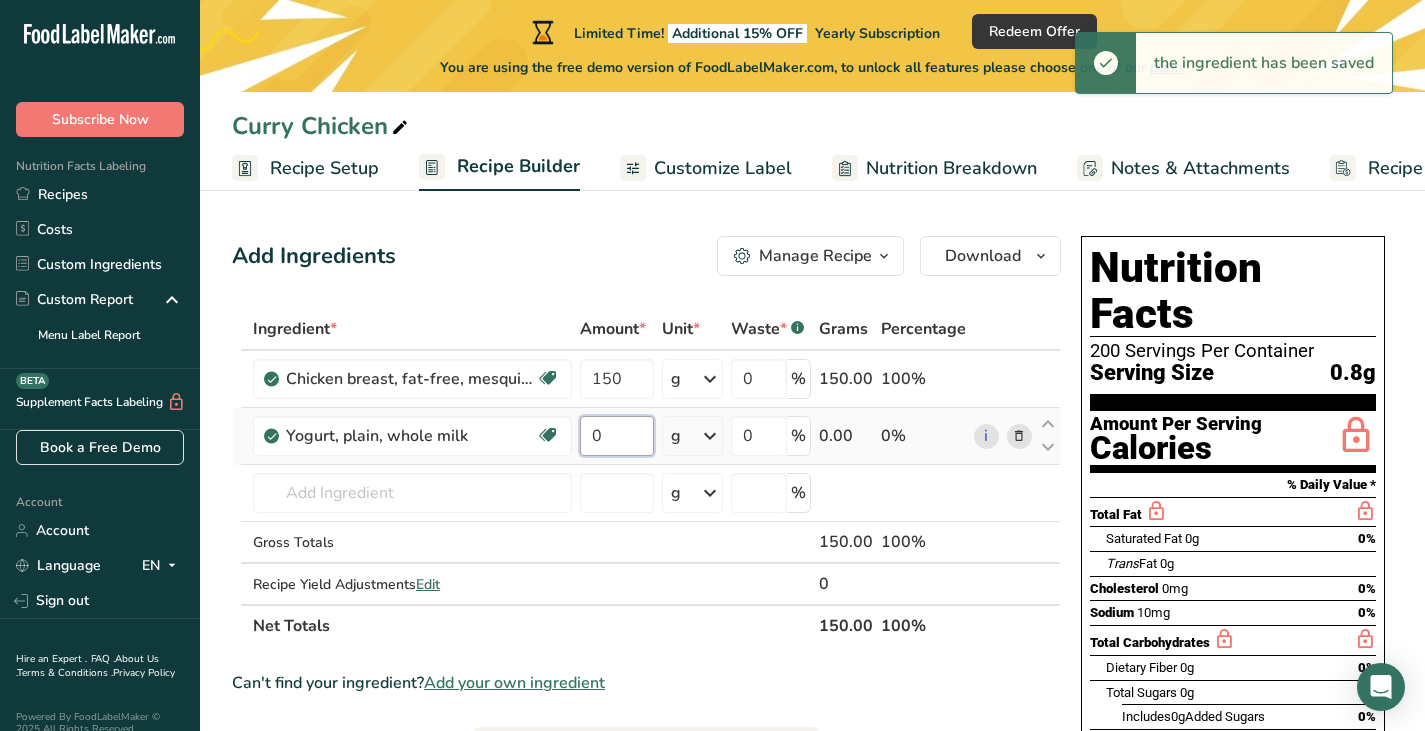 click on "0" at bounding box center (617, 436) 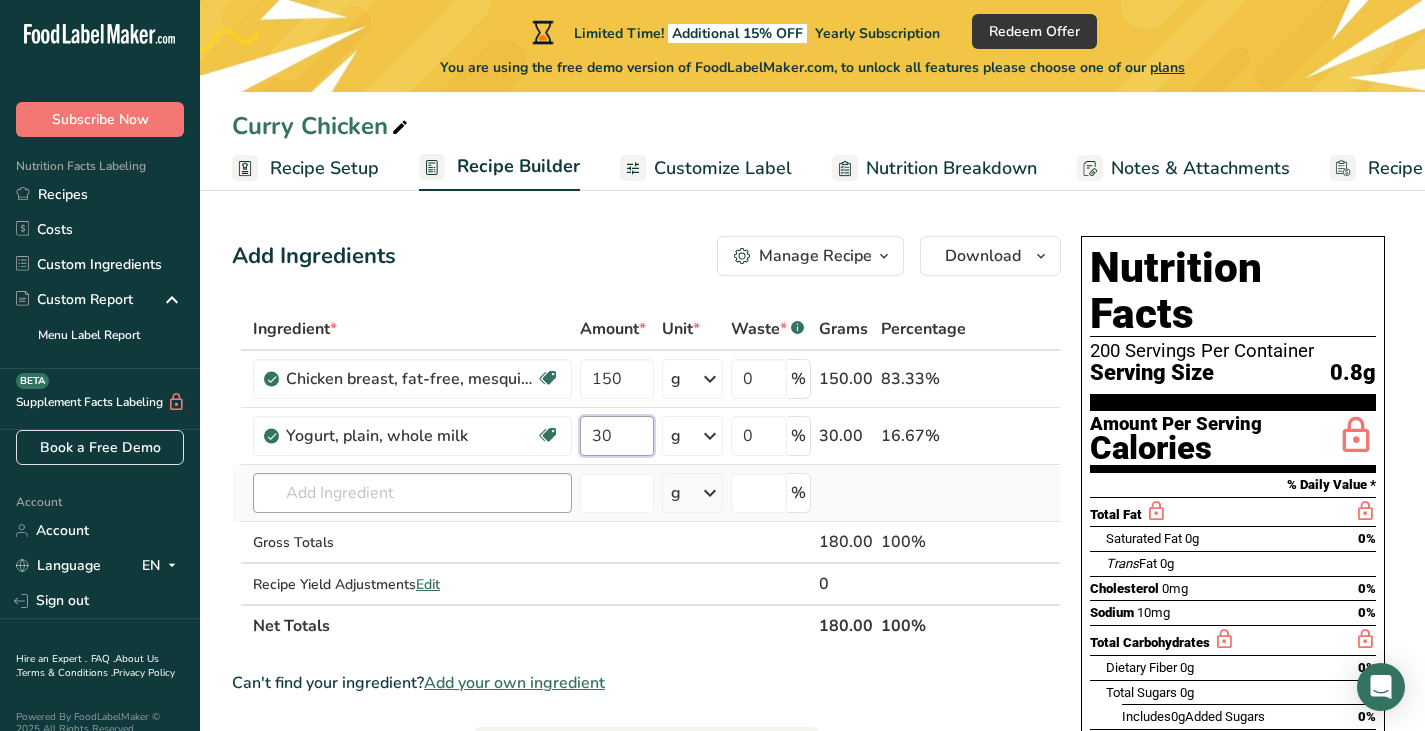 type on "30" 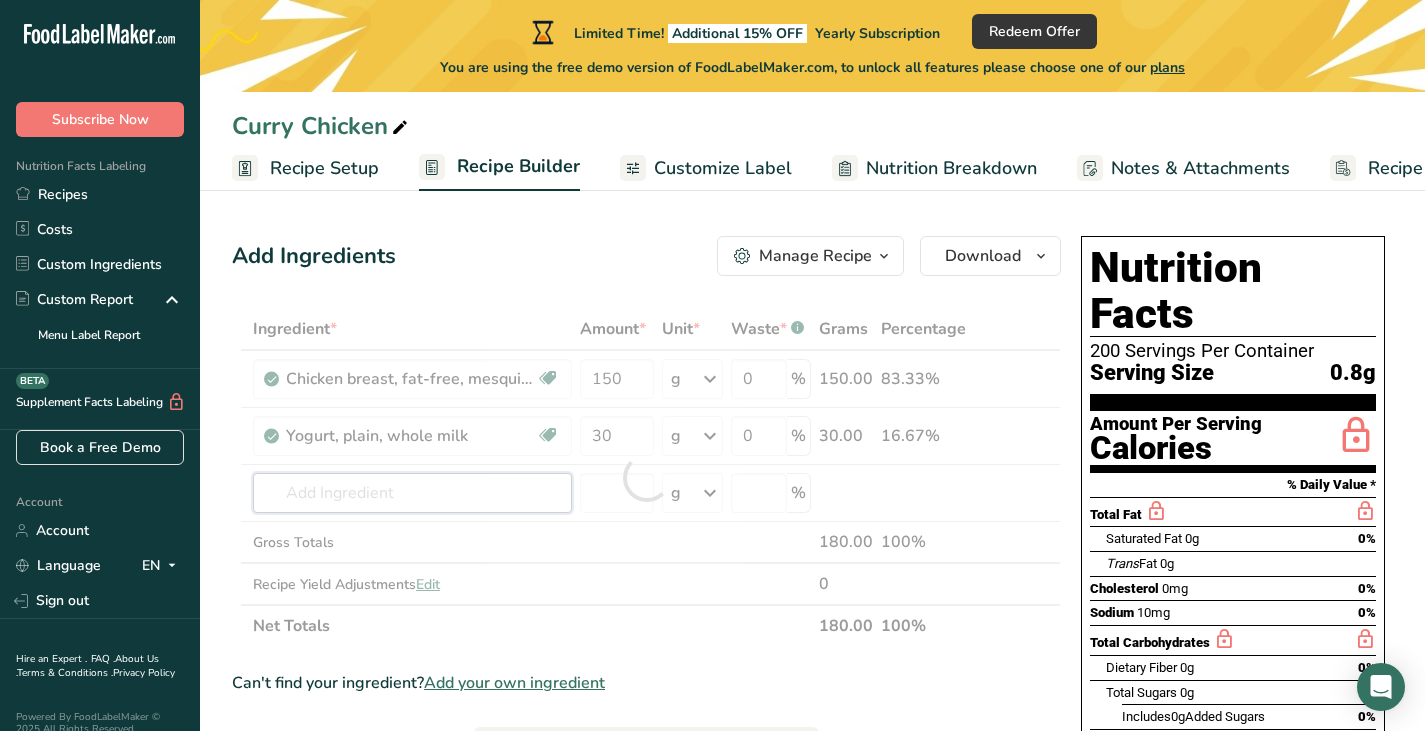 click on "Ingredient *
Amount *
Unit *
Waste *   .a-a{fill:#347362;}.b-a{fill:#fff;}          Grams
Percentage
Chicken breast, fat-free, mesquite flavor, sliced
Dairy free
Gluten free
Soy free
150
g
Portions
1 serving 2 slices
Weight Units
g
kg
mg
See more
Volume Units
l
Volume units require a density conversion. If you know your ingredient's density enter it below. Otherwise, click on "RIA" our AI Regulatory bot - she will be able to help you
lb/ft3
g/cm3
Confirm
mL
lb/ft3
g/cm3" at bounding box center [646, 477] 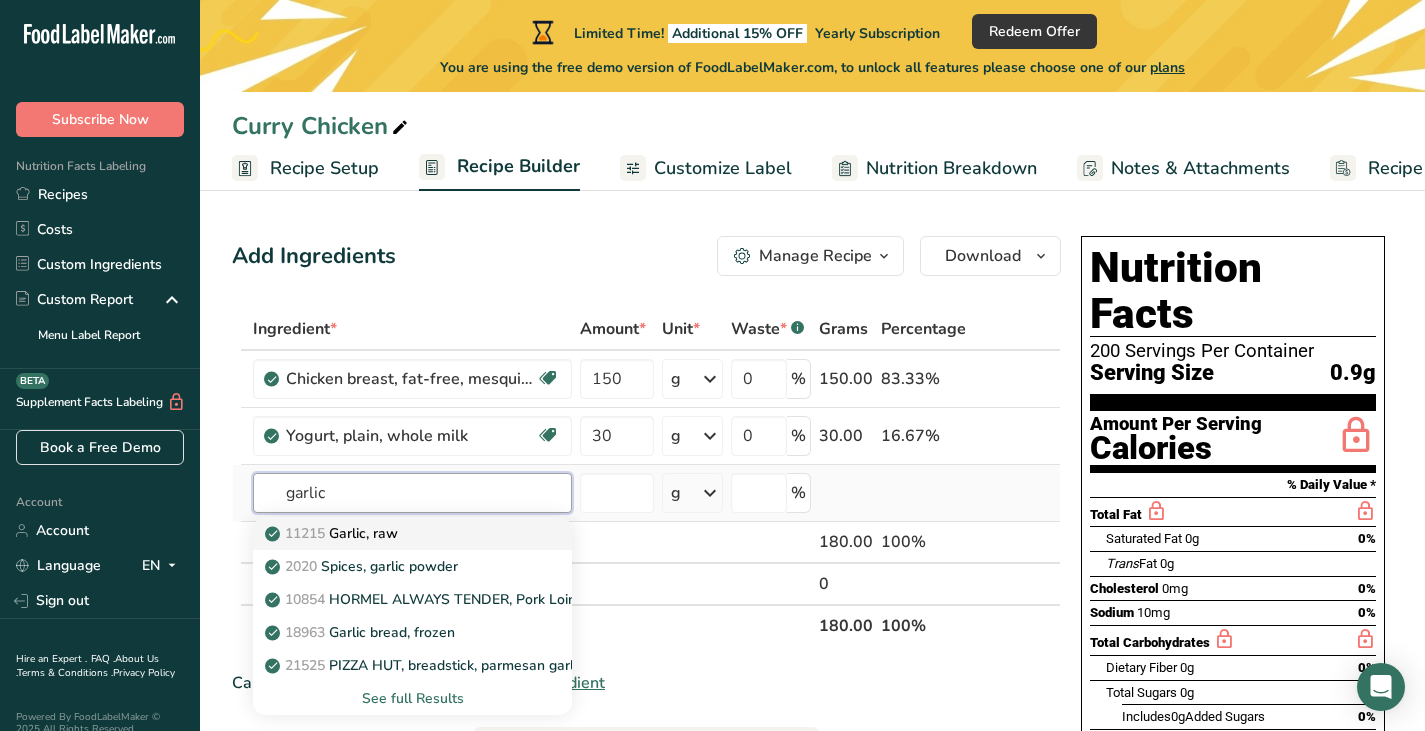 type on "garlic" 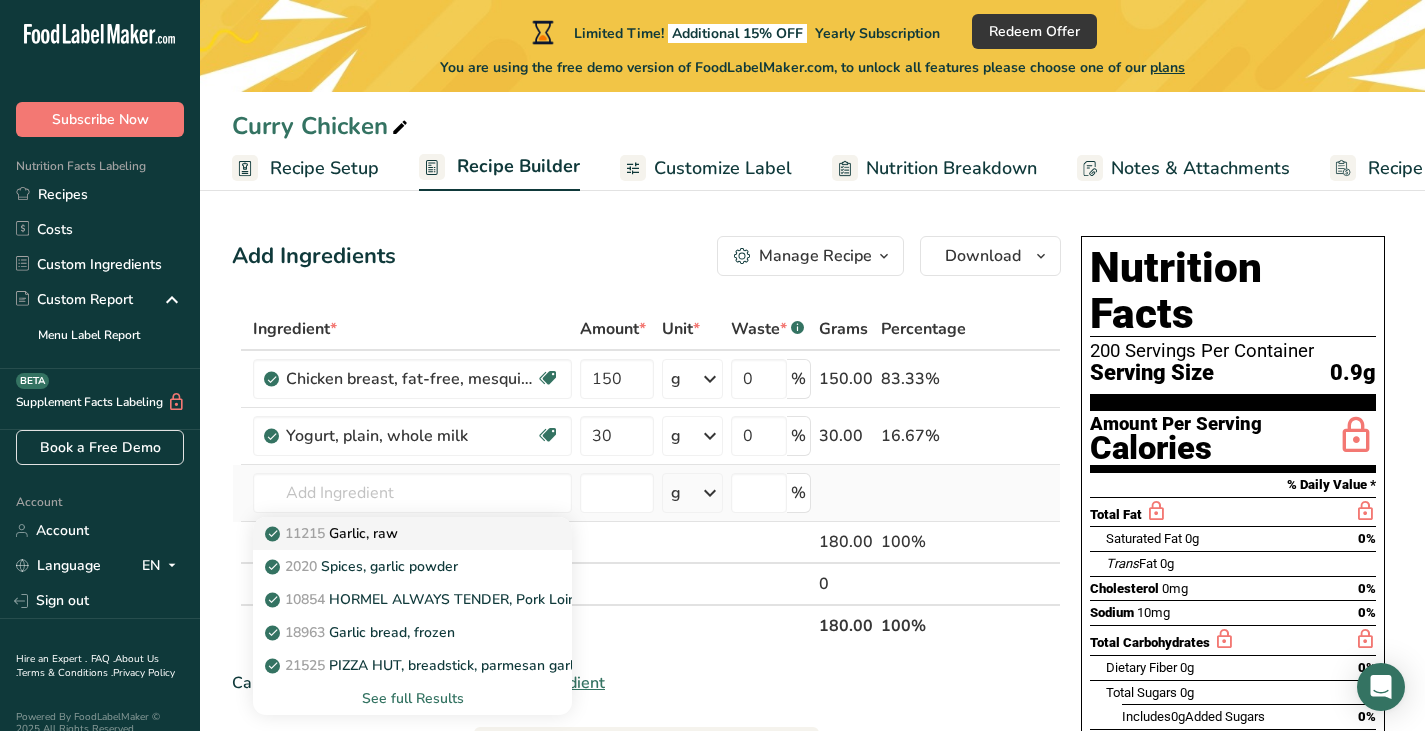 click on "11215
Garlic, raw" at bounding box center (333, 533) 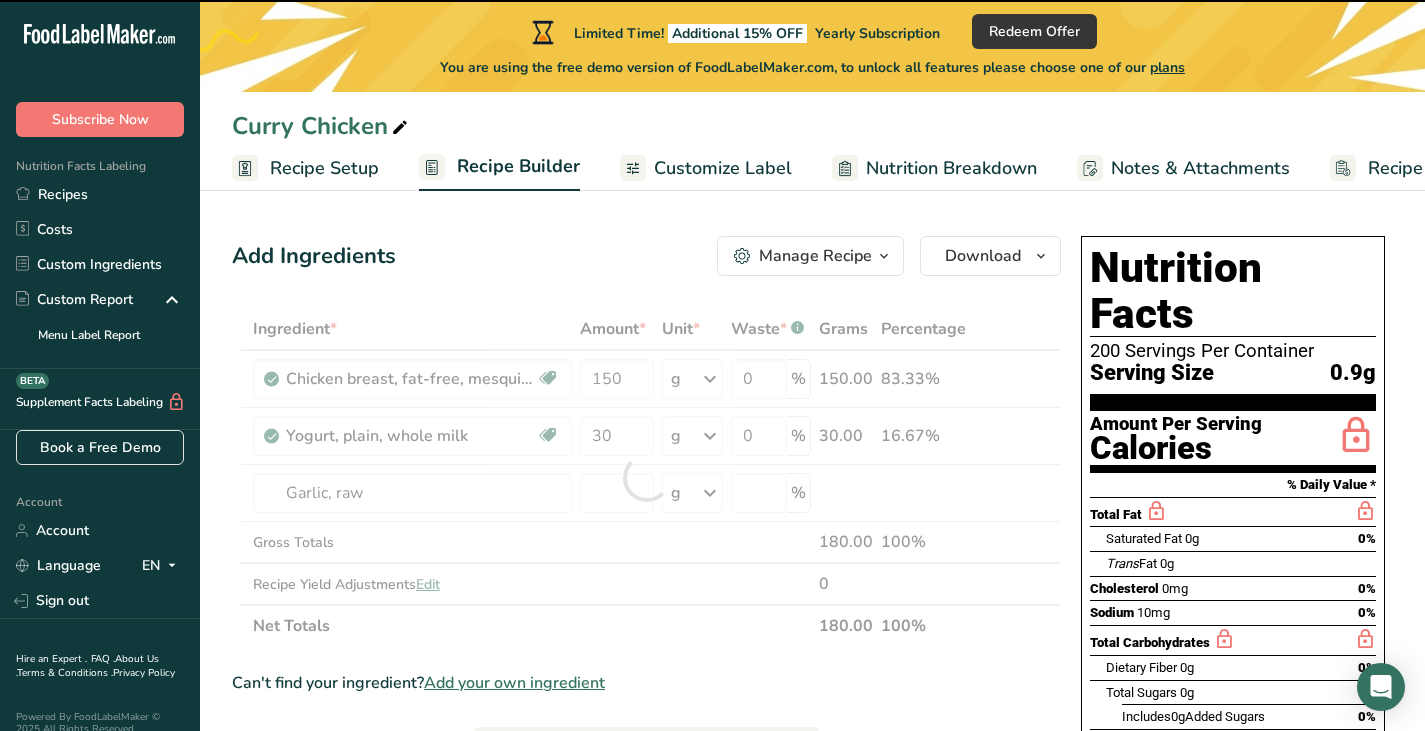 type on "0" 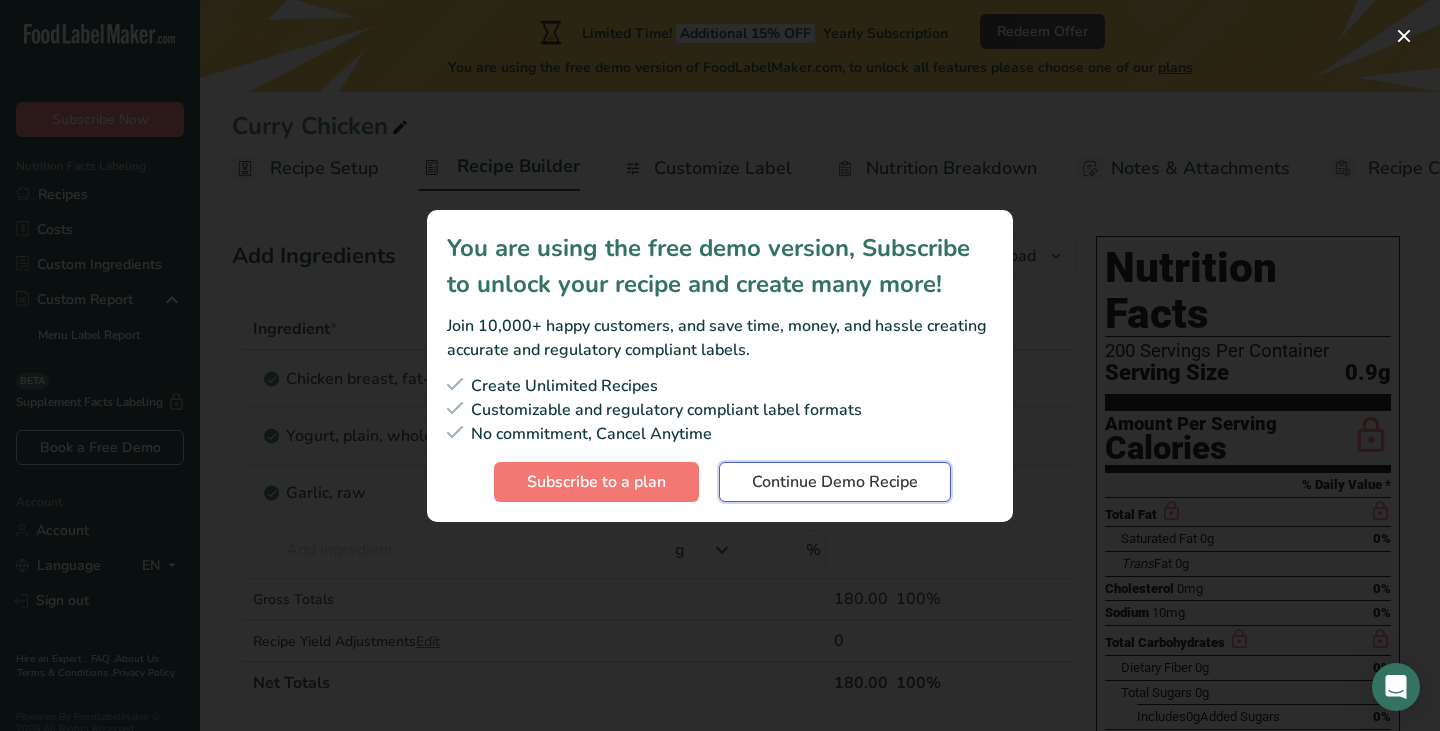 click on "Continue Demo Recipe" at bounding box center (835, 482) 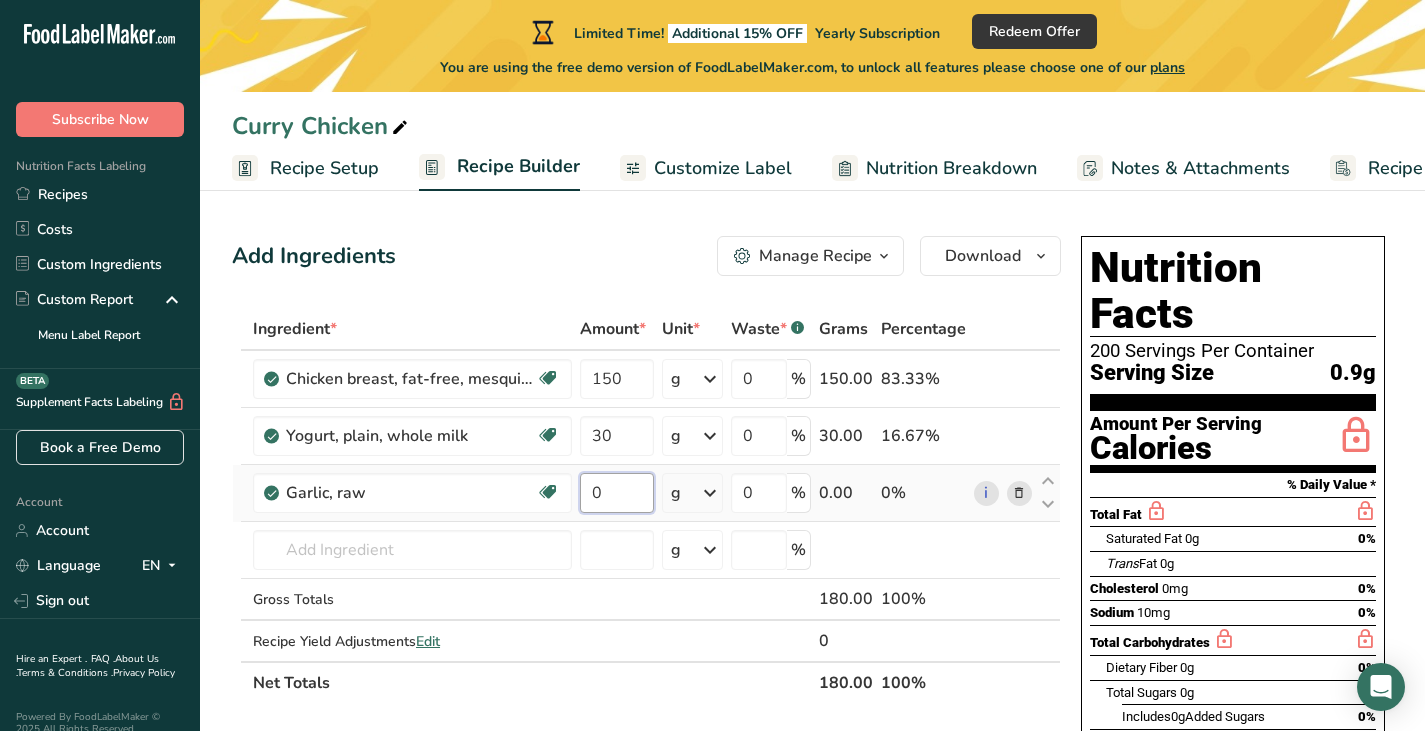 click on "0" at bounding box center [617, 493] 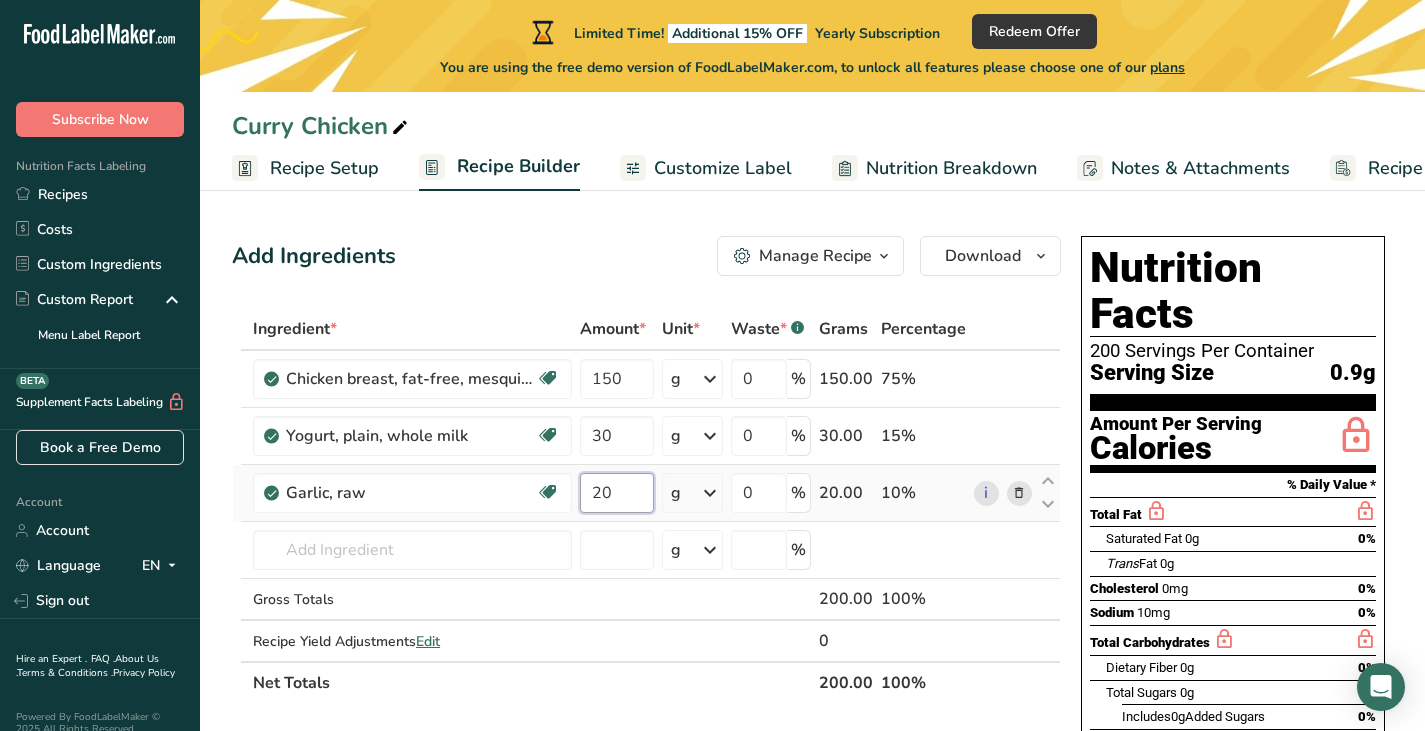 type on "2" 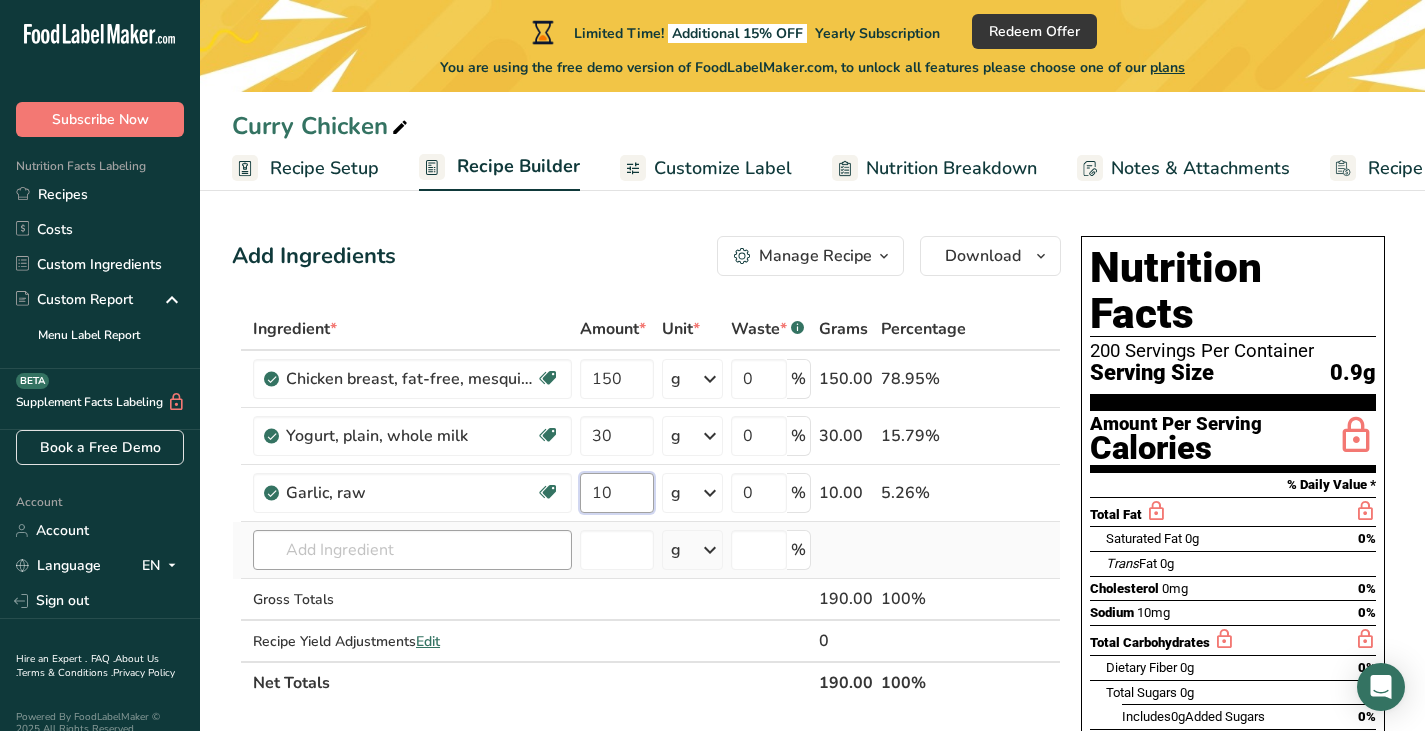 type on "10" 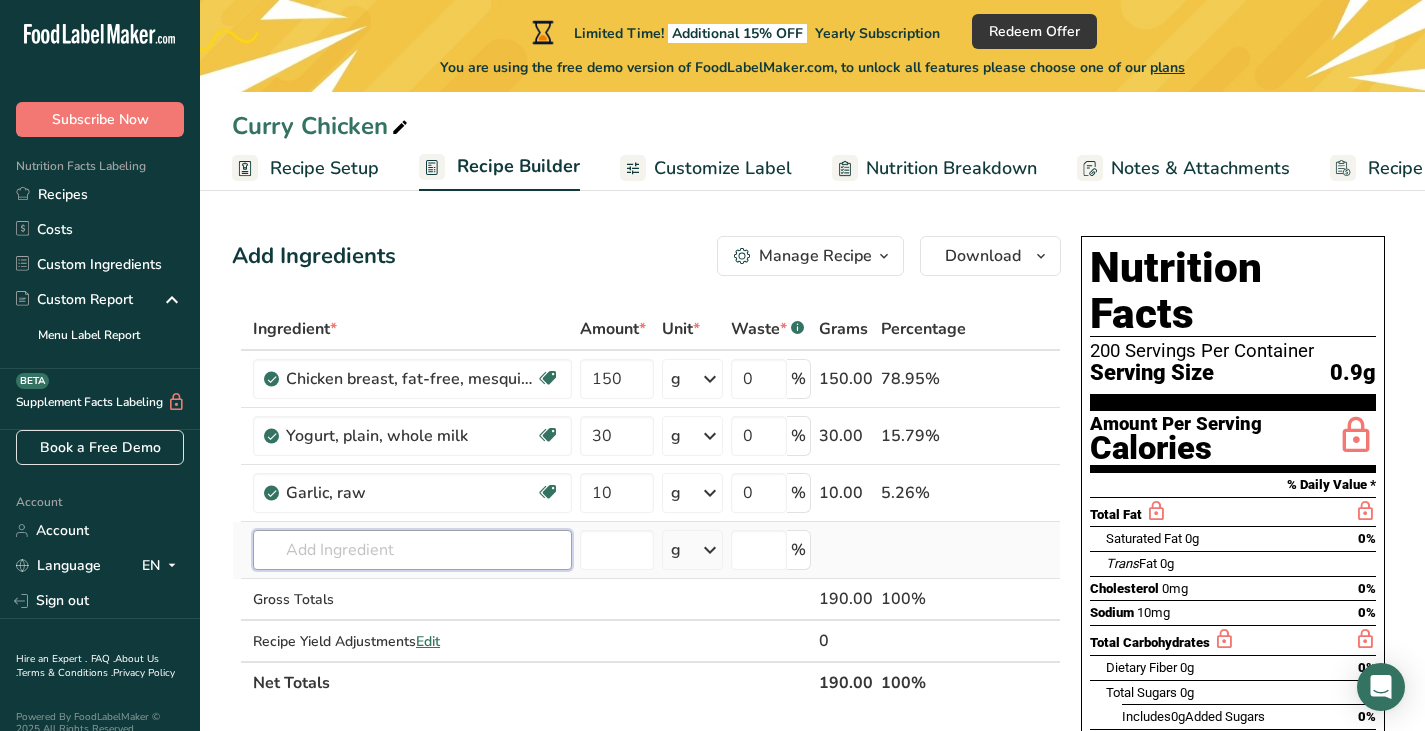 click on "Ingredient *
Amount *
Unit *
Waste *   .a-a{fill:#347362;}.b-a{fill:#fff;}          Grams
Percentage
Chicken breast, fat-free, mesquite flavor, sliced
Dairy free
Gluten free
Soy free
150
g
Portions
1 serving 2 slices
Weight Units
g
kg
mg
See more
Volume Units
l
Volume units require a density conversion. If you know your ingredient's density enter it below. Otherwise, click on "RIA" our AI Regulatory bot - she will be able to help you
lb/ft3
g/cm3
Confirm
mL
lb/ft3
g/cm3" at bounding box center [646, 506] 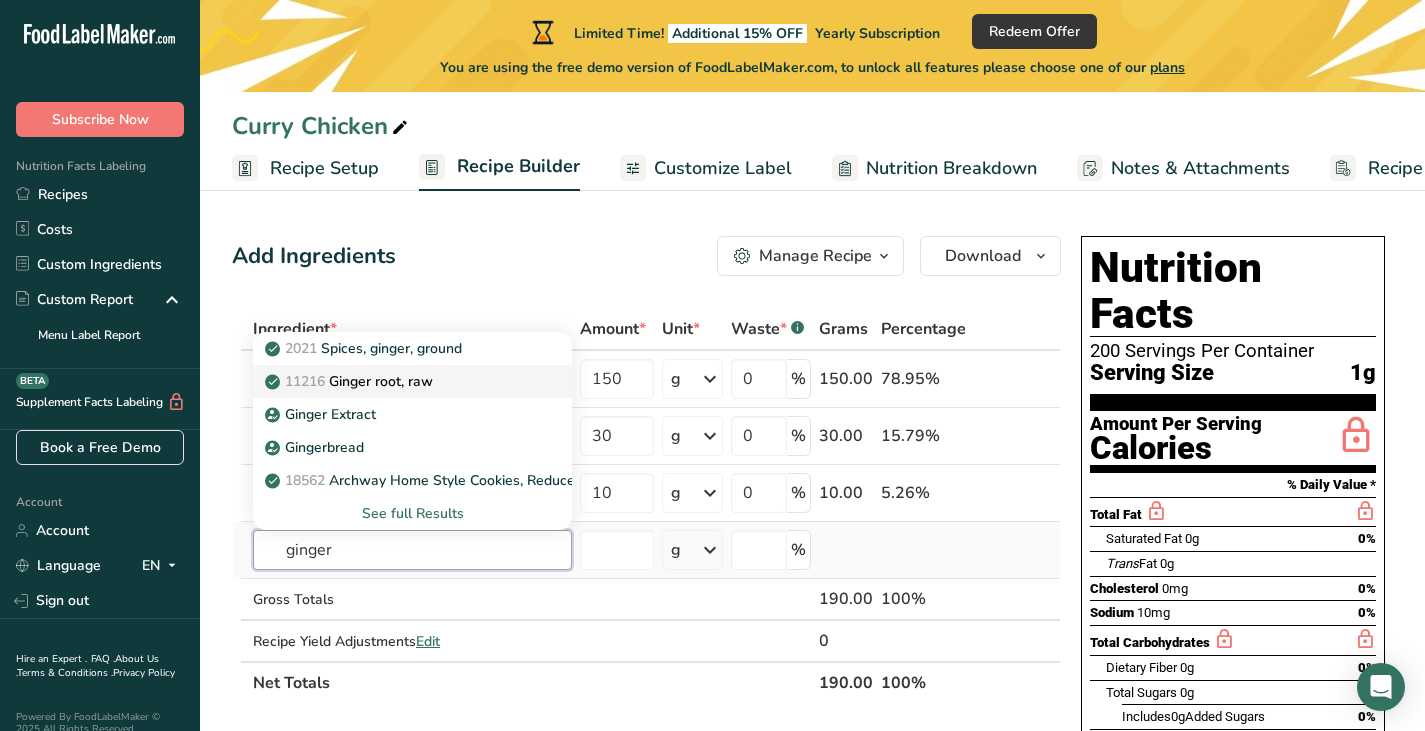 type on "ginger" 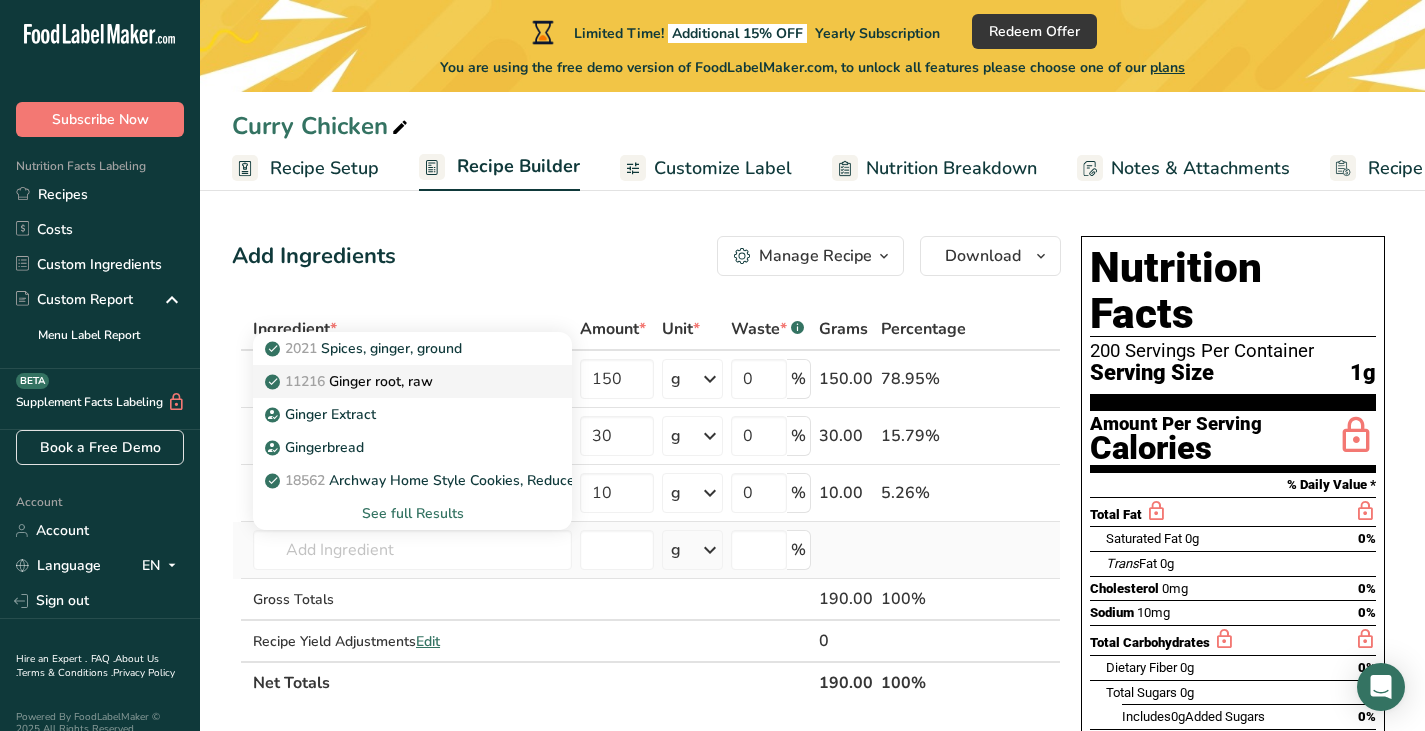 click on "11216
Ginger root, raw" at bounding box center (396, 381) 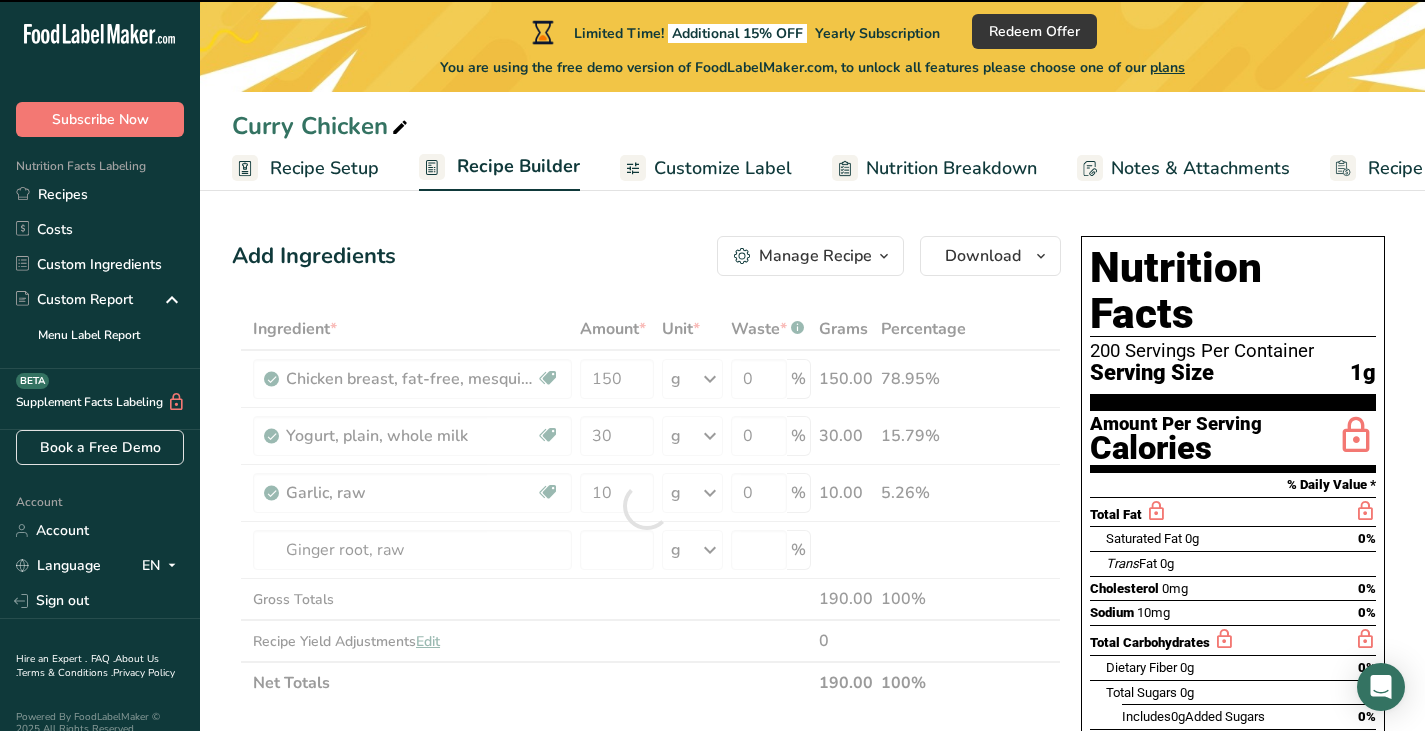 type on "0" 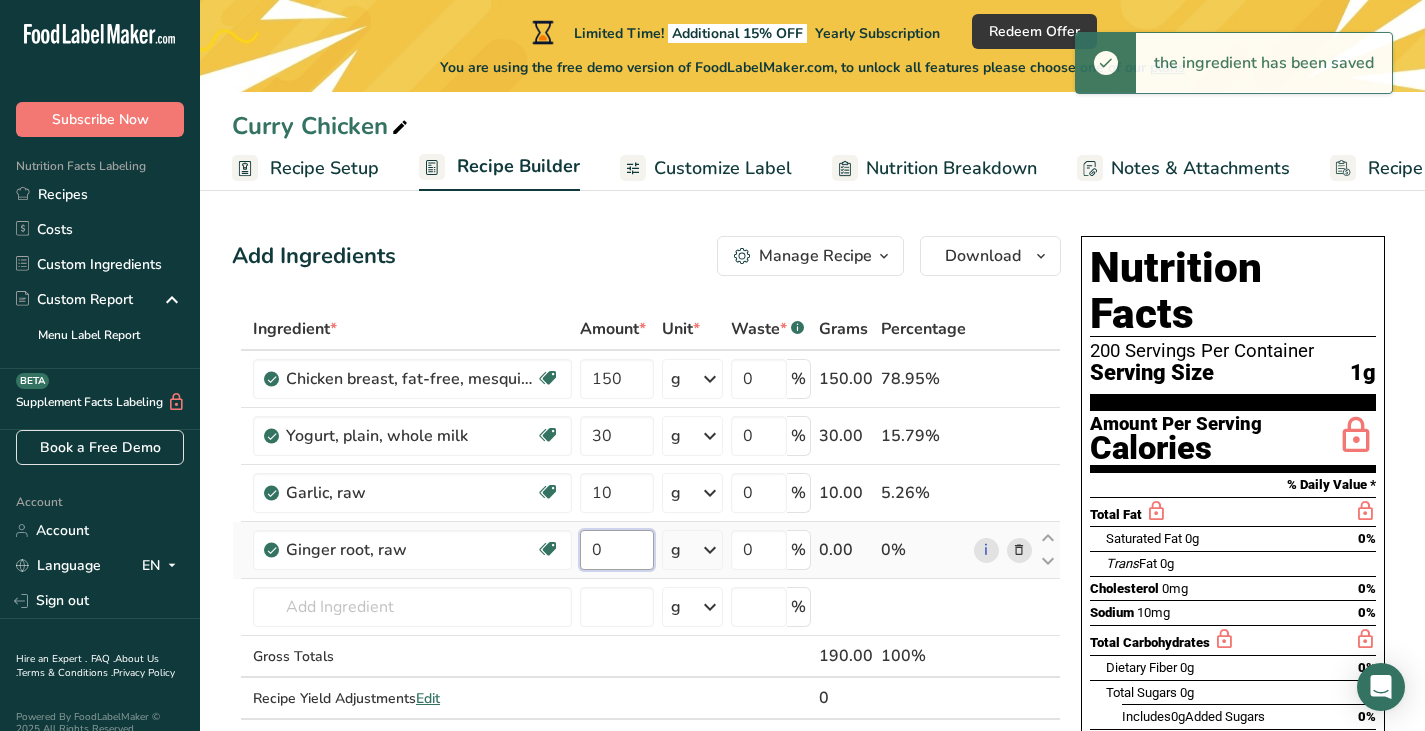click on "0" at bounding box center [617, 550] 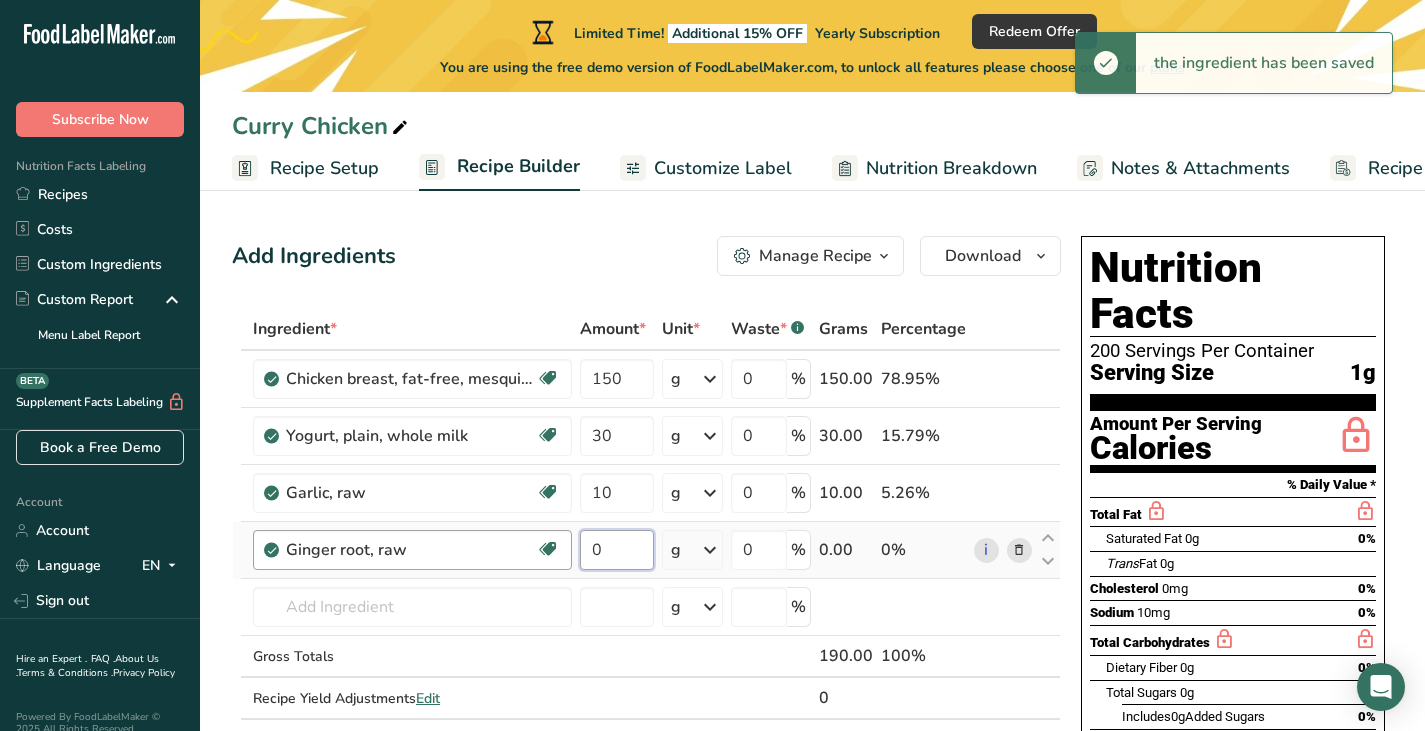 drag, startPoint x: 612, startPoint y: 550, endPoint x: 479, endPoint y: 569, distance: 134.3503 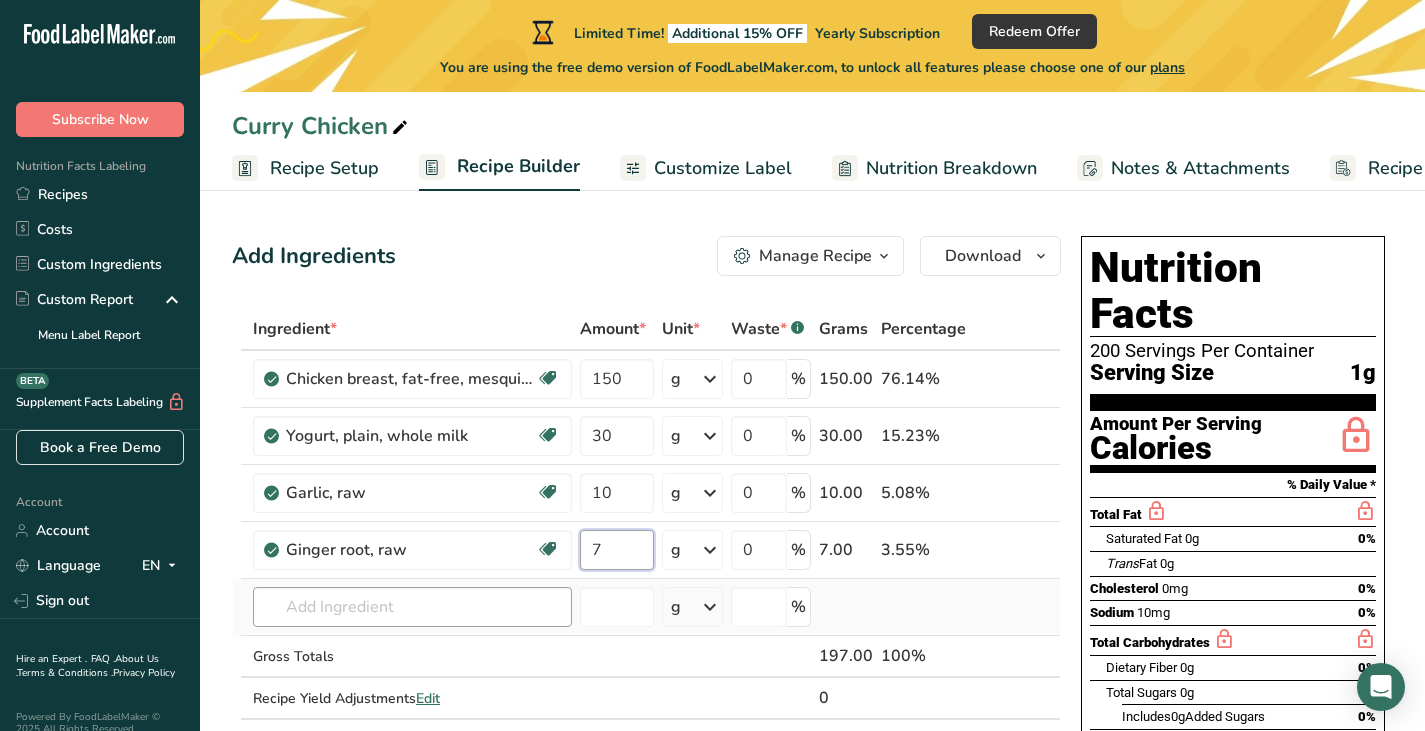 type on "7" 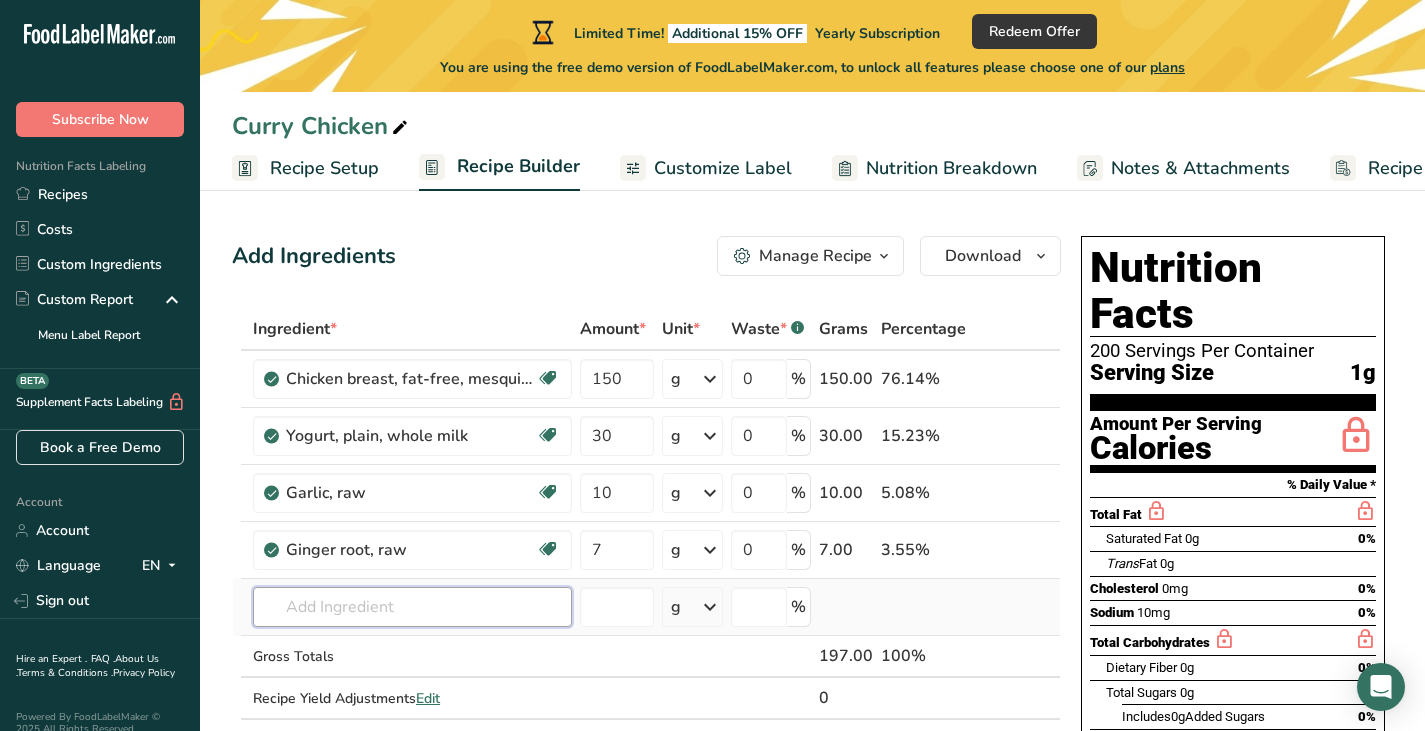 click on "Ingredient *
Amount *
Unit *
Waste *   .a-a{fill:#347362;}.b-a{fill:#fff;}          Grams
Percentage
Chicken breast, fat-free, mesquite flavor, sliced
Dairy free
Gluten free
Soy free
150
g
Portions
1 serving 2 slices
Weight Units
g
kg
mg
See more
Volume Units
l
Volume units require a density conversion. If you know your ingredient's density enter it below. Otherwise, click on "RIA" our AI Regulatory bot - she will be able to help you
lb/ft3
g/cm3
Confirm
mL
lb/ft3
g/cm3" at bounding box center [646, 534] 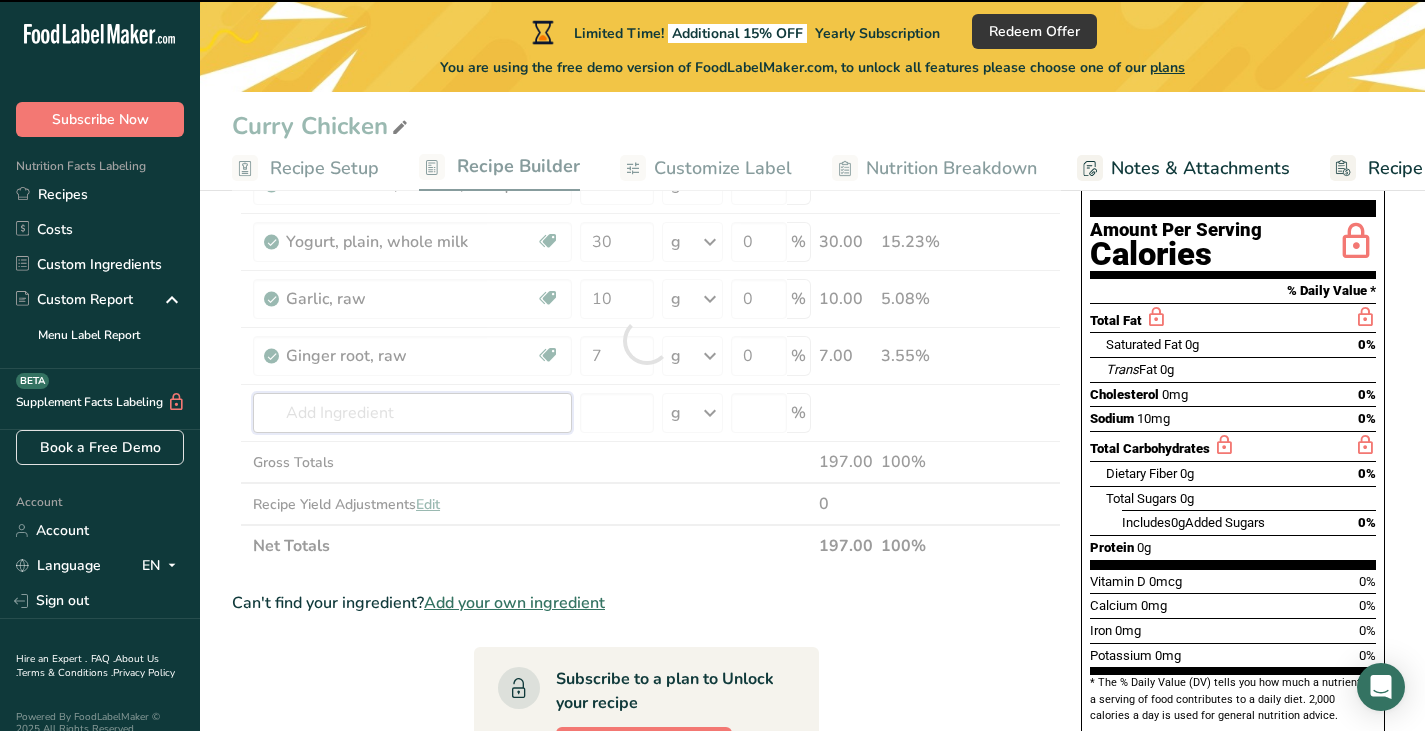 scroll, scrollTop: 200, scrollLeft: 0, axis: vertical 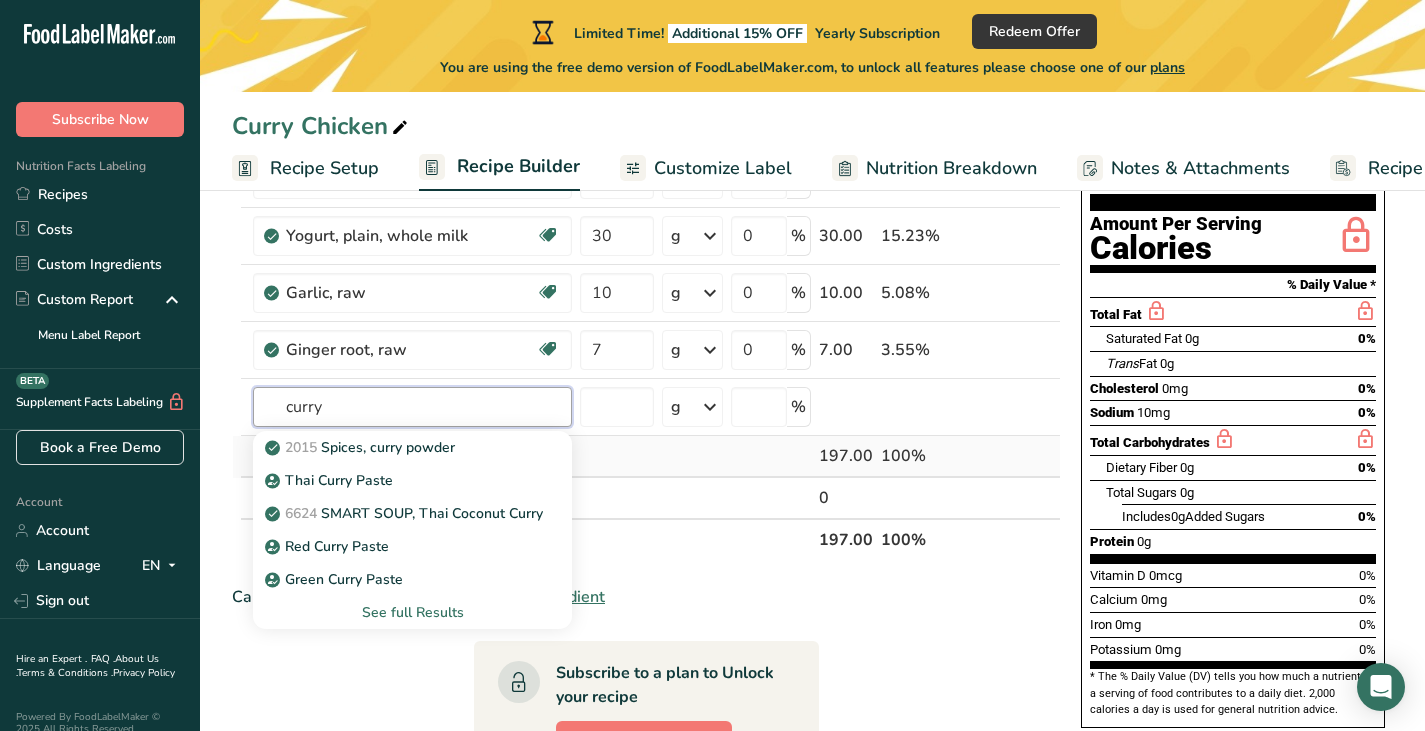 type on "curry" 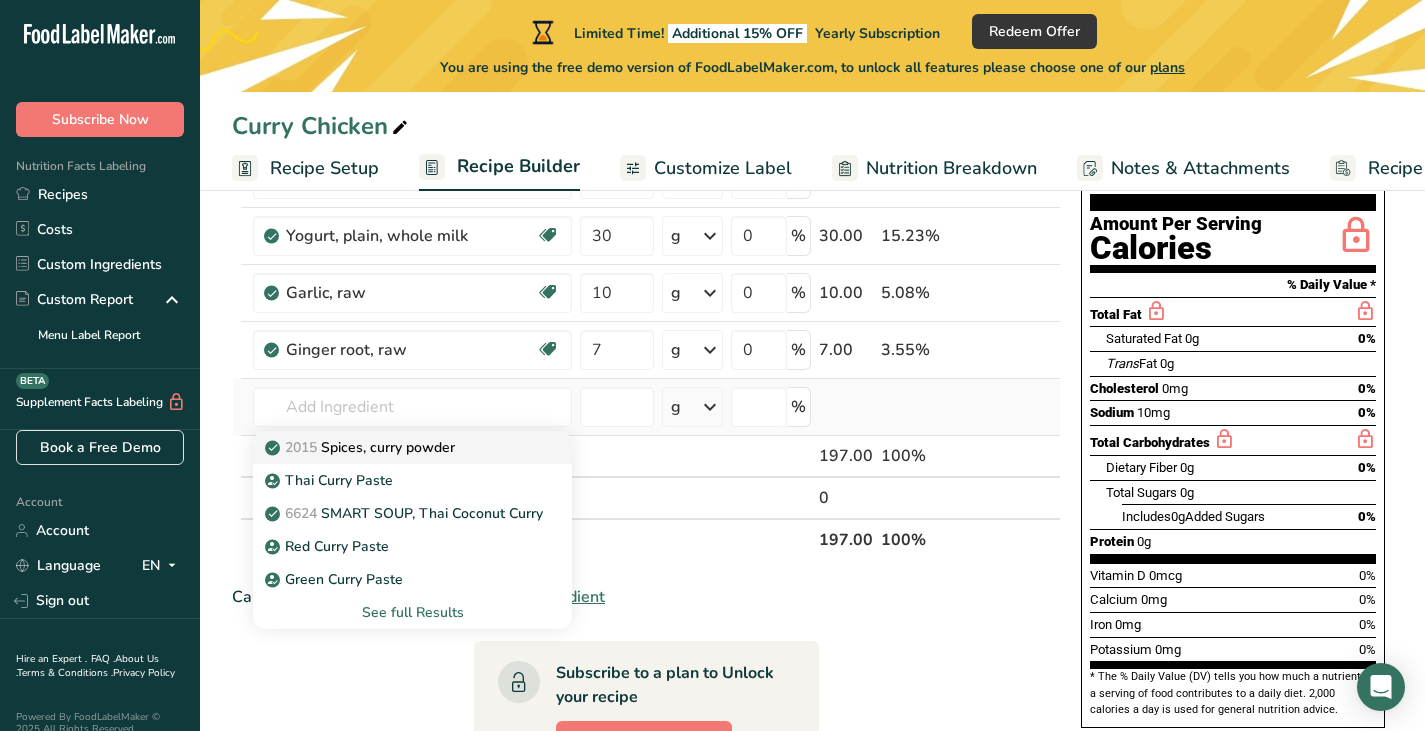 click on "2015
Spices, curry powder" at bounding box center (362, 447) 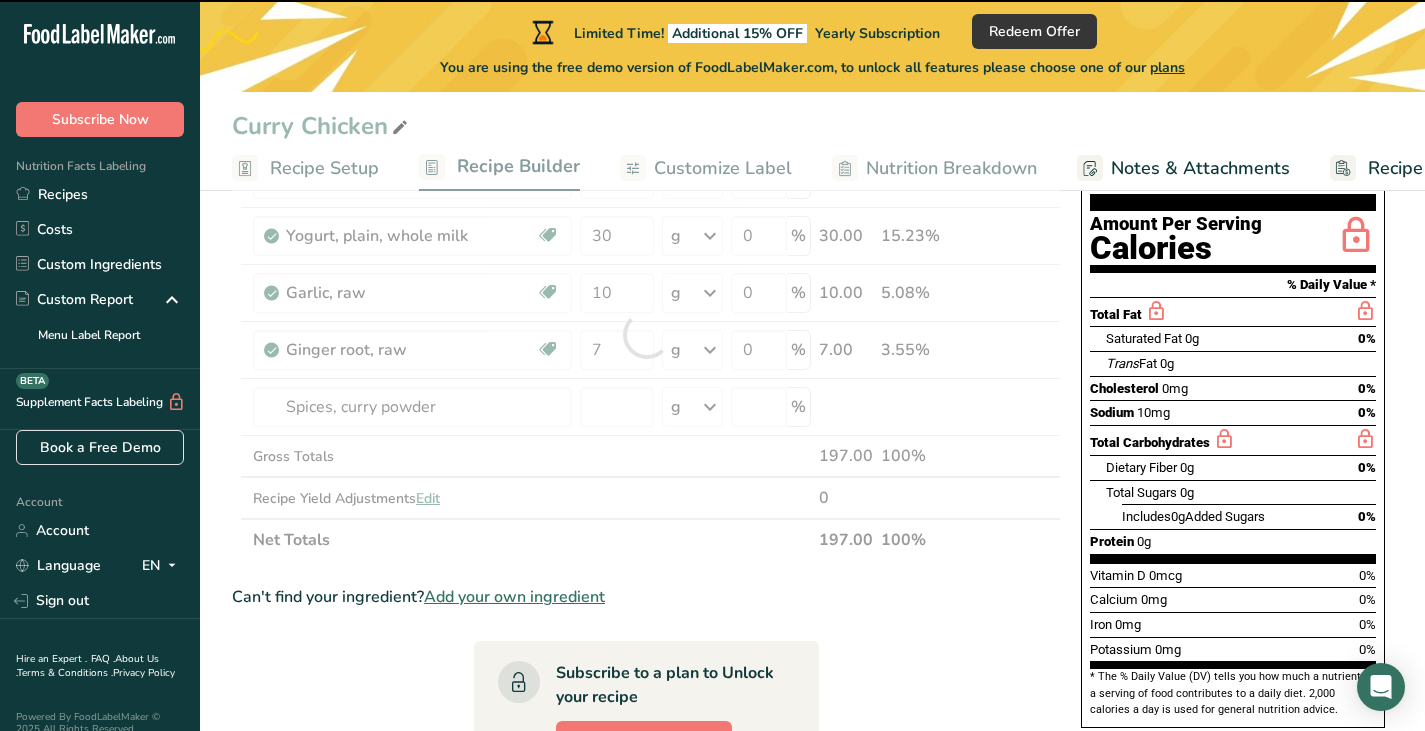 type on "0" 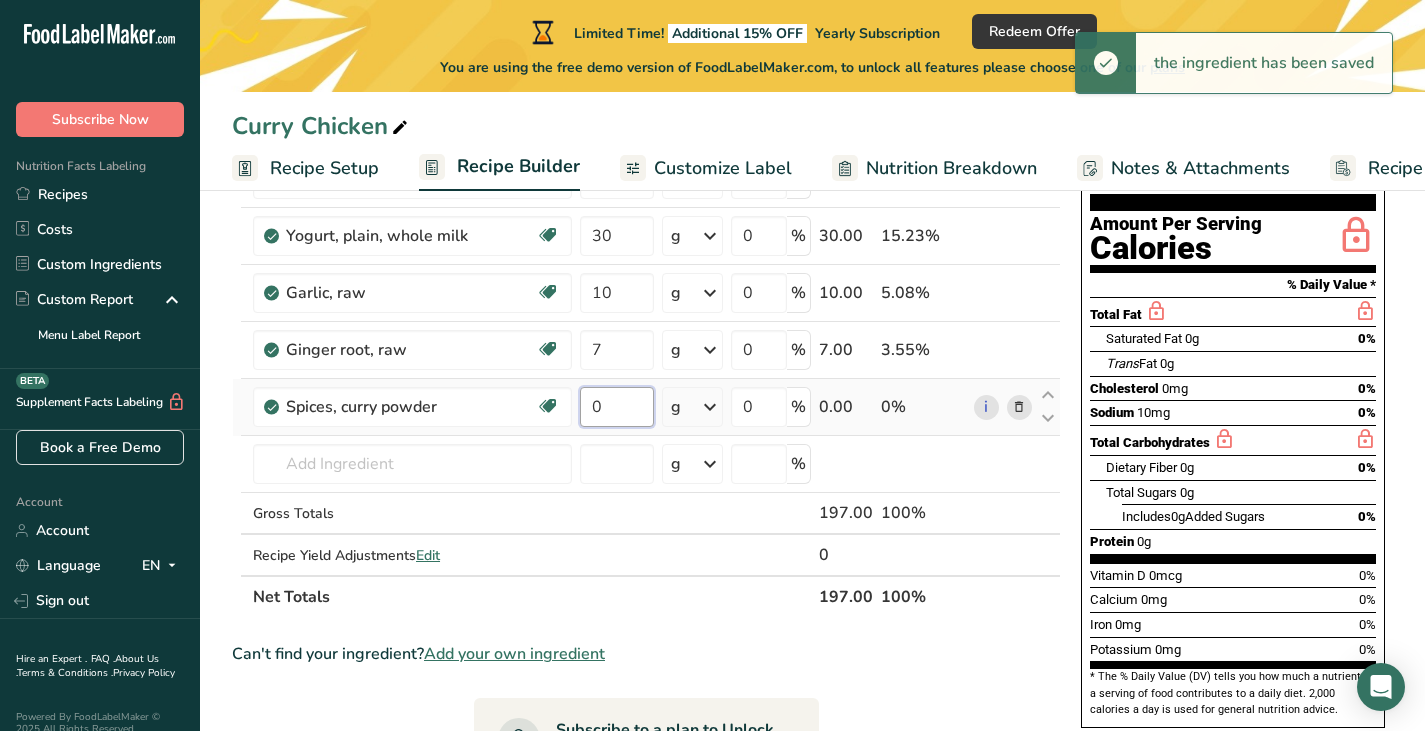 click on "0" at bounding box center [617, 407] 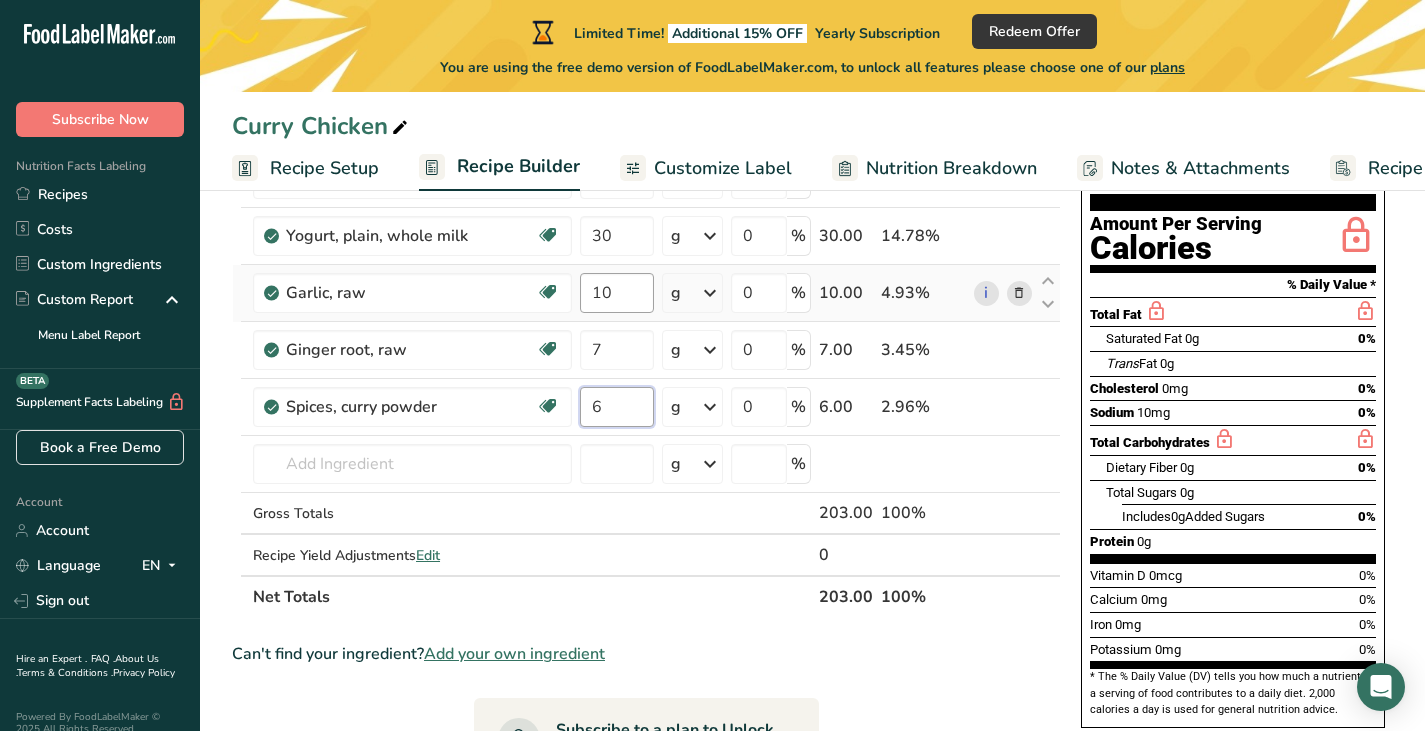 type on "6" 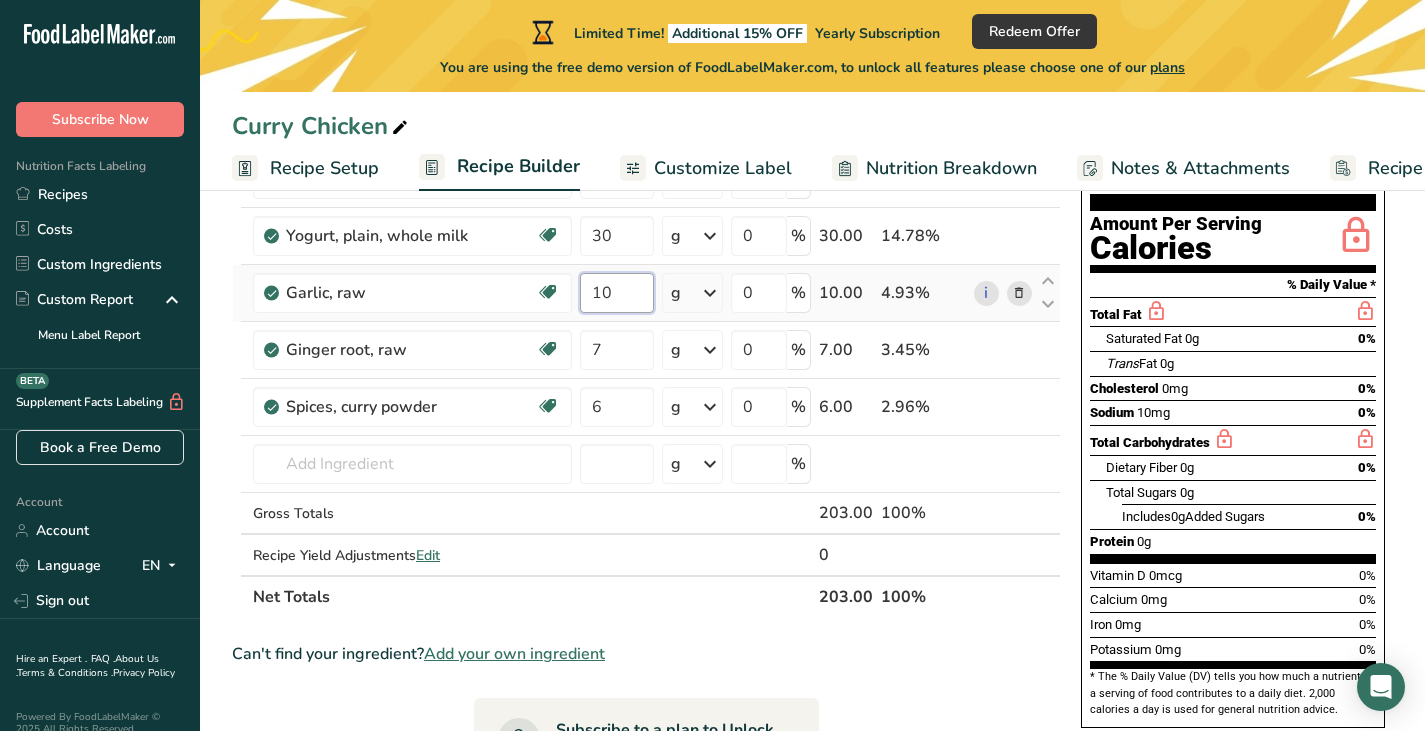 click on "Ingredient *
Amount *
Unit *
Waste *   .a-a{fill:#347362;}.b-a{fill:#fff;}          Grams
Percentage
Chicken breast, fat-free, mesquite flavor, sliced
Dairy free
Gluten free
Soy free
150
g
Portions
1 serving 2 slices
Weight Units
g
kg
mg
See more
Volume Units
l
Volume units require a density conversion. If you know your ingredient's density enter it below. Otherwise, click on "RIA" our AI Regulatory bot - she will be able to help you
lb/ft3
g/cm3
Confirm
mL
lb/ft3
g/cm3" at bounding box center [646, 363] 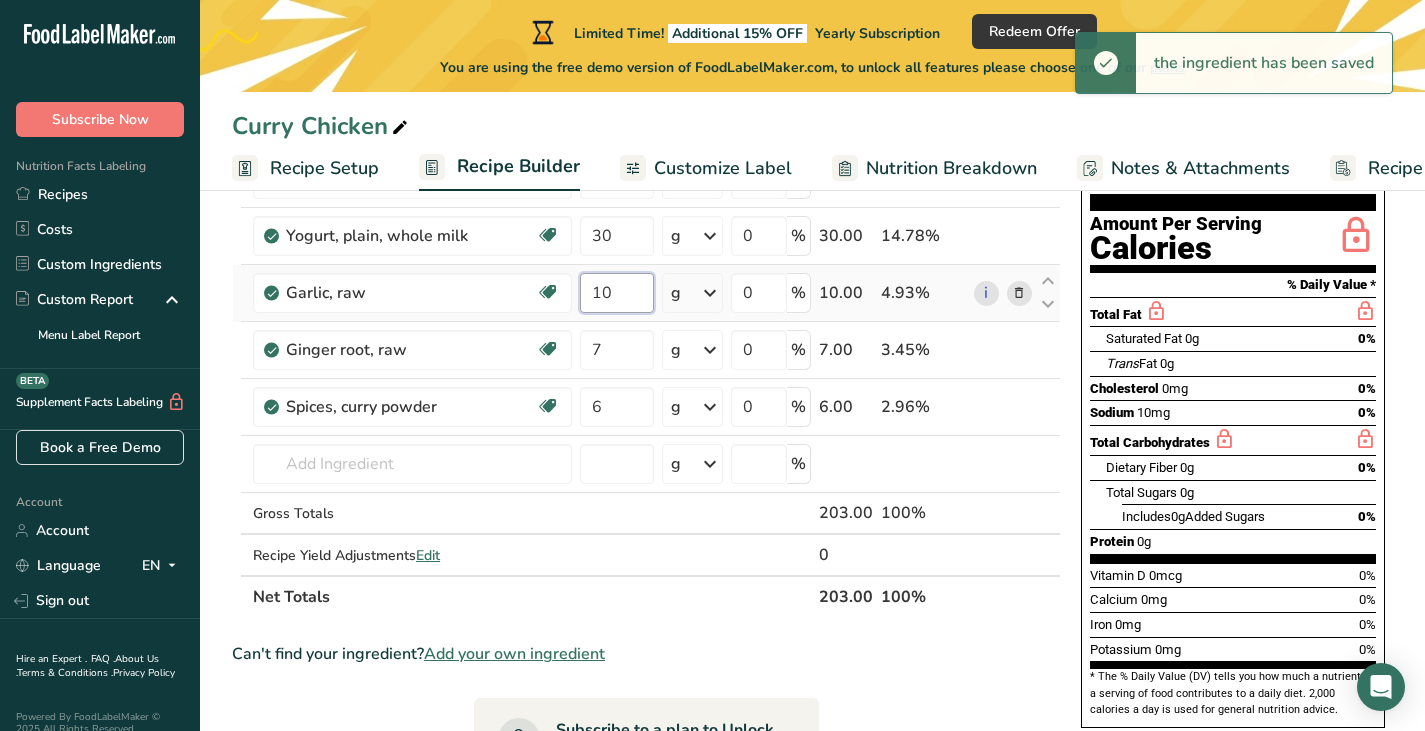 type on "1" 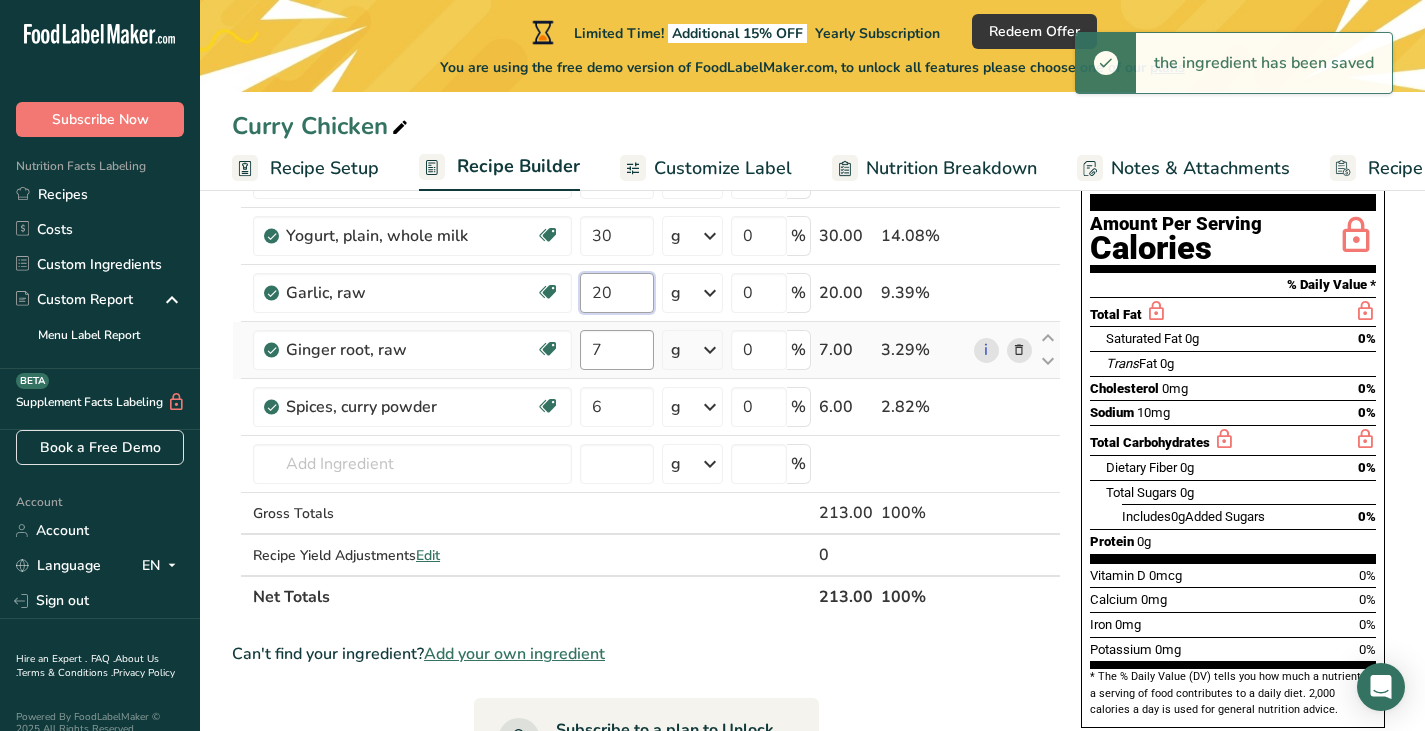 type on "20" 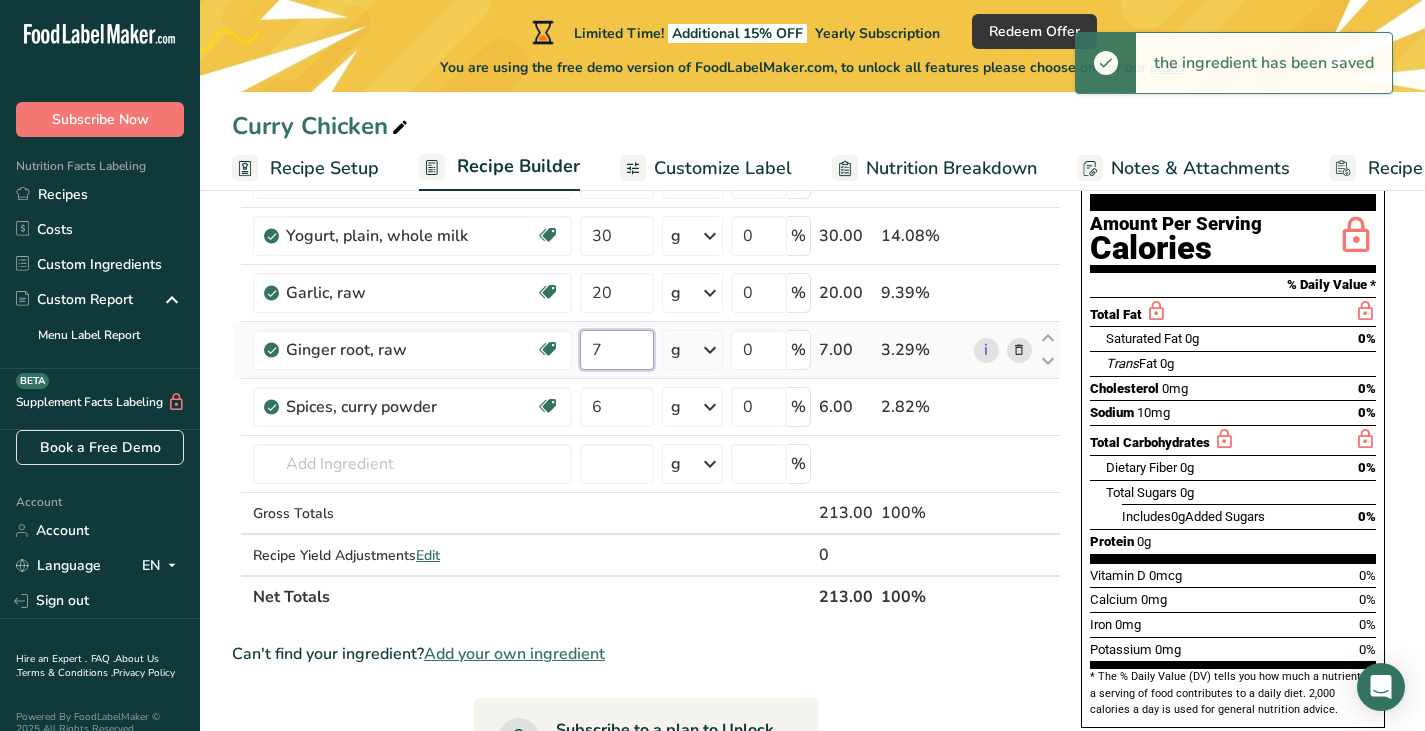 click on "Ingredient *
Amount *
Unit *
Waste *   .a-a{fill:#347362;}.b-a{fill:#fff;}          Grams
Percentage
Chicken breast, fat-free, mesquite flavor, sliced
Dairy free
Gluten free
Soy free
150
g
Portions
1 serving 2 slices
Weight Units
g
kg
mg
See more
Volume Units
l
Volume units require a density conversion. If you know your ingredient's density enter it below. Otherwise, click on "RIA" our AI Regulatory bot - she will be able to help you
lb/ft3
g/cm3
Confirm
mL
lb/ft3
g/cm3" at bounding box center [646, 363] 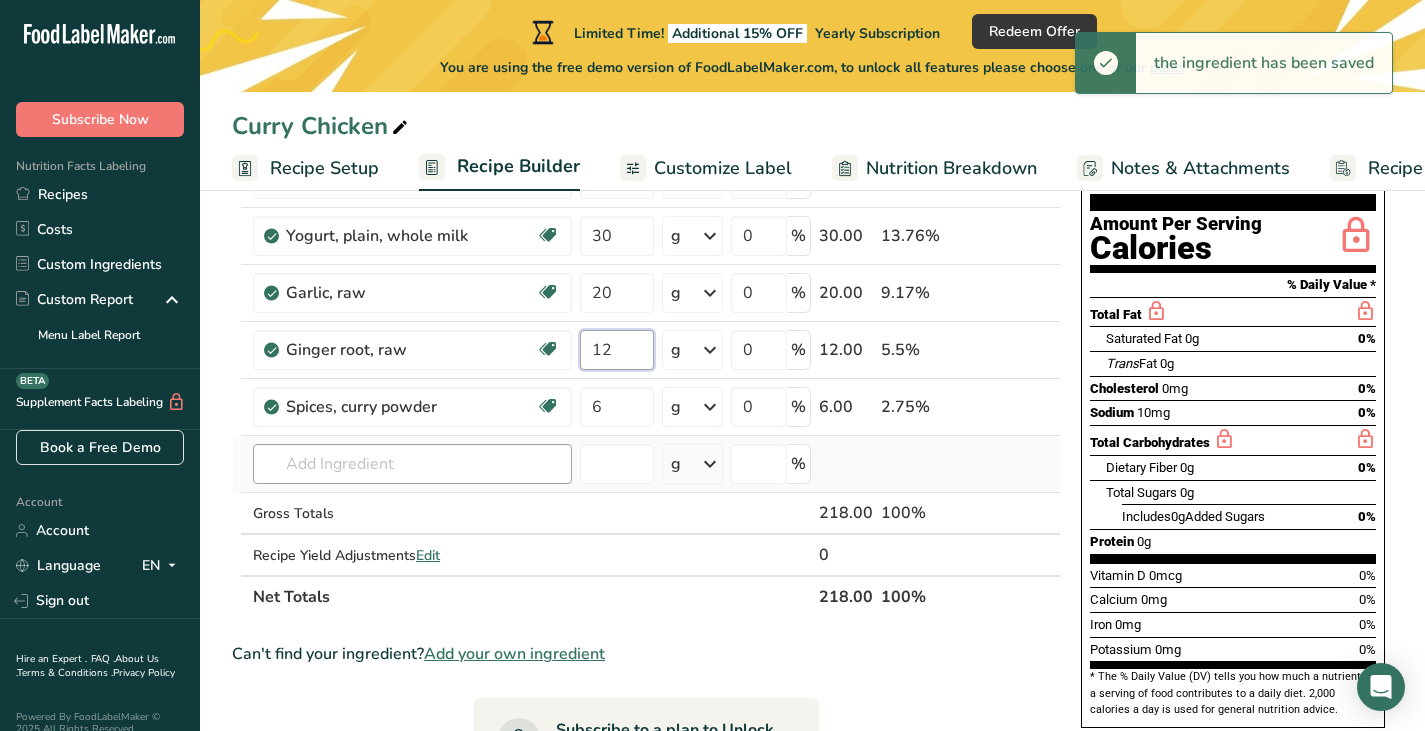 type on "12" 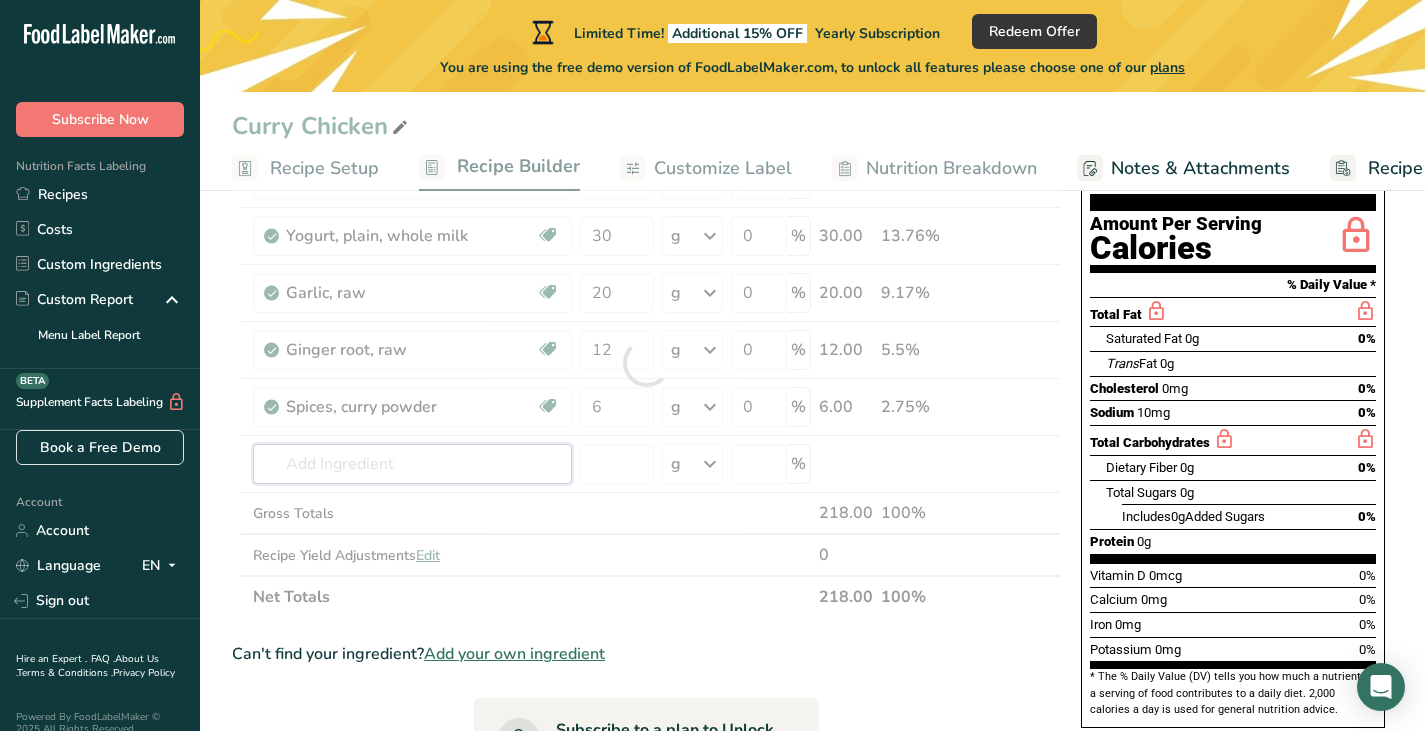 click on "Ingredient *
Amount *
Unit *
Waste *   .a-a{fill:#347362;}.b-a{fill:#fff;}          Grams
Percentage
Chicken breast, fat-free, mesquite flavor, sliced
Dairy free
Gluten free
Soy free
150
g
Portions
1 serving 2 slices
Weight Units
g
kg
mg
See more
Volume Units
l
Volume units require a density conversion. If you know your ingredient's density enter it below. Otherwise, click on "RIA" our AI Regulatory bot - she will be able to help you
lb/ft3
g/cm3
Confirm
mL
lb/ft3
g/cm3" at bounding box center [646, 363] 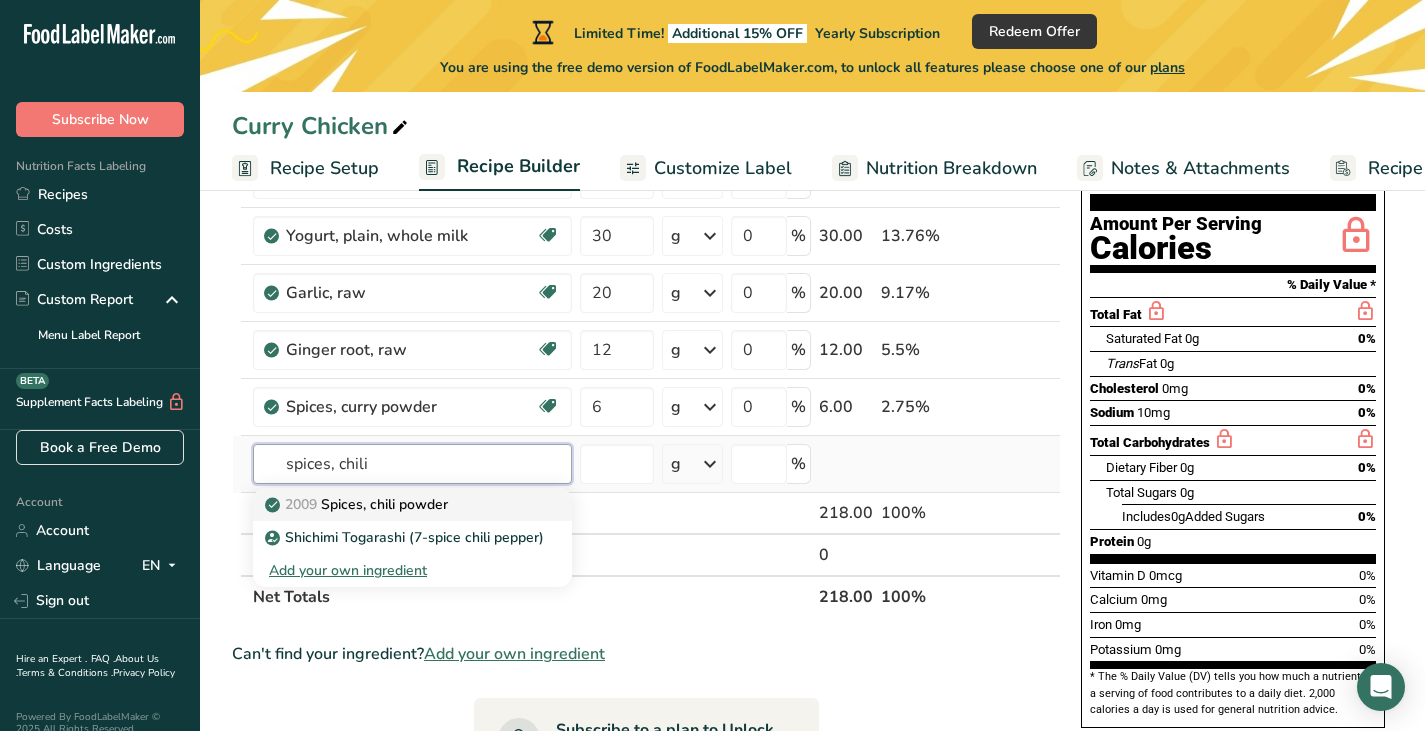 type on "spices, chili" 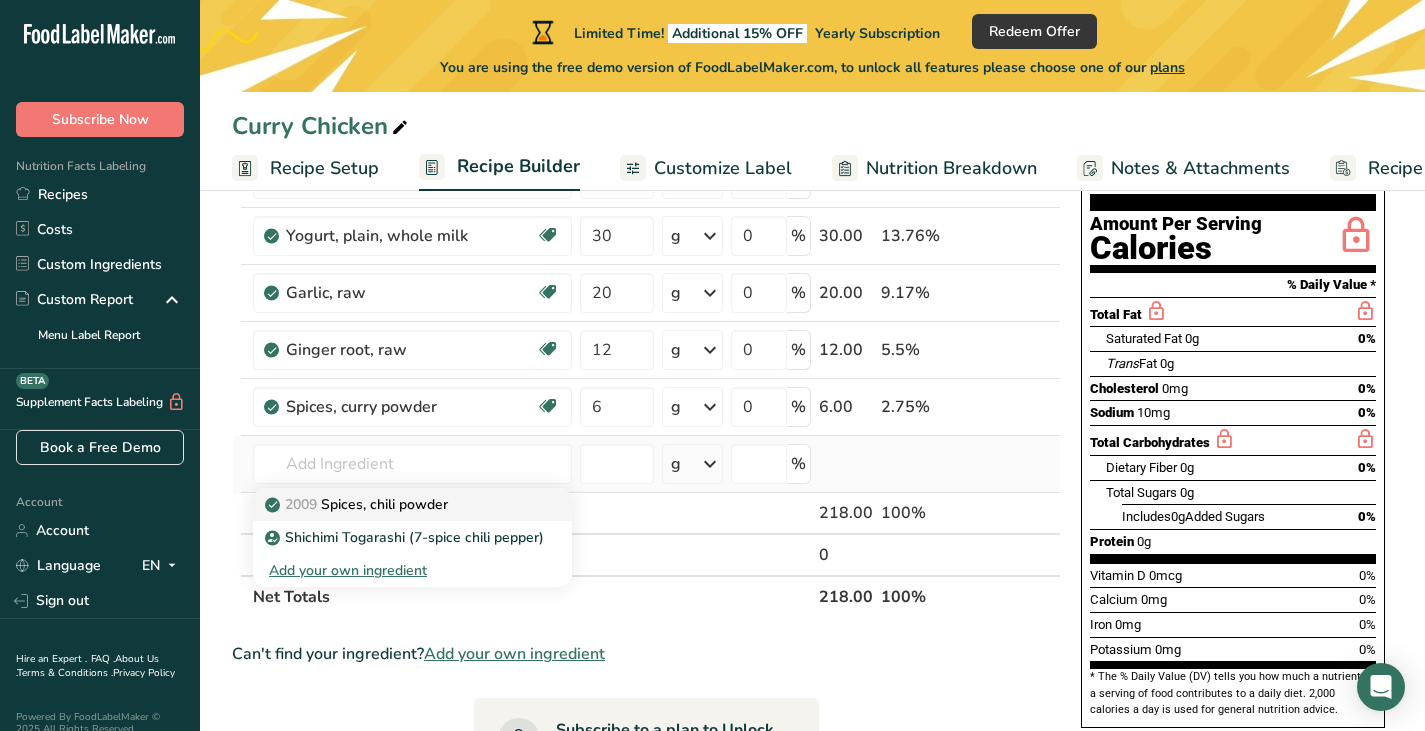 click on "2009
Spices, chili powder" at bounding box center [358, 504] 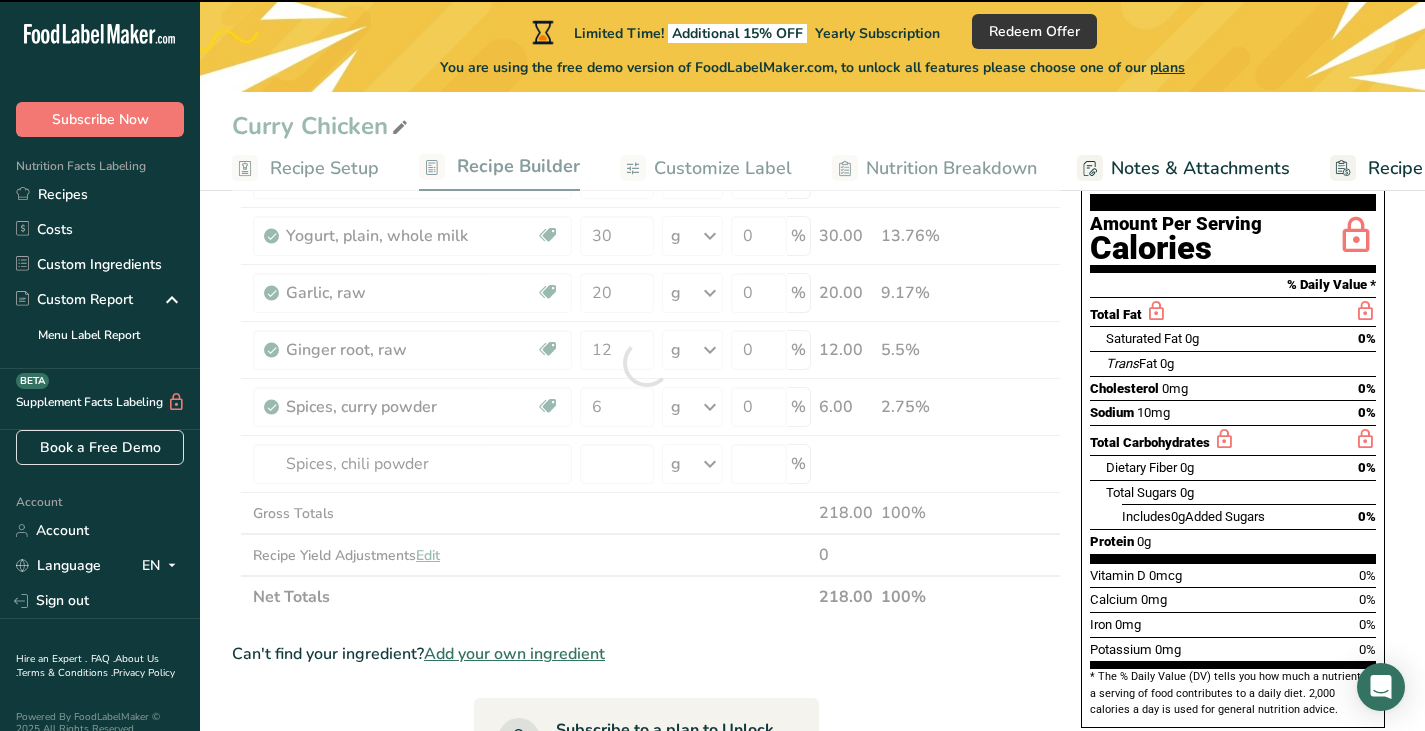 type on "0" 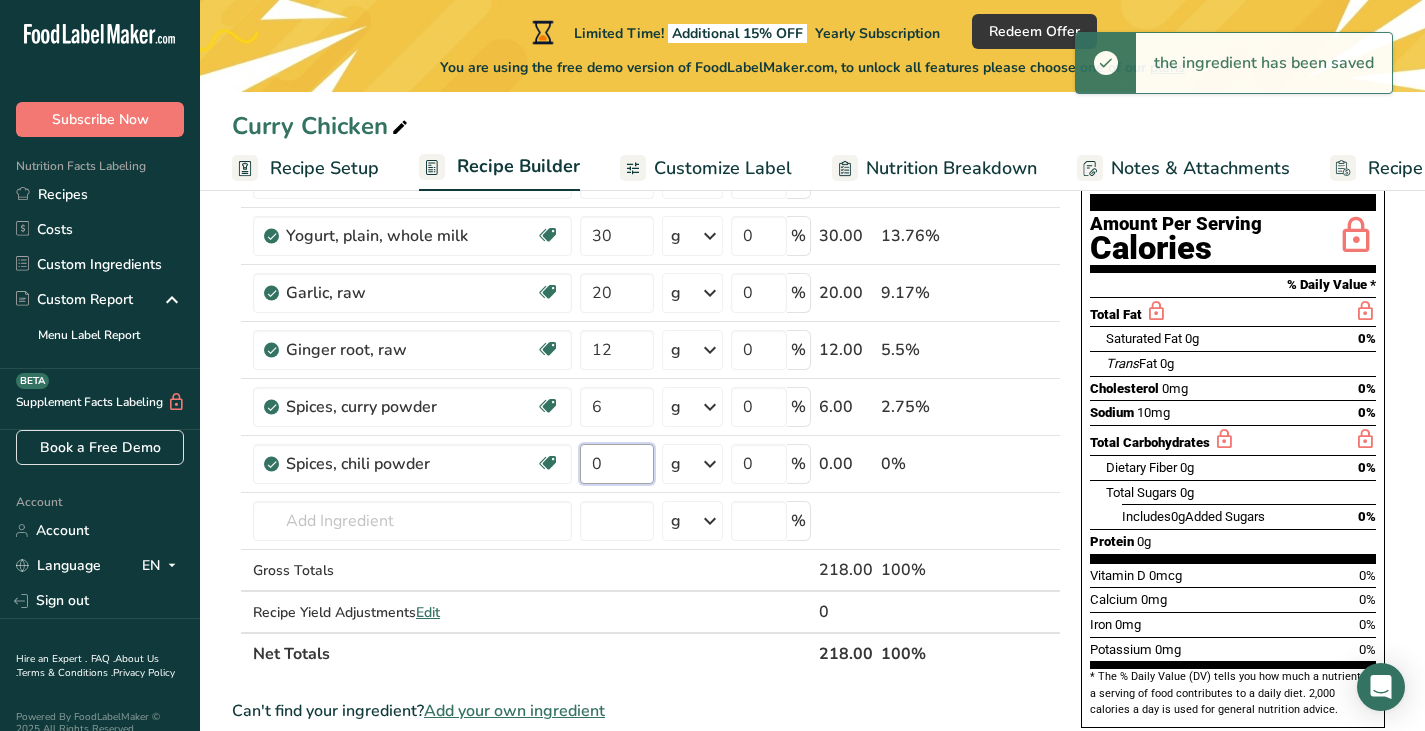 click on "0" at bounding box center [617, 464] 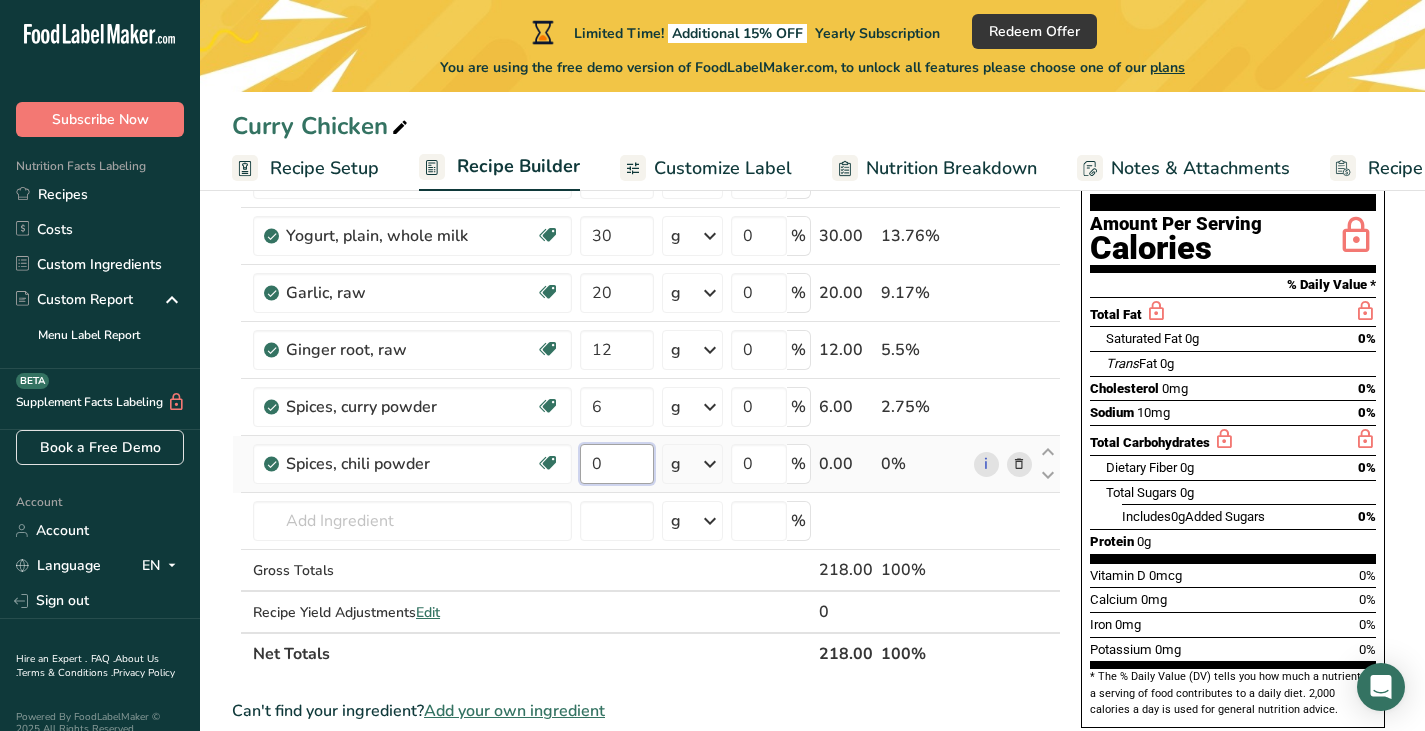 drag, startPoint x: 629, startPoint y: 470, endPoint x: 590, endPoint y: 474, distance: 39.20459 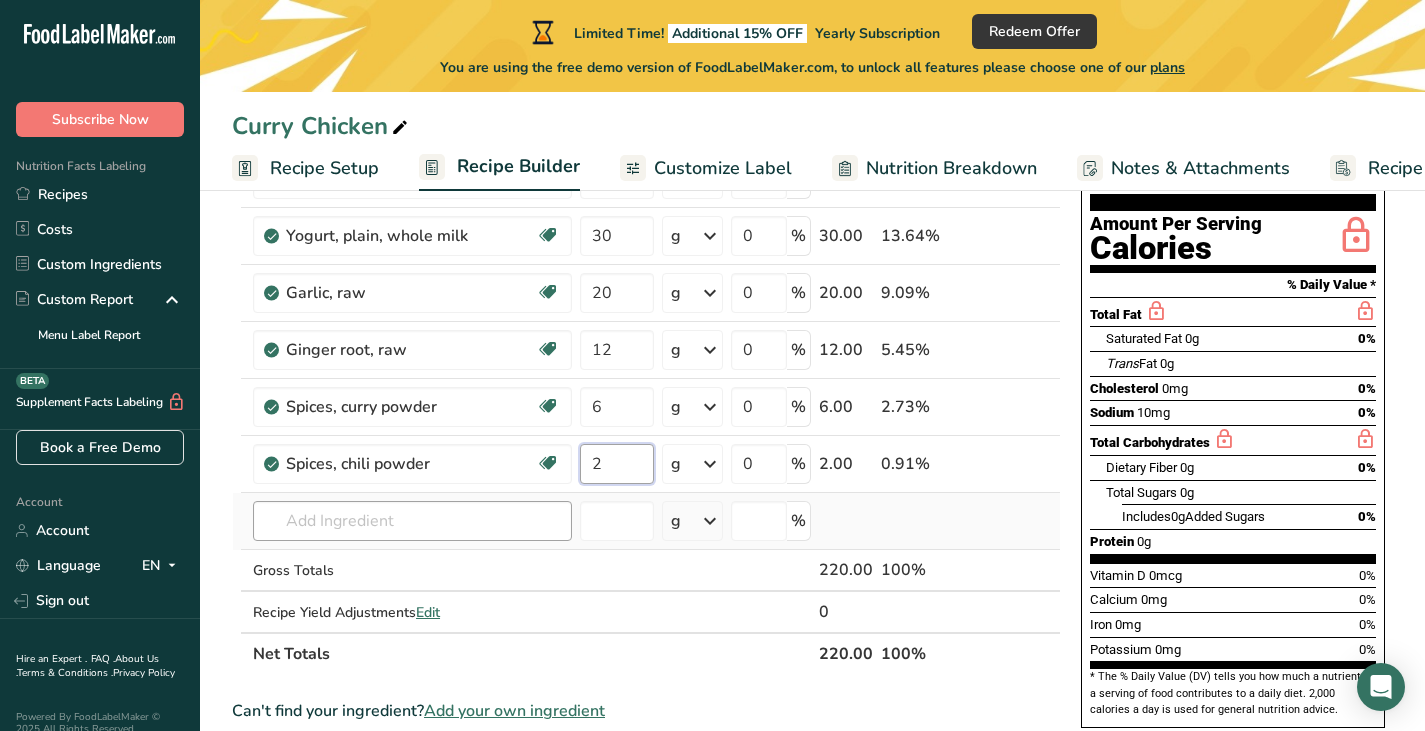 type on "2" 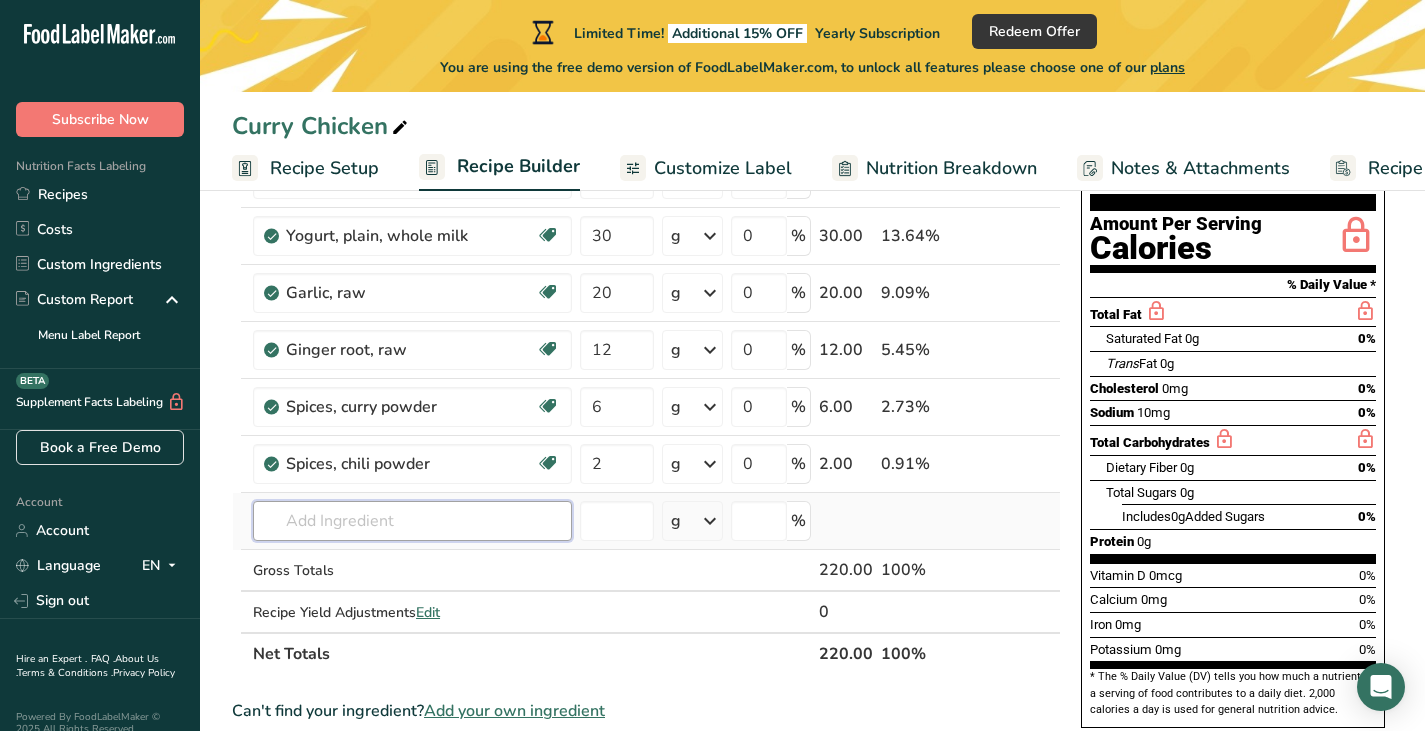 click on "Ingredient *
Amount *
Unit *
Waste *   .a-a{fill:#347362;}.b-a{fill:#fff;}          Grams
Percentage
Chicken breast, fat-free, mesquite flavor, sliced
Dairy free
Gluten free
Soy free
150
g
Portions
1 serving 2 slices
Weight Units
g
kg
mg
See more
Volume Units
l
Volume units require a density conversion. If you know your ingredient's density enter it below. Otherwise, click on "RIA" our AI Regulatory bot - she will be able to help you
lb/ft3
g/cm3
Confirm
mL
lb/ft3
g/cm3" at bounding box center [646, 391] 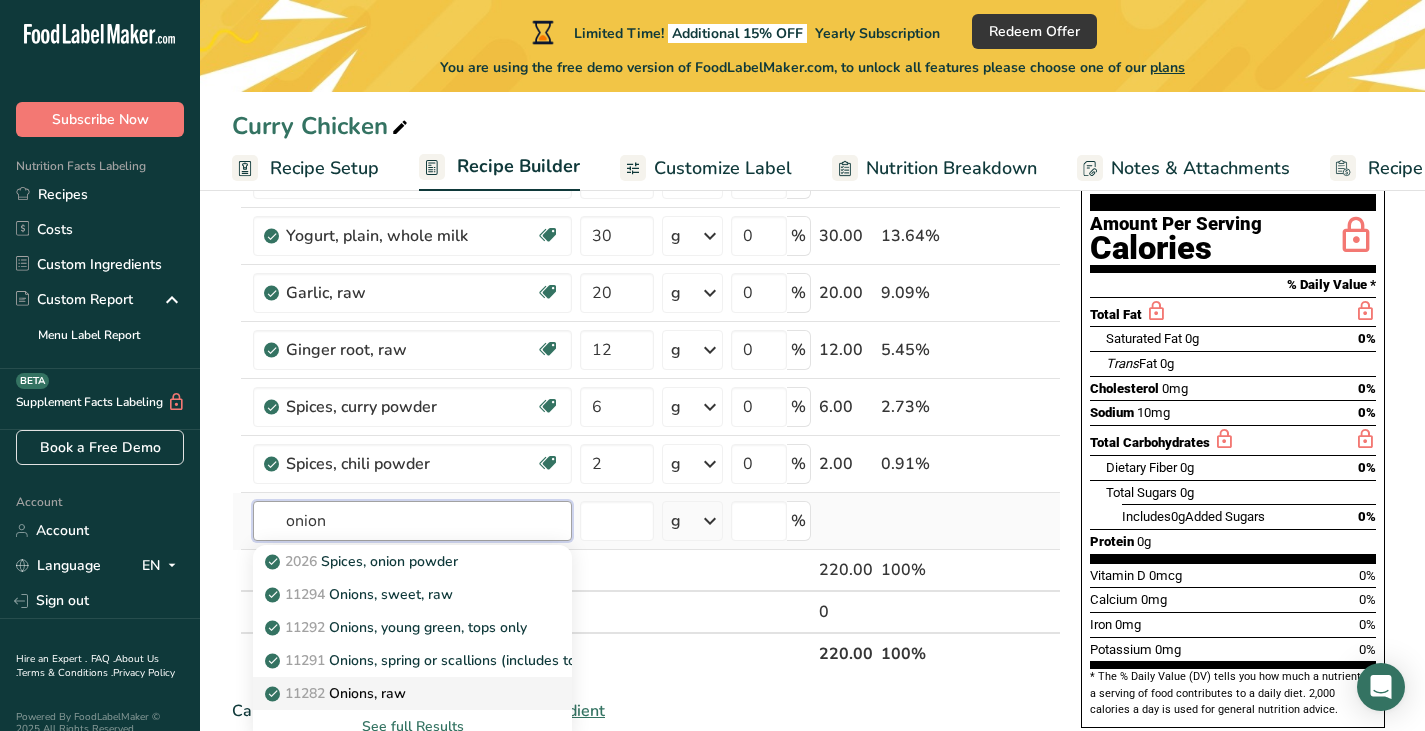type on "onion" 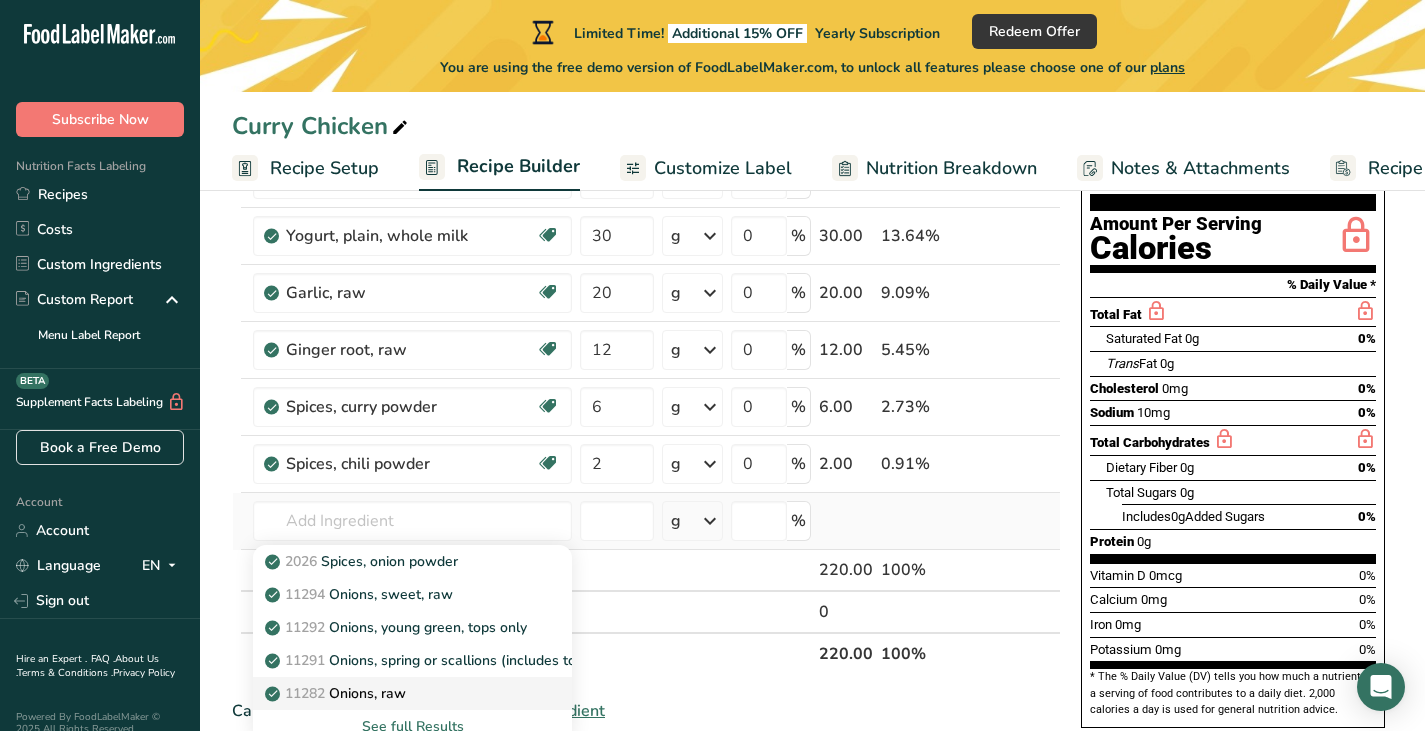click on "11282
Onions, raw" at bounding box center [412, 693] 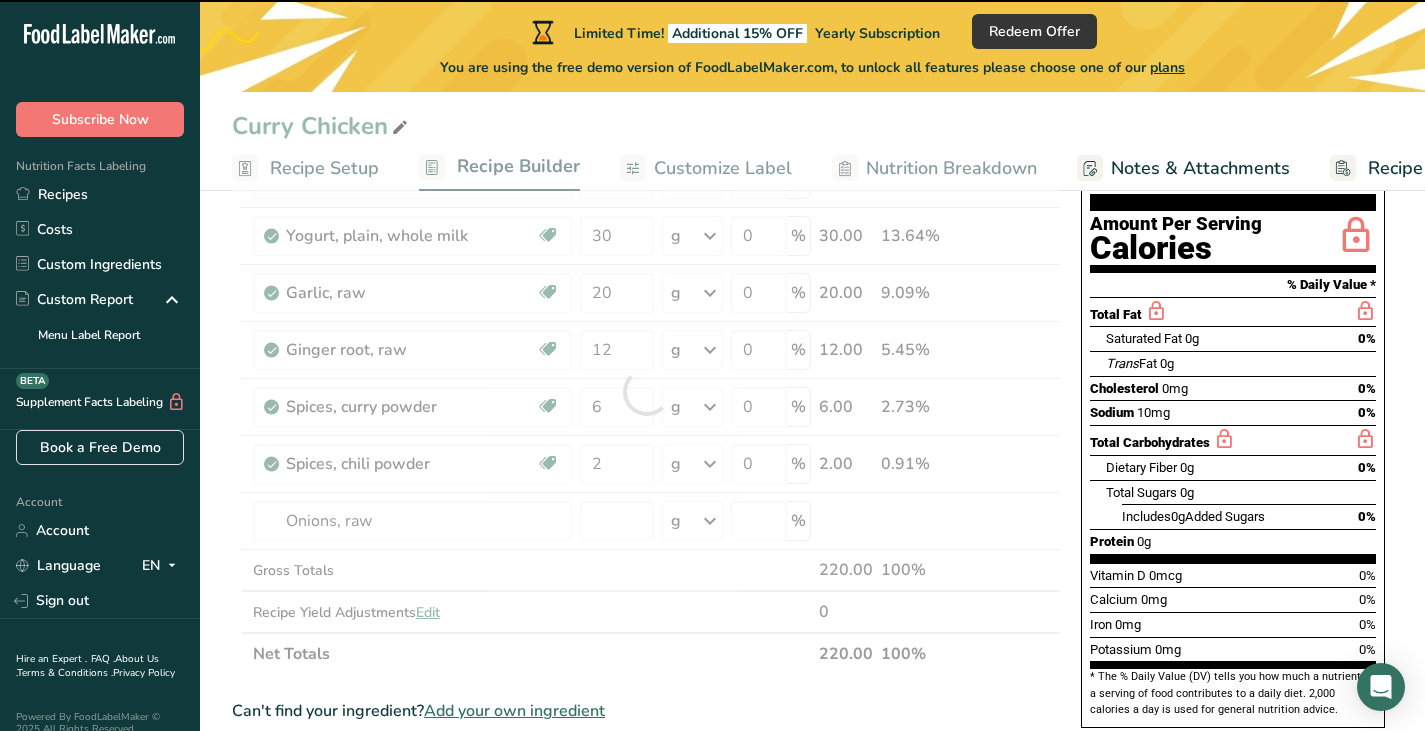 type on "0" 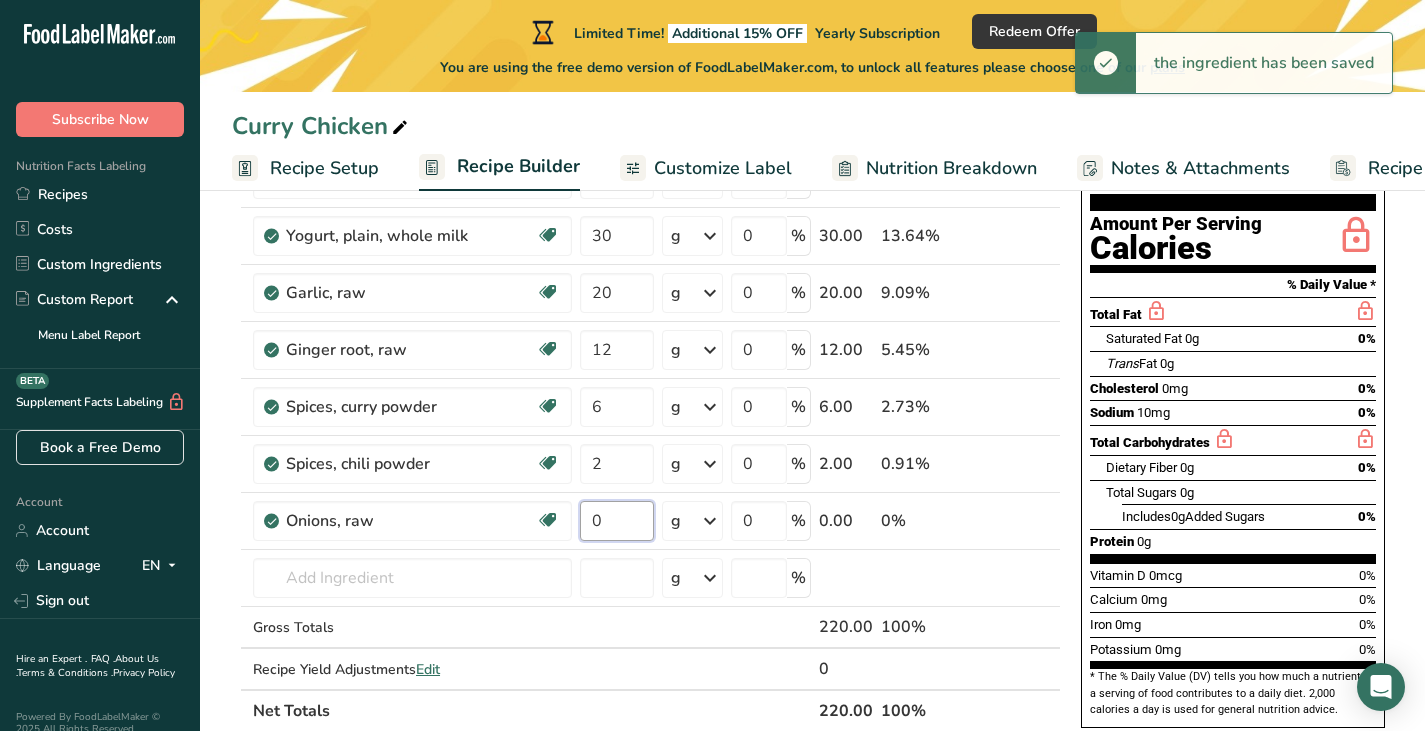 click on "0" at bounding box center (617, 521) 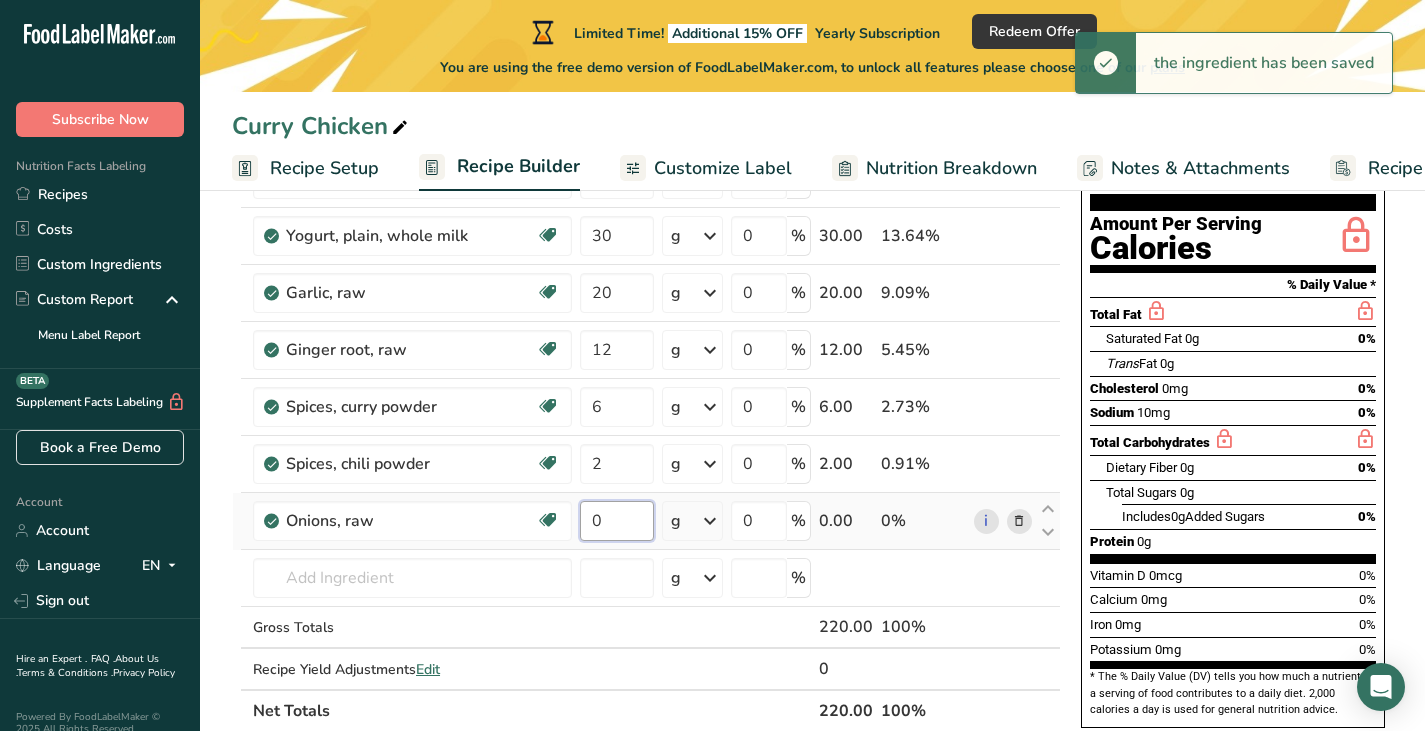 drag, startPoint x: 622, startPoint y: 518, endPoint x: 590, endPoint y: 529, distance: 33.83785 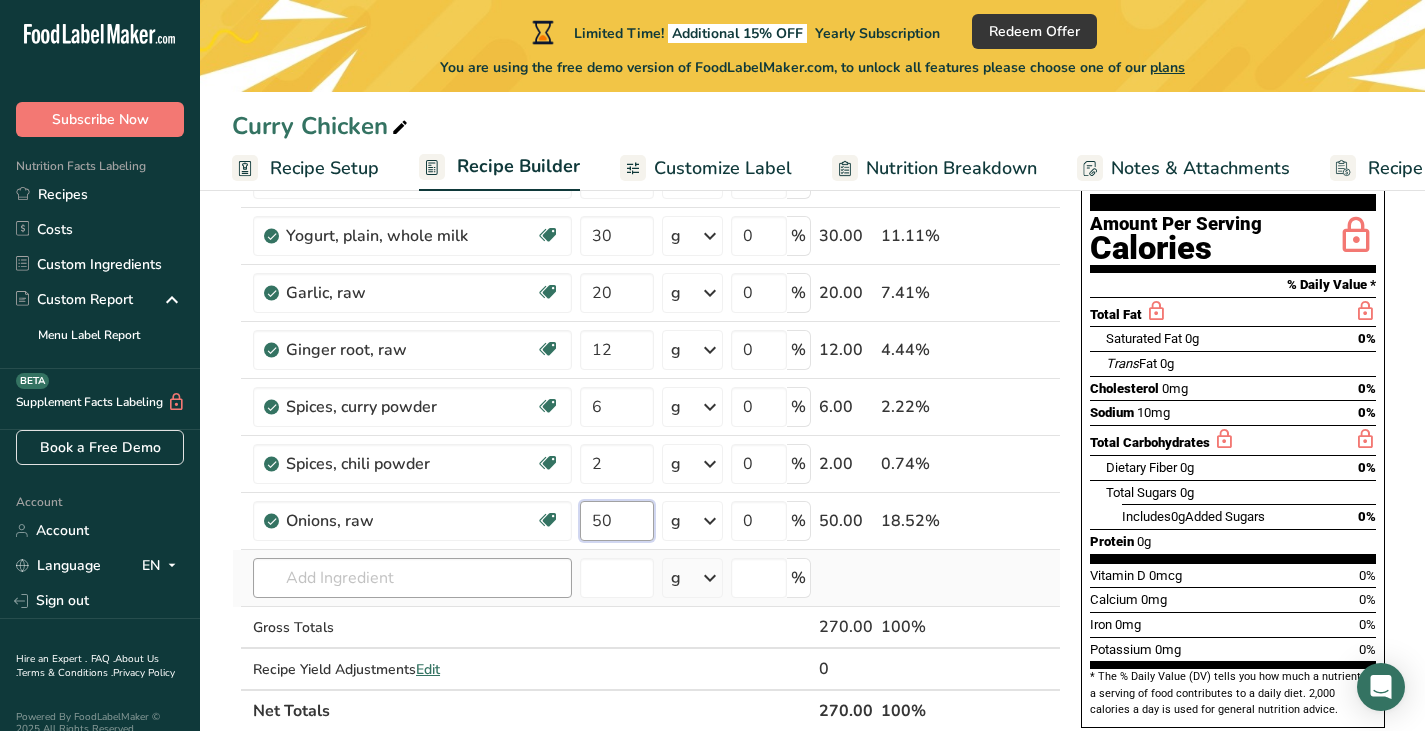 type on "50" 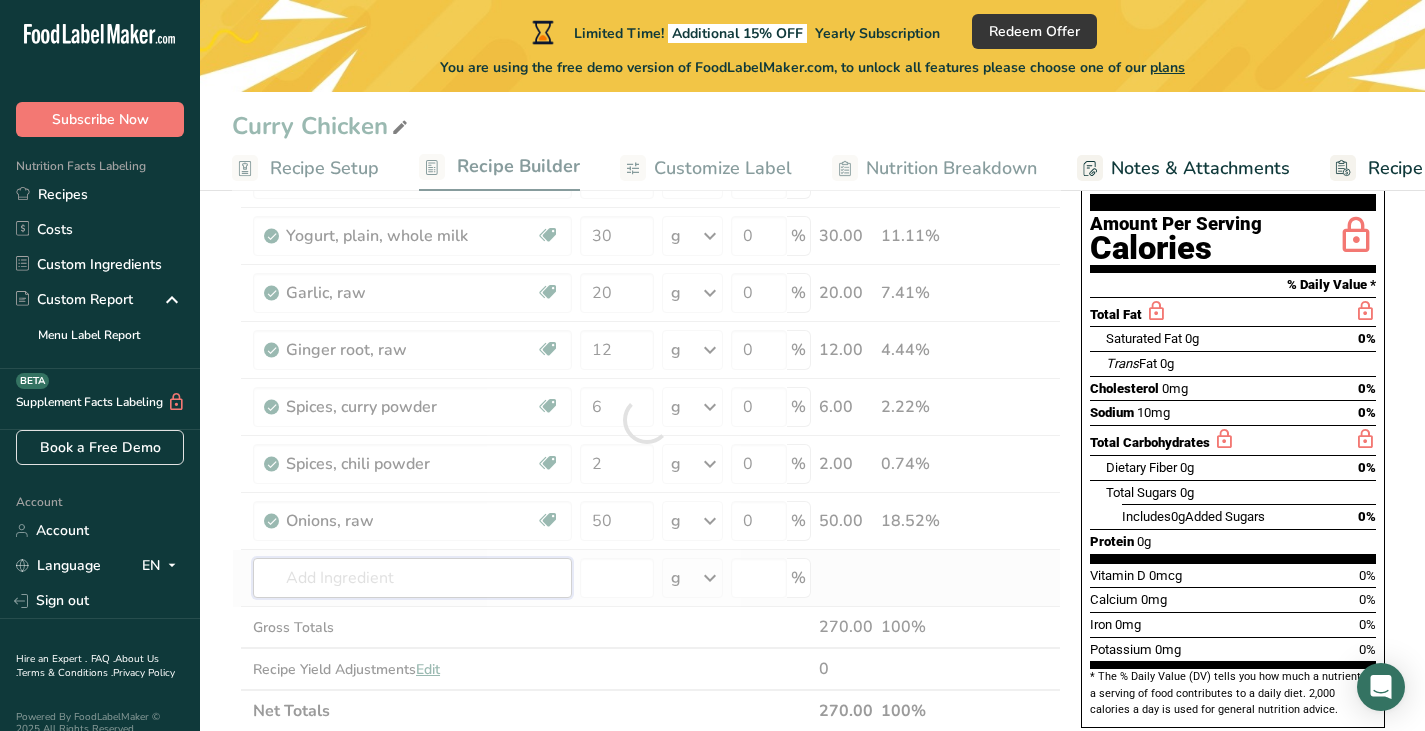 click on "Ingredient *
Amount *
Unit *
Waste *   .a-a{fill:#347362;}.b-a{fill:#fff;}          Grams
Percentage
Chicken breast, fat-free, mesquite flavor, sliced
Dairy free
Gluten free
Soy free
150
g
Portions
1 serving 2 slices
Weight Units
g
kg
mg
See more
Volume Units
l
Volume units require a density conversion. If you know your ingredient's density enter it below. Otherwise, click on "RIA" our AI Regulatory bot - she will be able to help you
lb/ft3
g/cm3
Confirm
mL
lb/ft3
g/cm3" at bounding box center (646, 420) 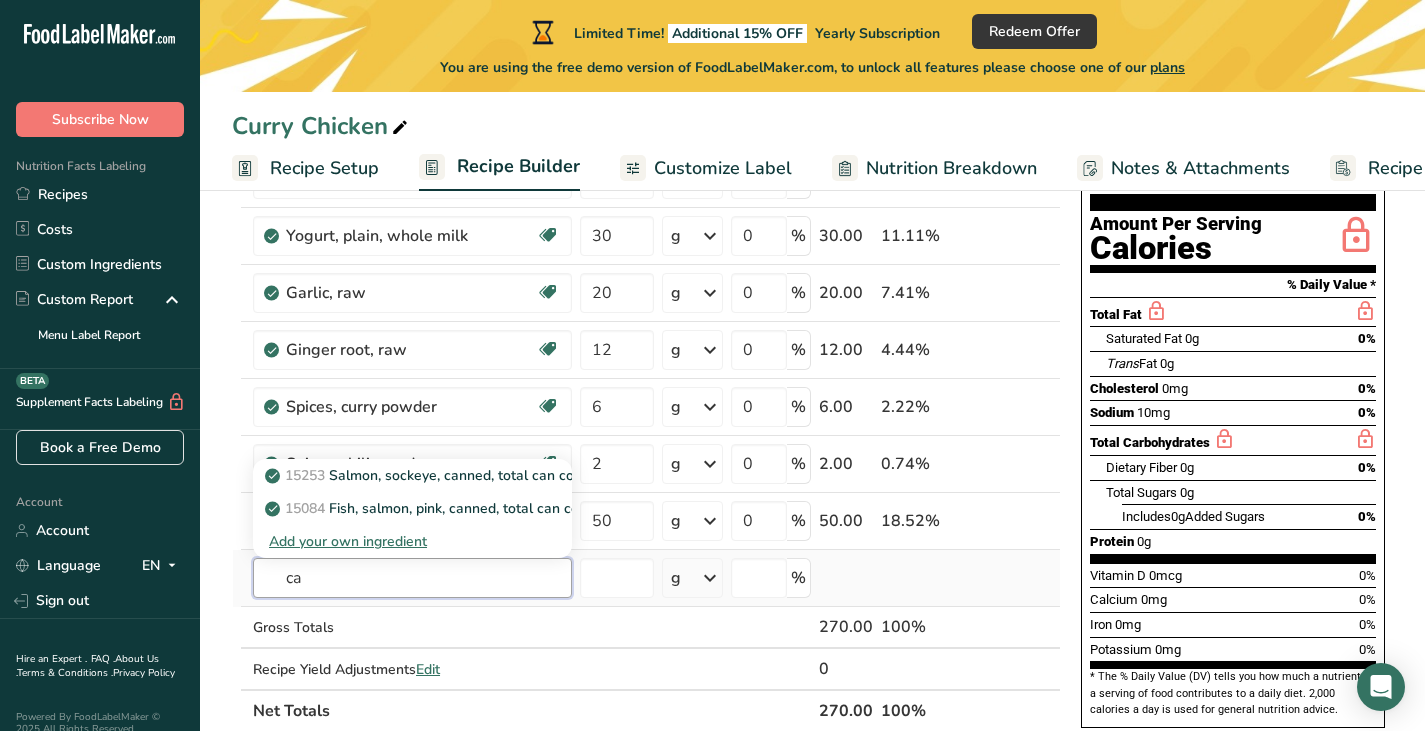 type on "c" 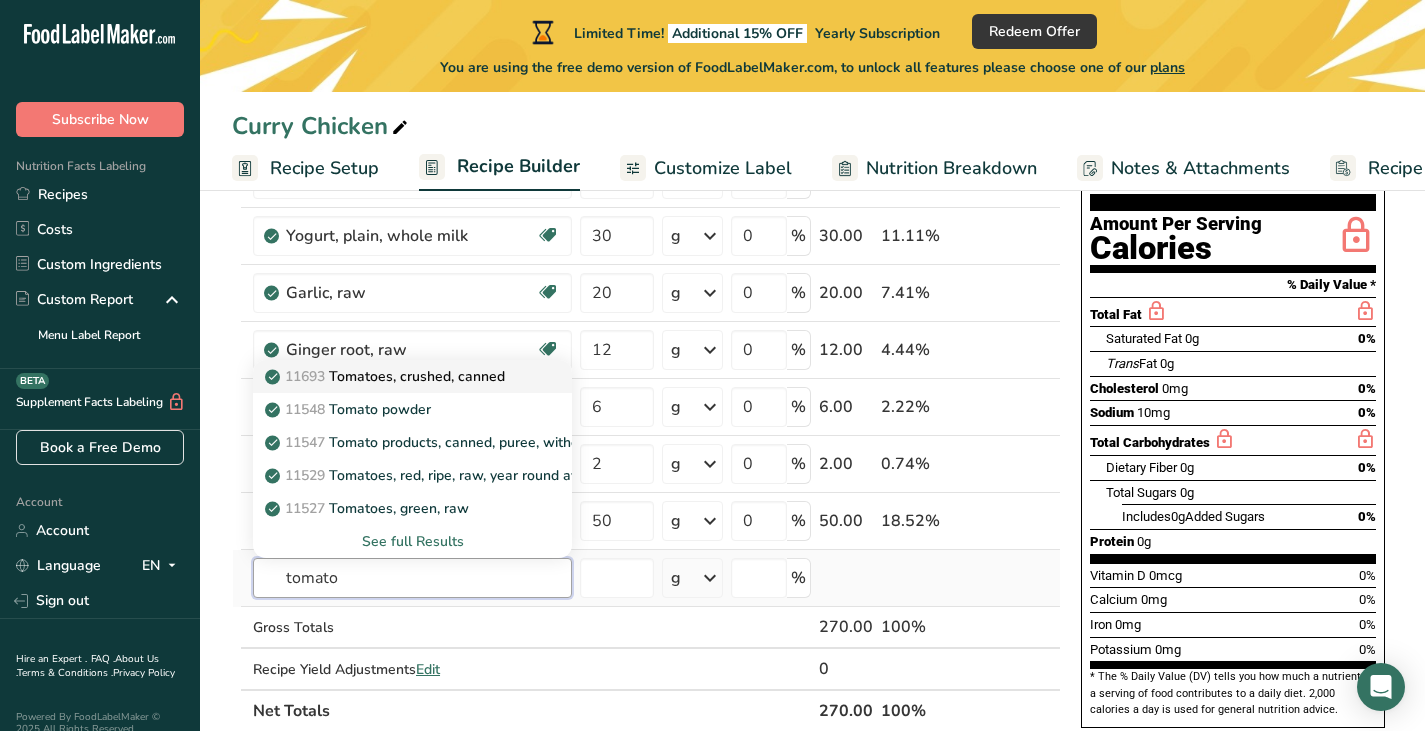 type on "tomato" 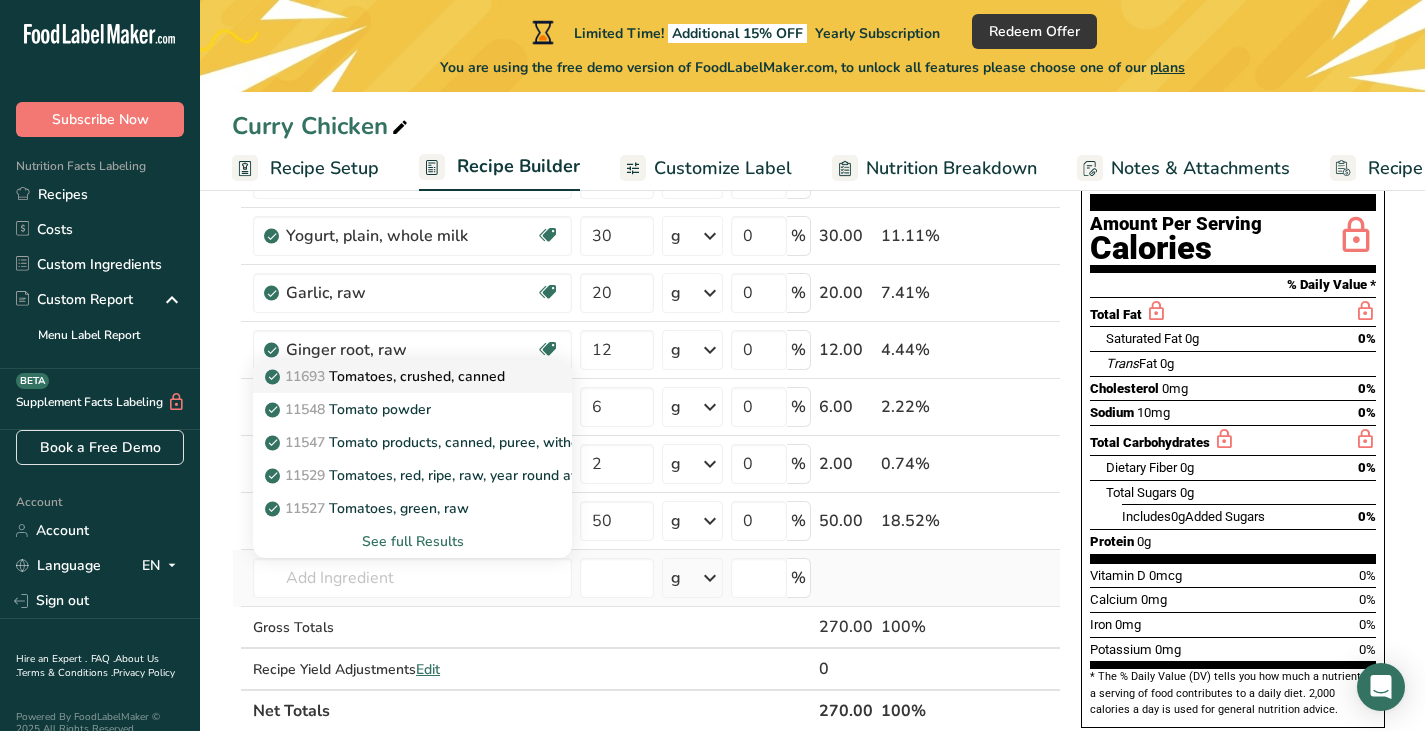 click on "11693
Tomatoes, crushed, canned" at bounding box center [412, 376] 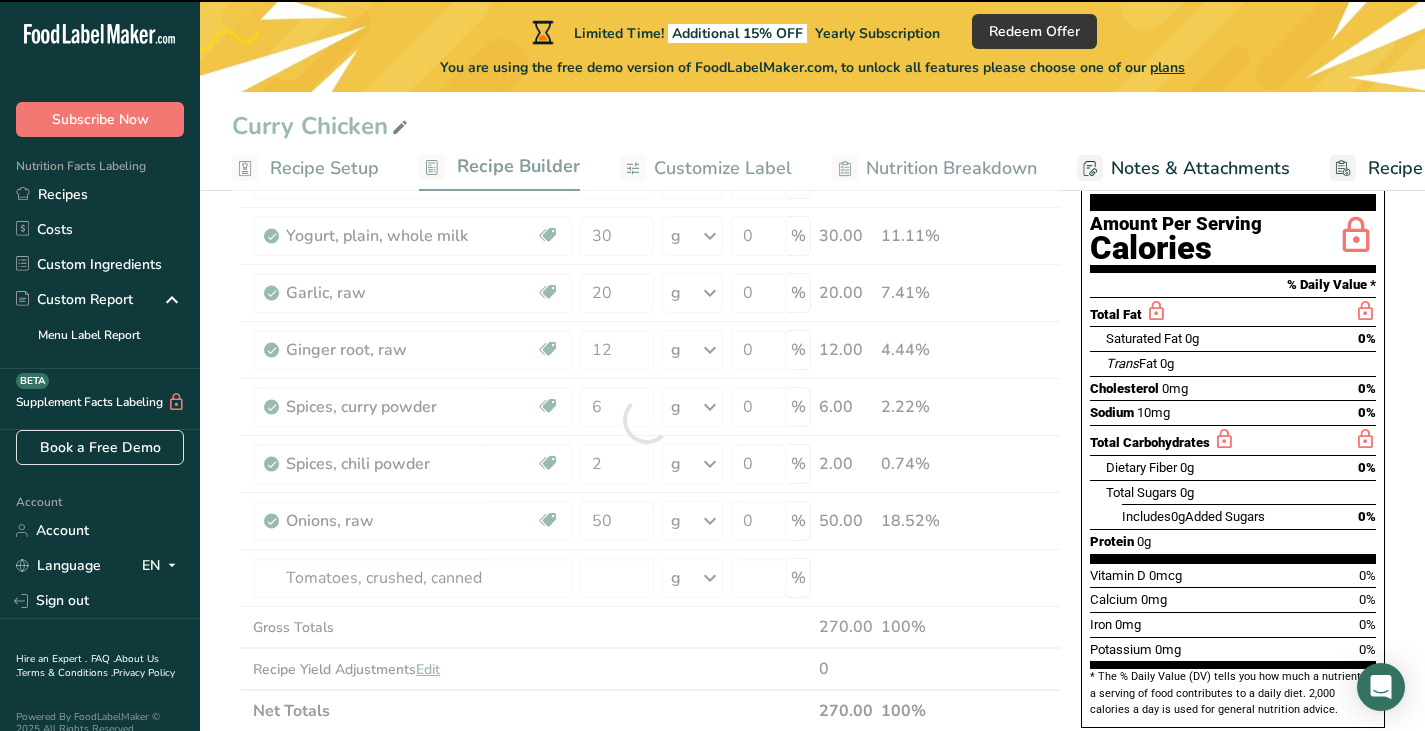 type on "0" 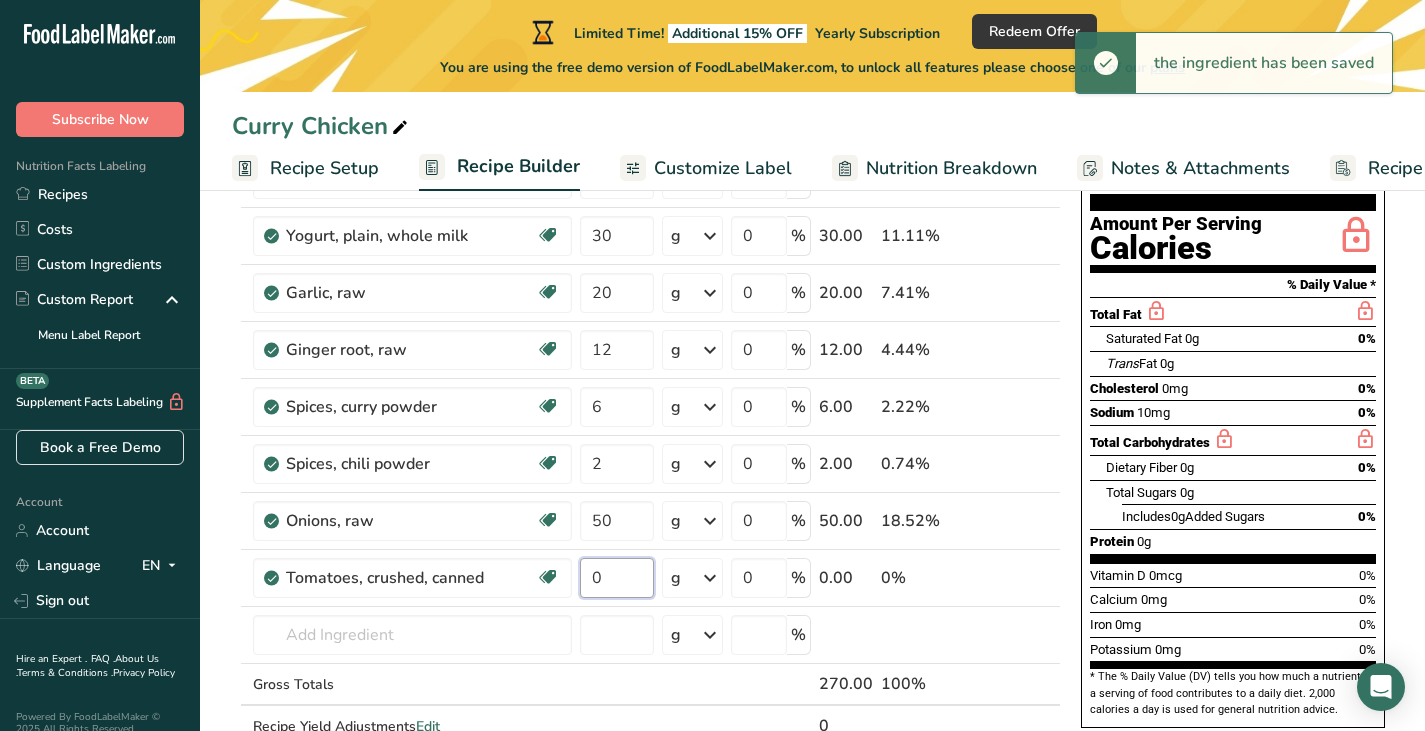 click on "0" at bounding box center [617, 578] 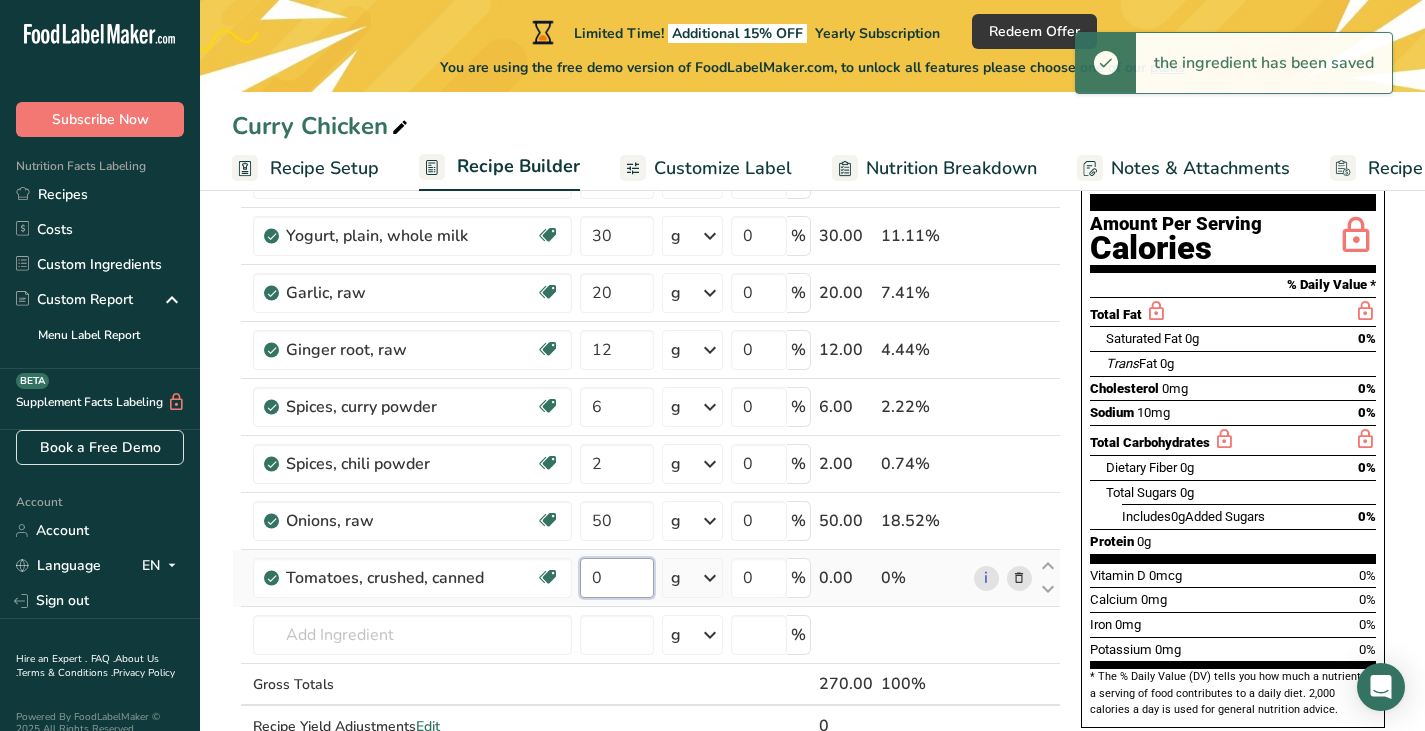 drag, startPoint x: 605, startPoint y: 577, endPoint x: 587, endPoint y: 581, distance: 18.439089 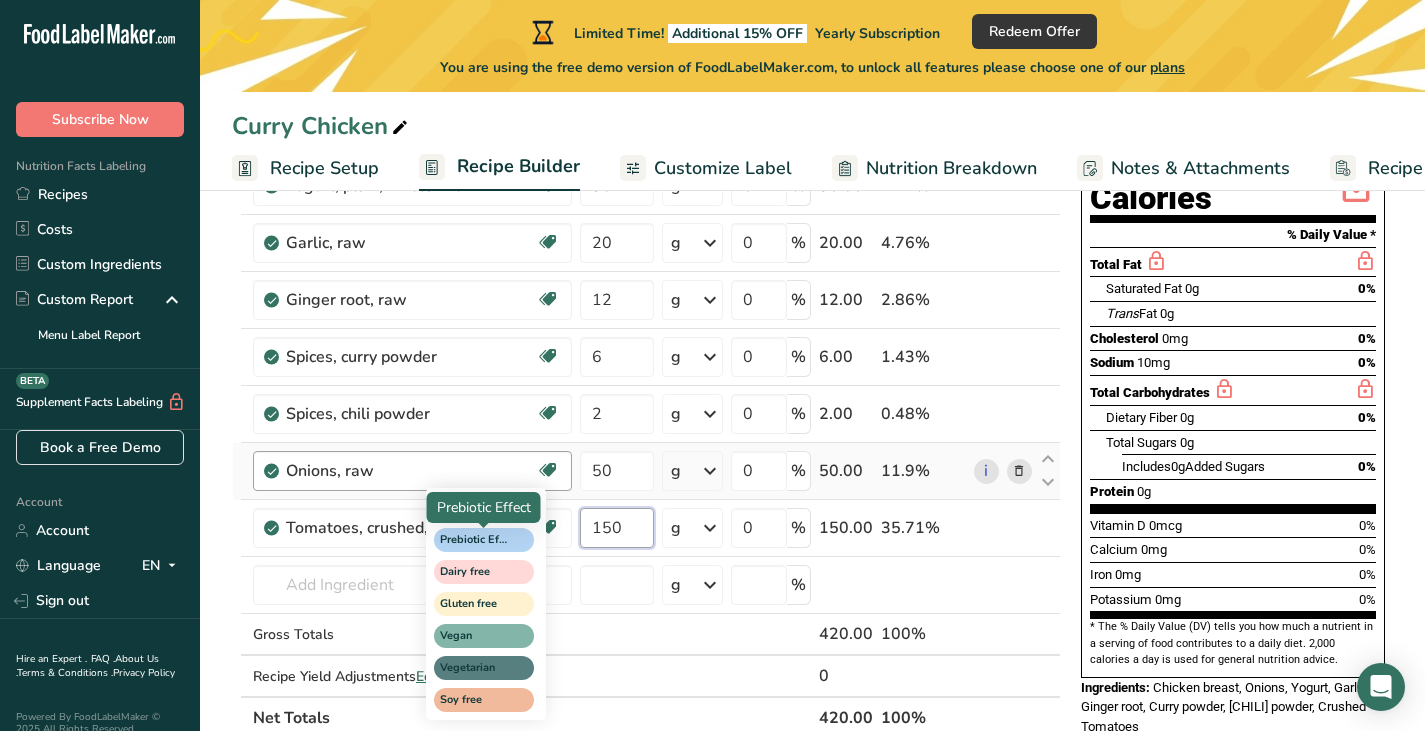 scroll, scrollTop: 300, scrollLeft: 0, axis: vertical 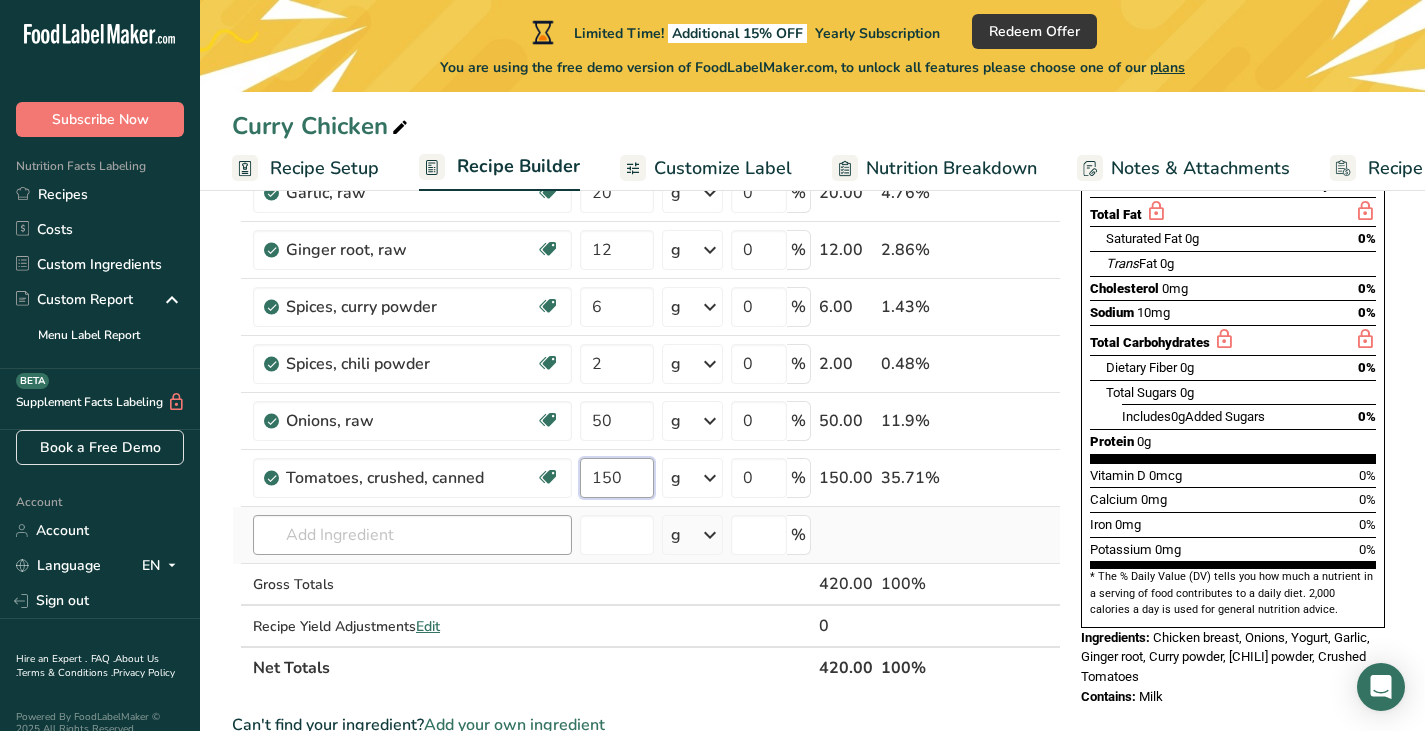 type on "150" 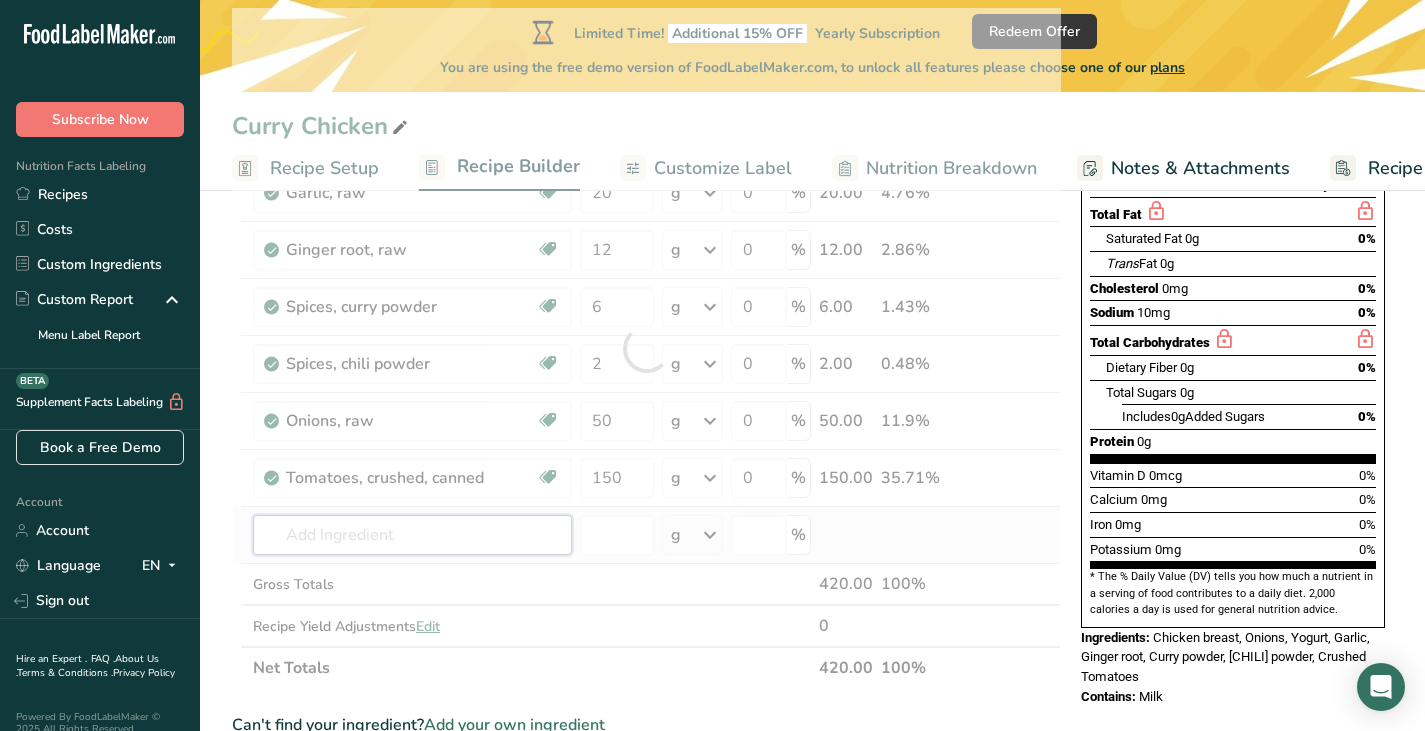 click on "Ingredient *
Amount *
Unit *
Waste *   .a-a{fill:#347362;}.b-a{fill:#fff;}          Grams
Percentage
Chicken breast, fat-free, mesquite flavor, sliced
Dairy free
Gluten free
Soy free
150
g
Portions
1 serving 2 slices
Weight Units
g
kg
mg
See more
Volume Units
l
Volume units require a density conversion. If you know your ingredient's density enter it below. Otherwise, click on "RIA" our AI Regulatory bot - she will be able to help you
lb/ft3
g/cm3
Confirm
mL
lb/ft3
g/cm3" at bounding box center [646, 348] 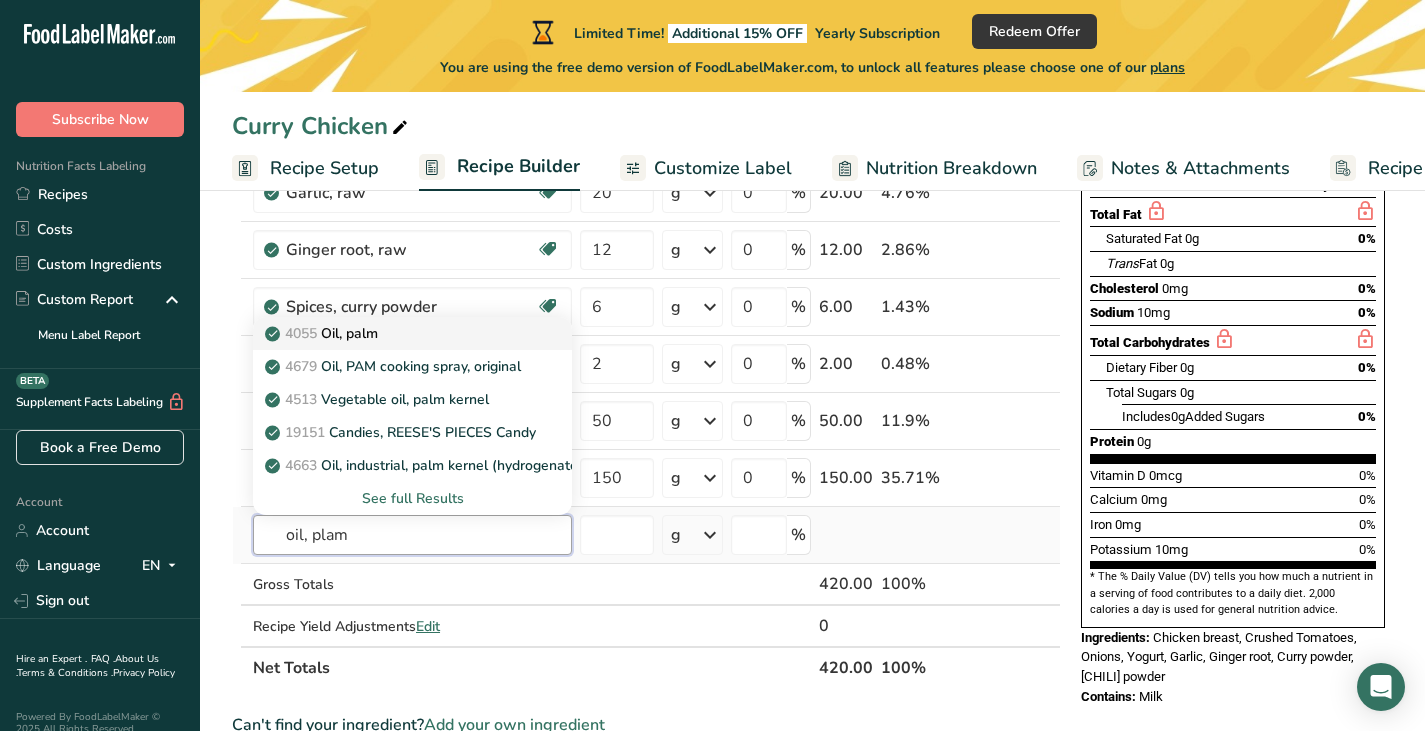 type on "oil, plam" 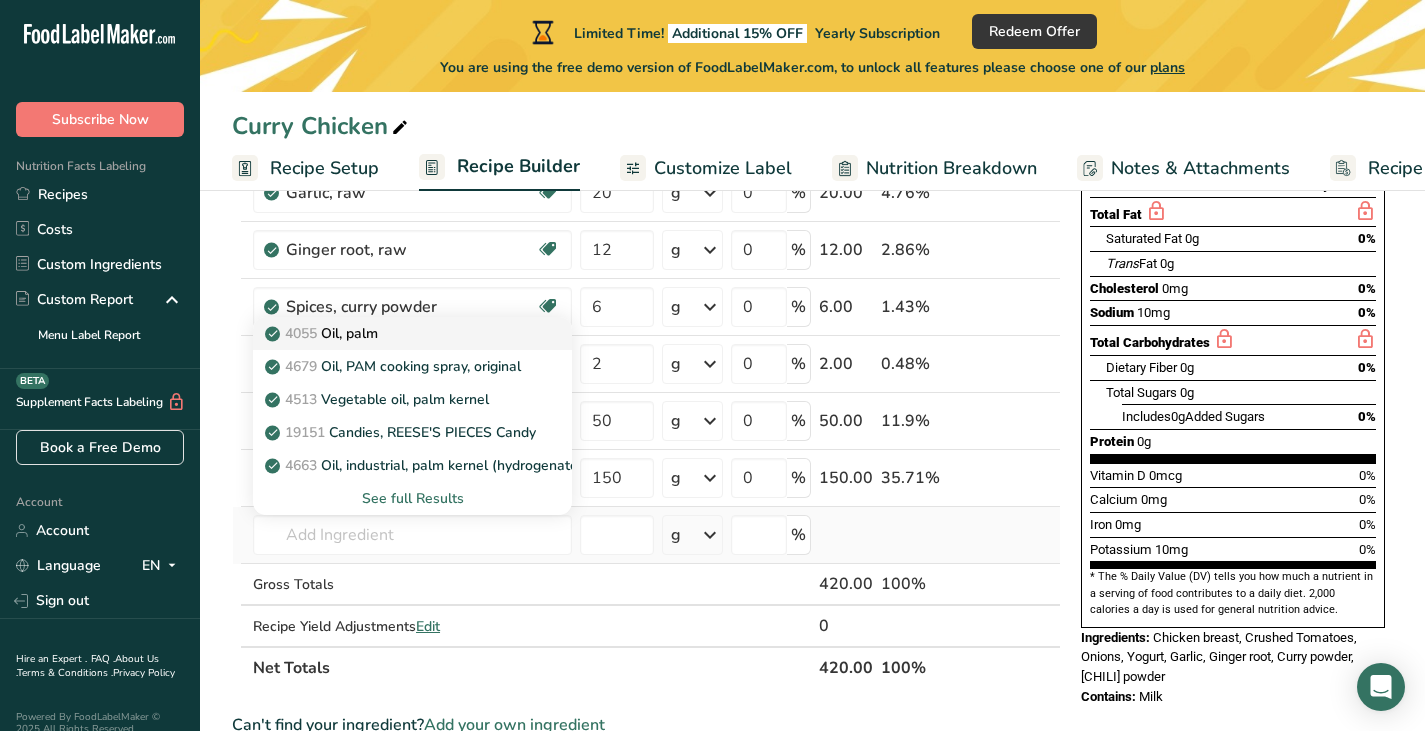 click on "4055
Oil, palm" at bounding box center [323, 333] 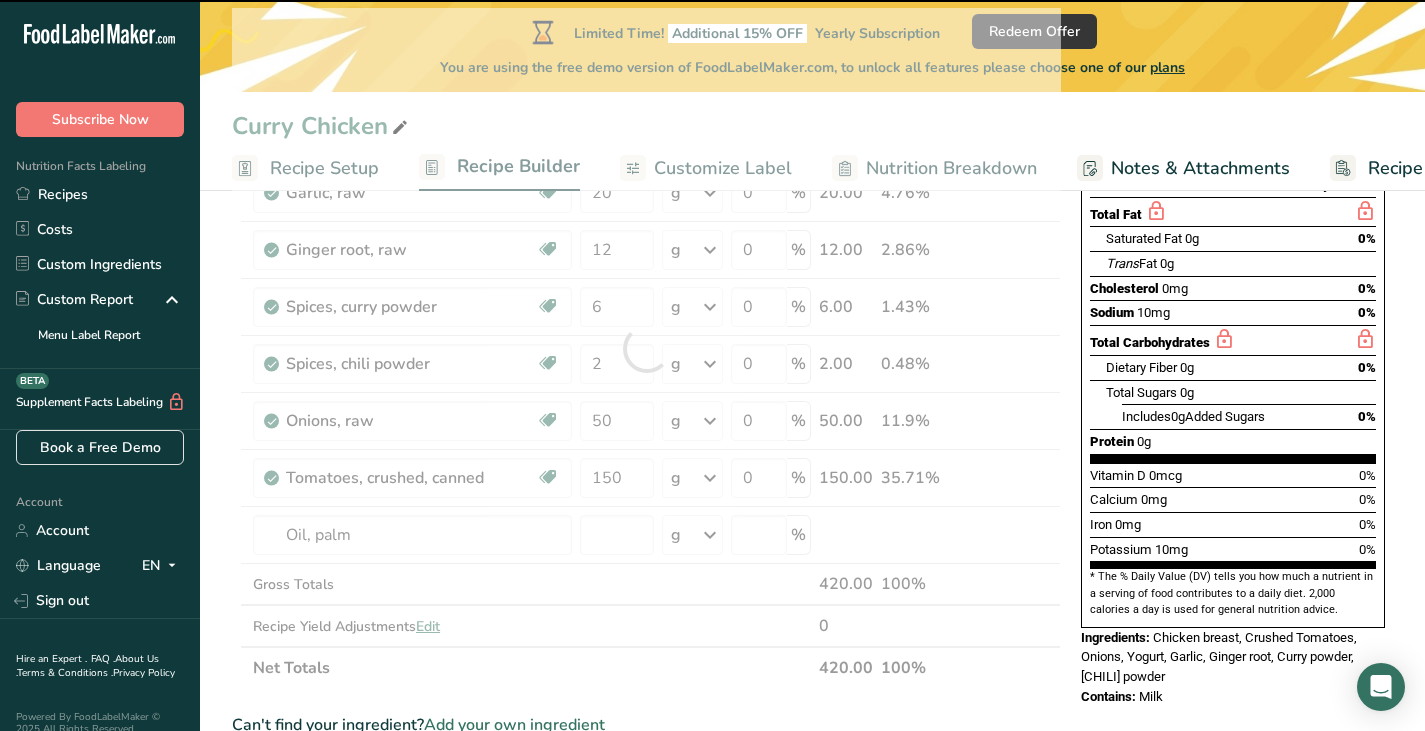 type on "0" 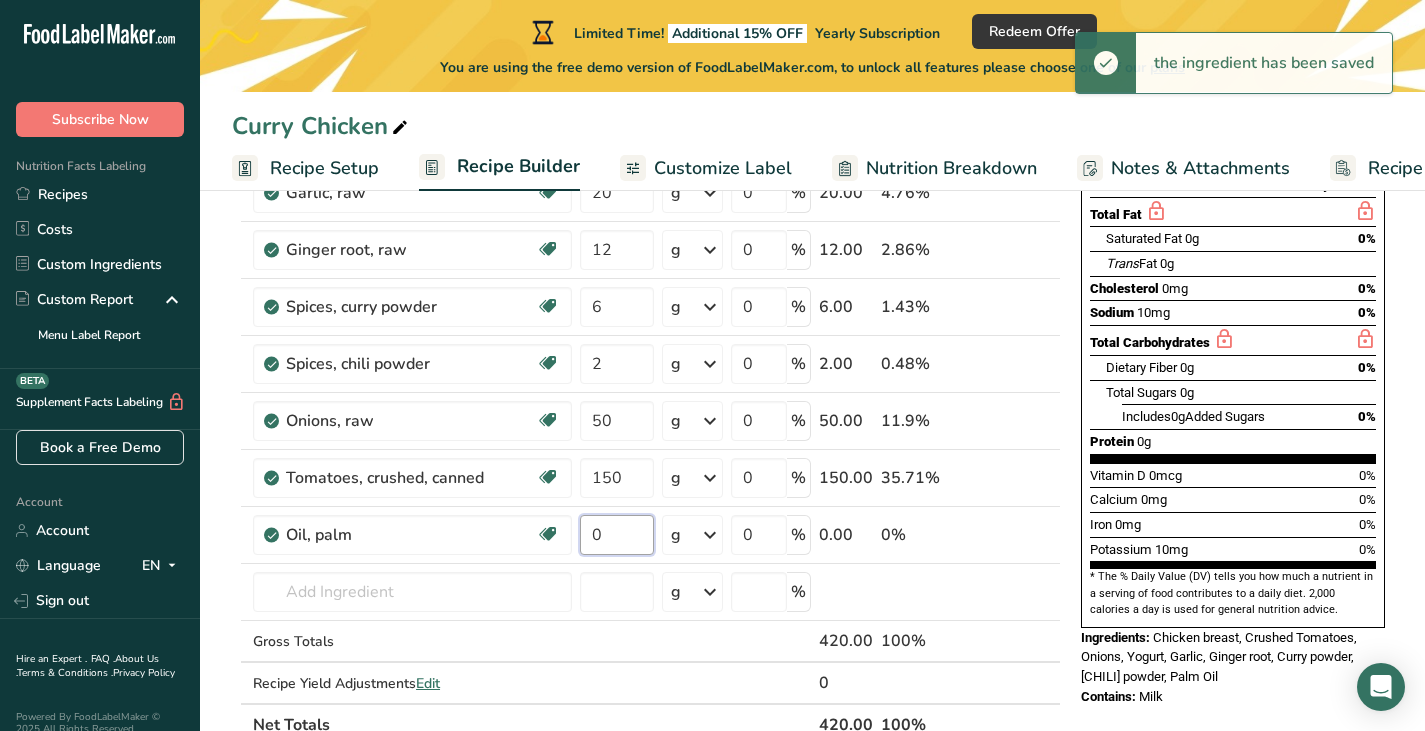 click on "0" at bounding box center (617, 535) 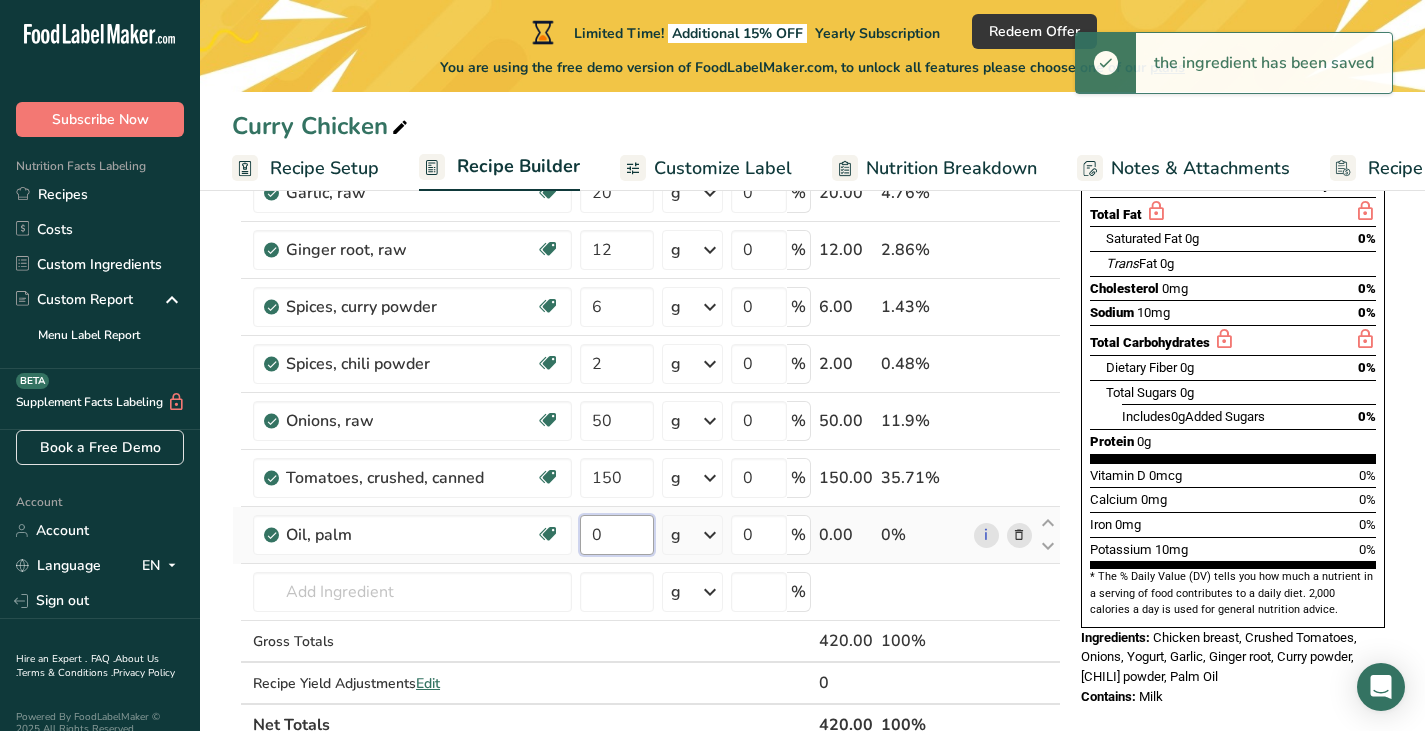 drag, startPoint x: 629, startPoint y: 542, endPoint x: 580, endPoint y: 529, distance: 50.695168 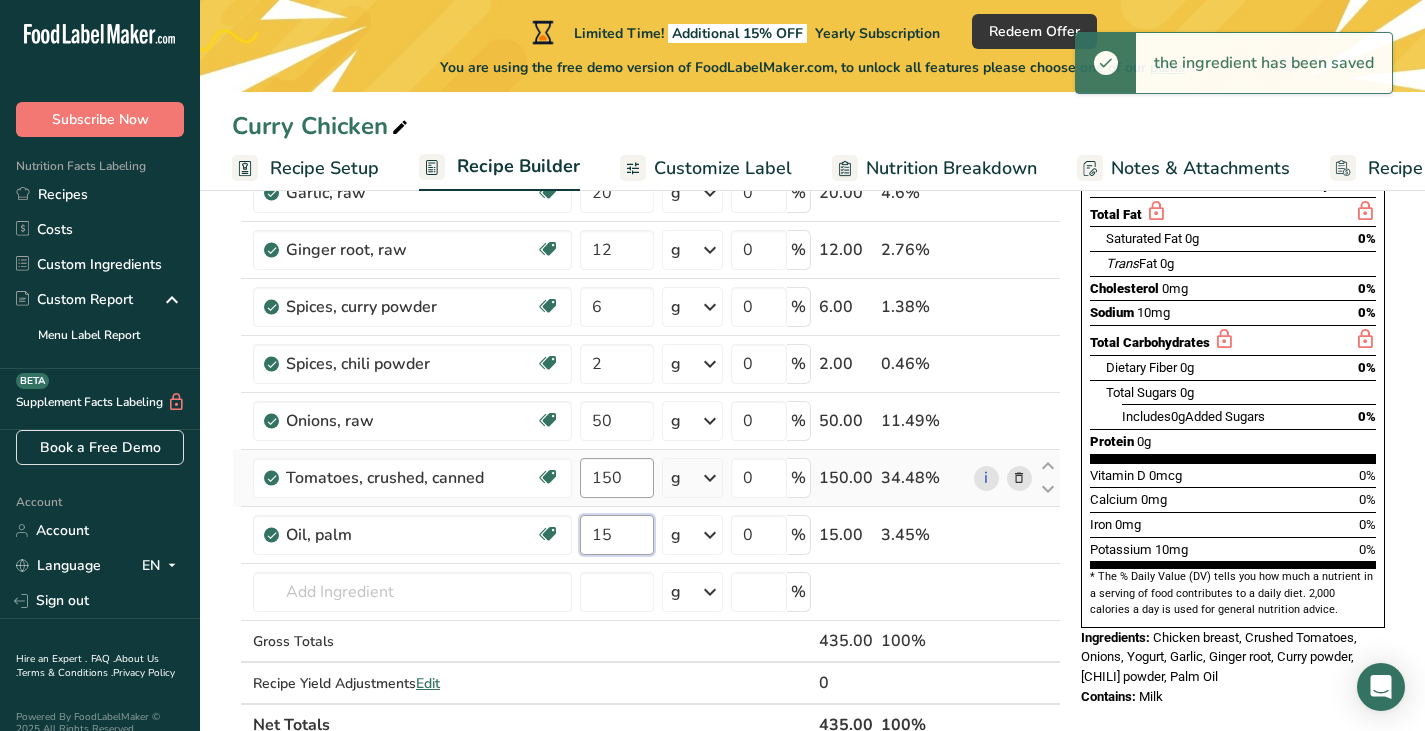type on "15" 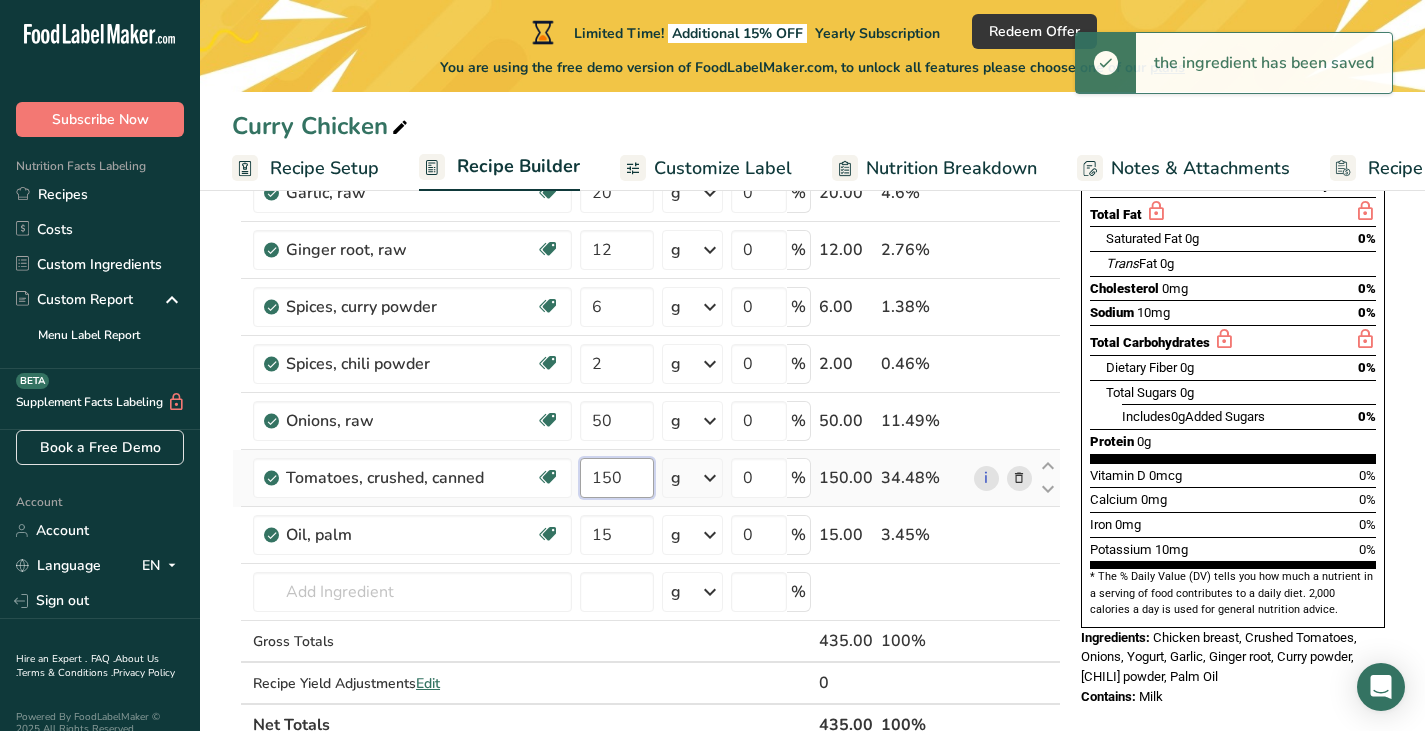 click on "Ingredient *
Amount *
Unit *
Waste *   .a-a{fill:#347362;}.b-a{fill:#fff;}          Grams
Percentage
Chicken breast, fat-free, mesquite flavor, sliced
Dairy free
Gluten free
Soy free
150
g
Portions
1 serving 2 slices
Weight Units
g
kg
mg
See more
Volume Units
l
Volume units require a density conversion. If you know your ingredient's density enter it below. Otherwise, click on "RIA" our AI Regulatory bot - she will be able to help you
lb/ft3
g/cm3
Confirm
mL
lb/ft3
g/cm3" at bounding box center (646, 377) 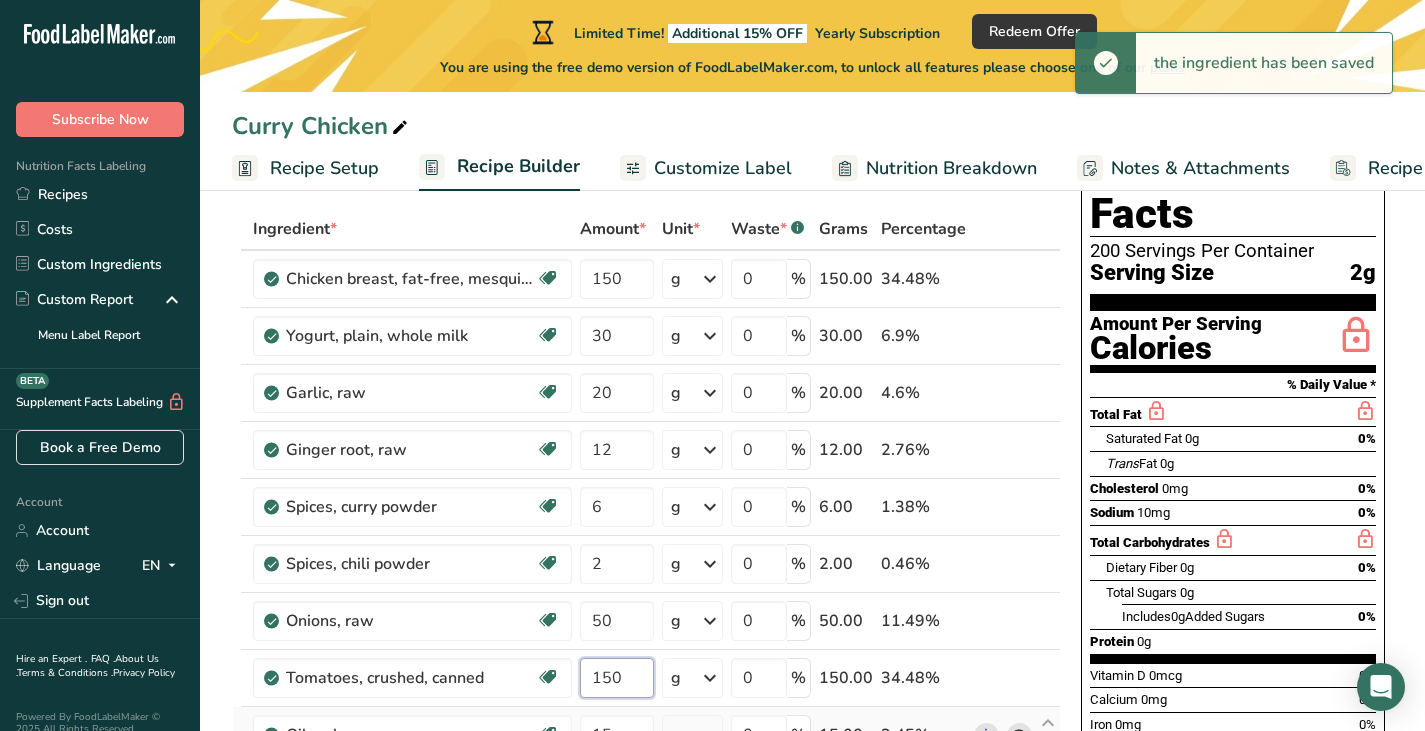 scroll, scrollTop: 0, scrollLeft: 0, axis: both 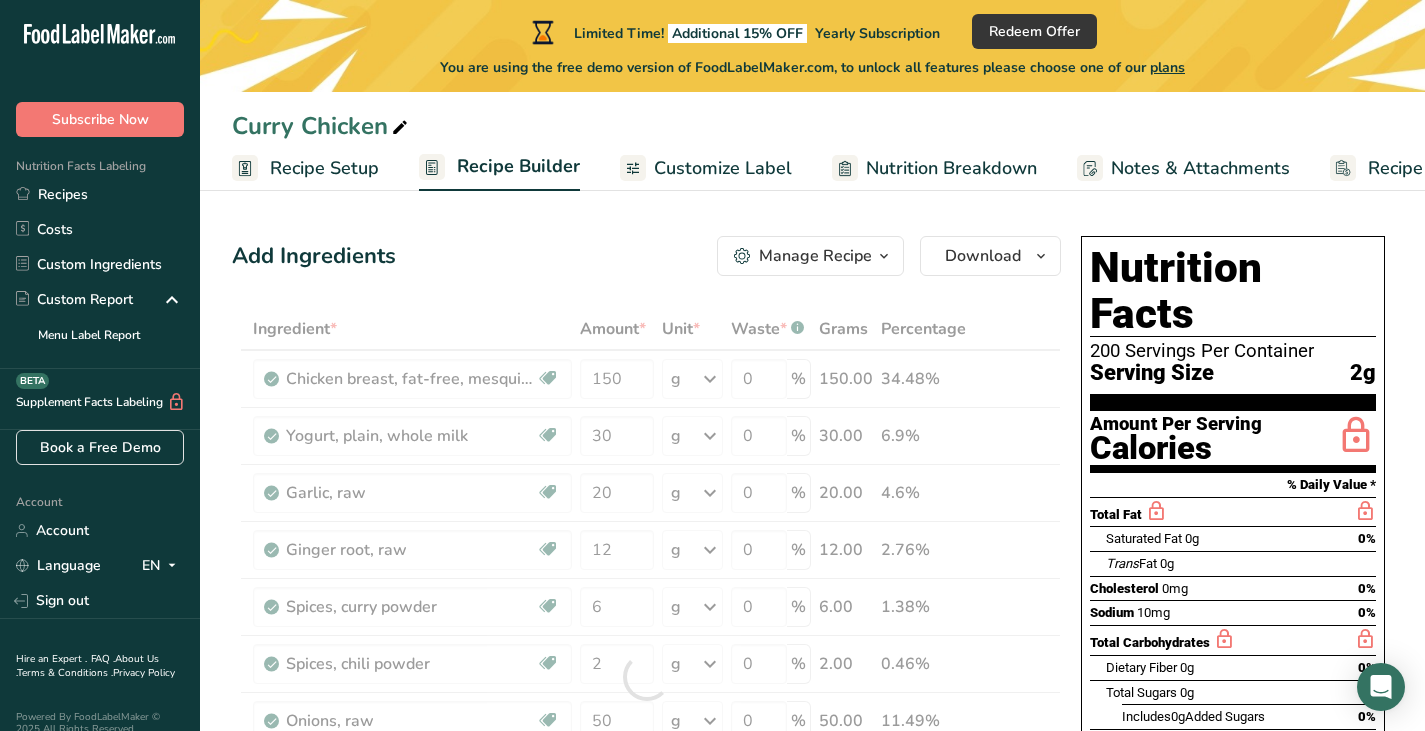 click on "2g" at bounding box center (1363, 373) 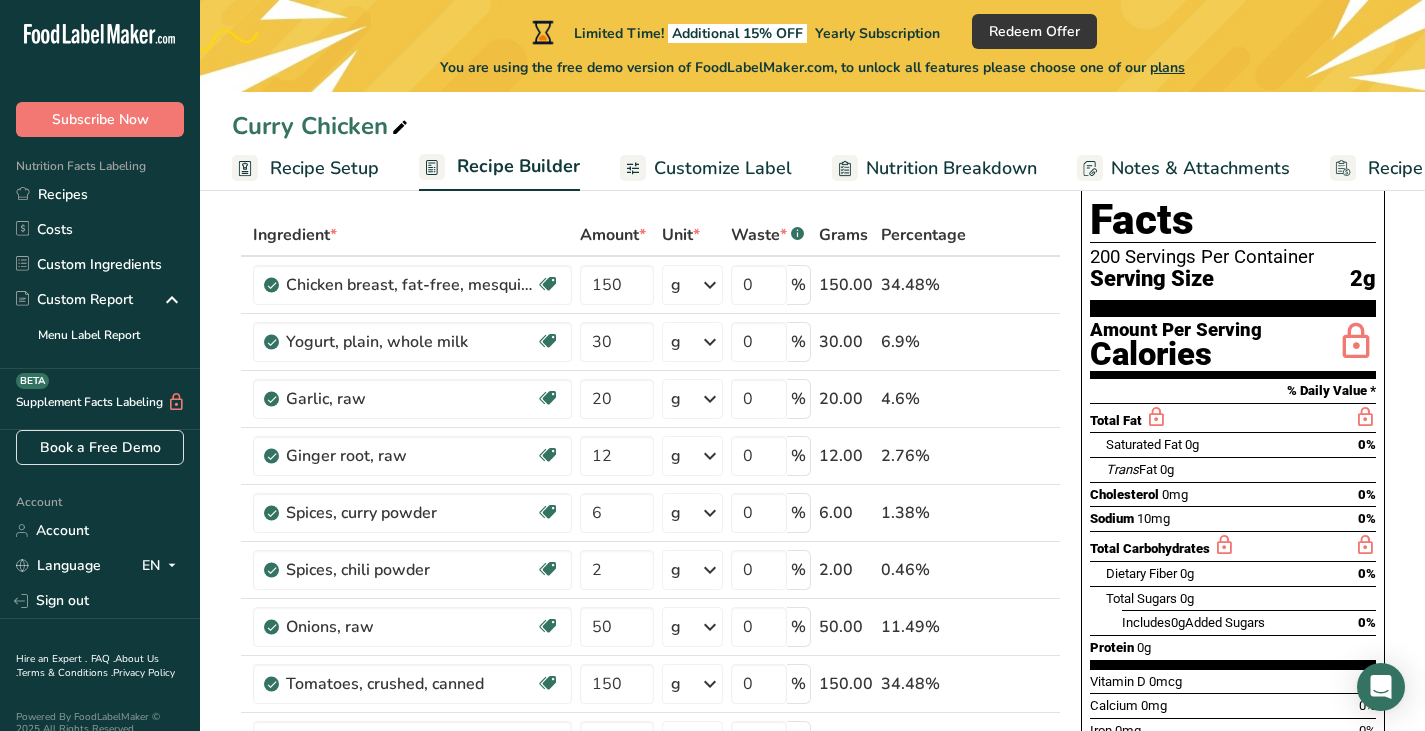 scroll, scrollTop: 0, scrollLeft: 0, axis: both 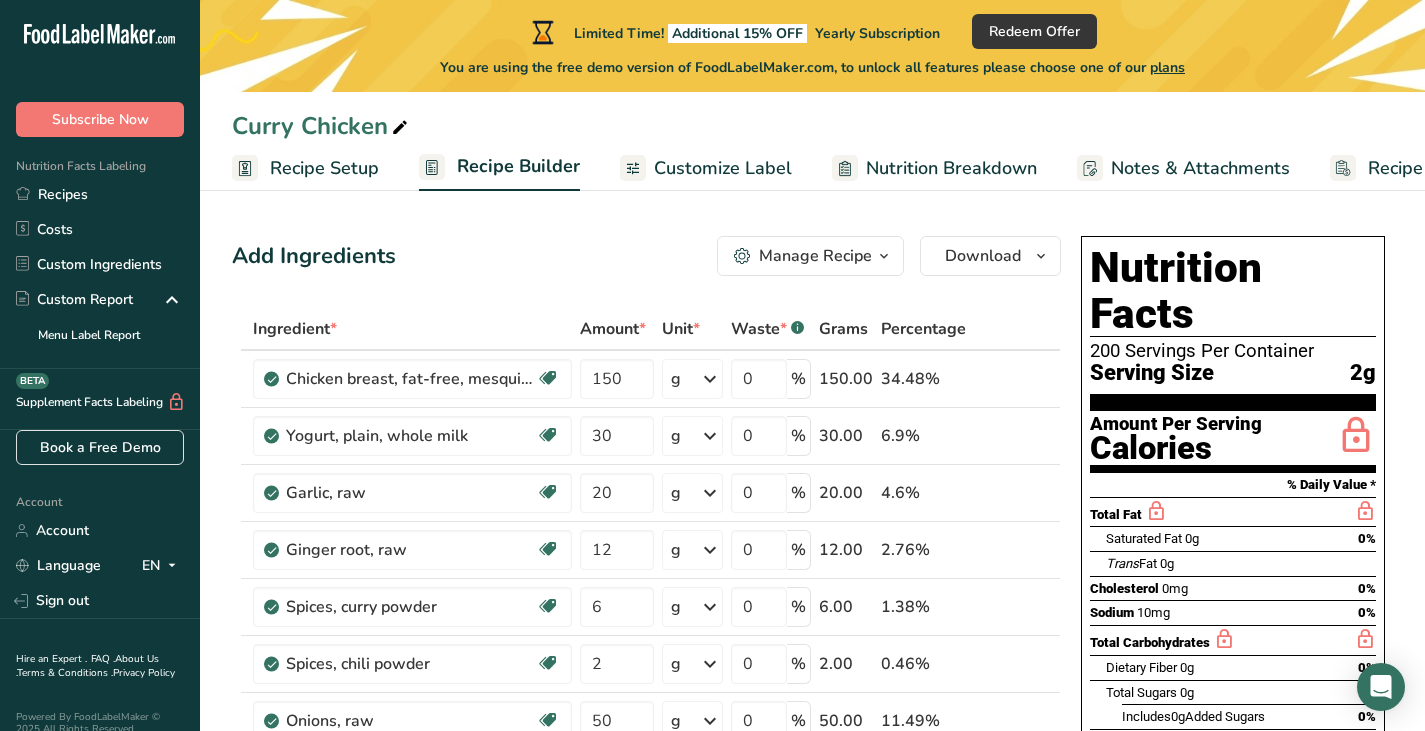 click at bounding box center (884, 256) 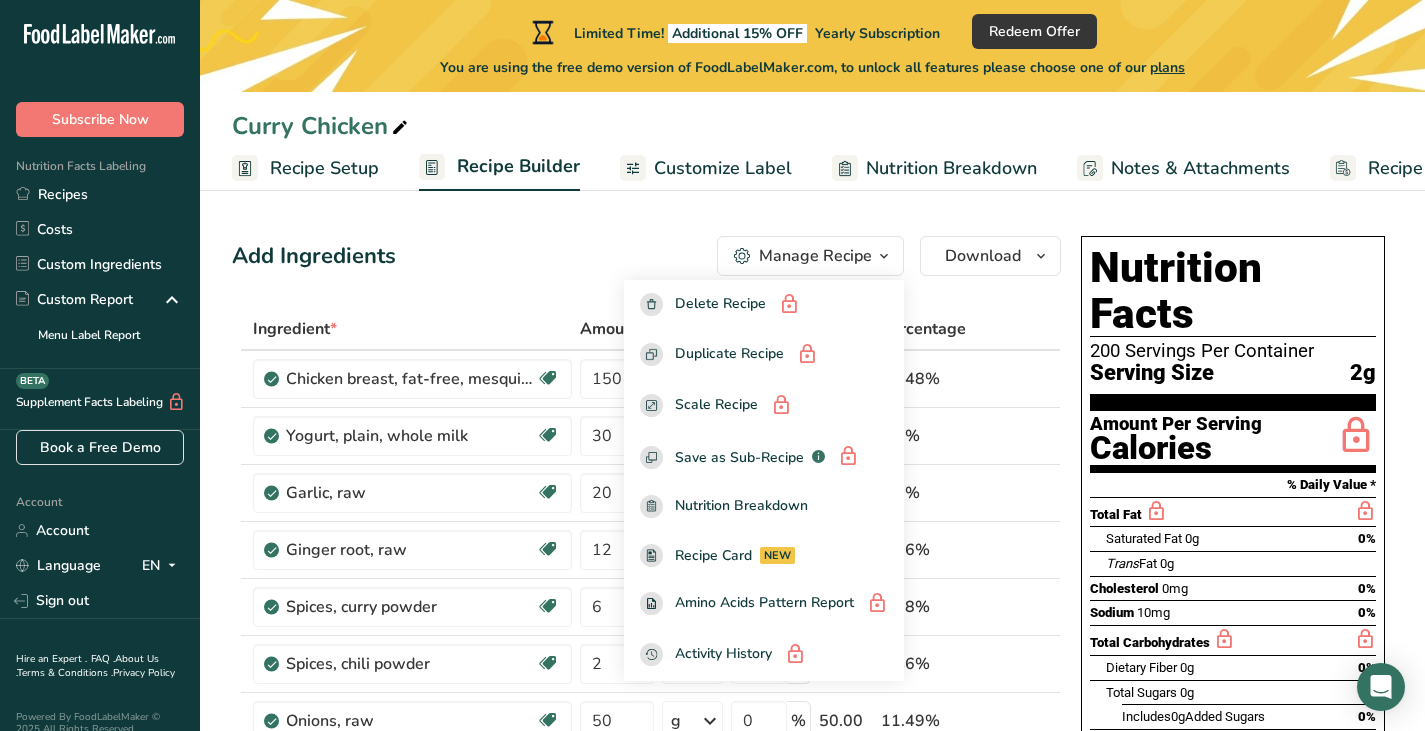 click at bounding box center (884, 256) 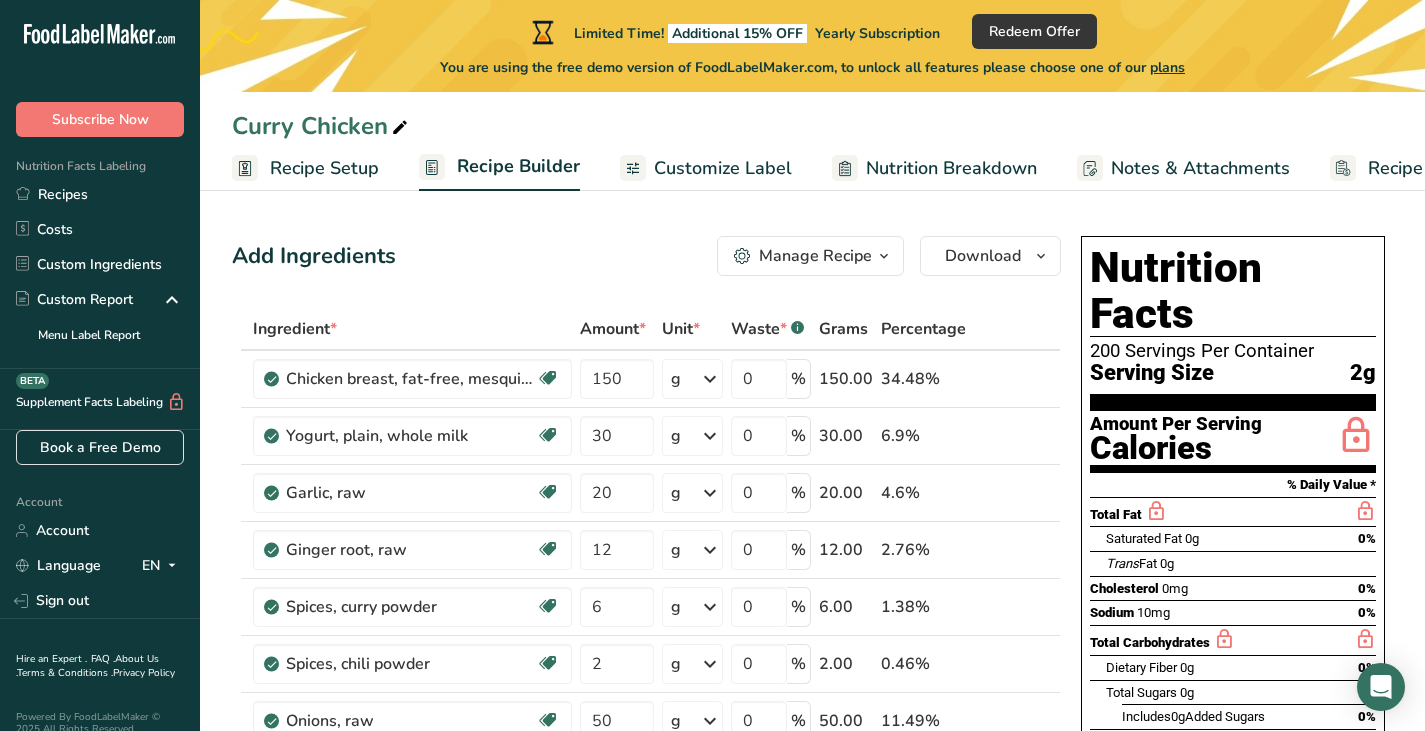 click on "Recipe Setup" at bounding box center (324, 168) 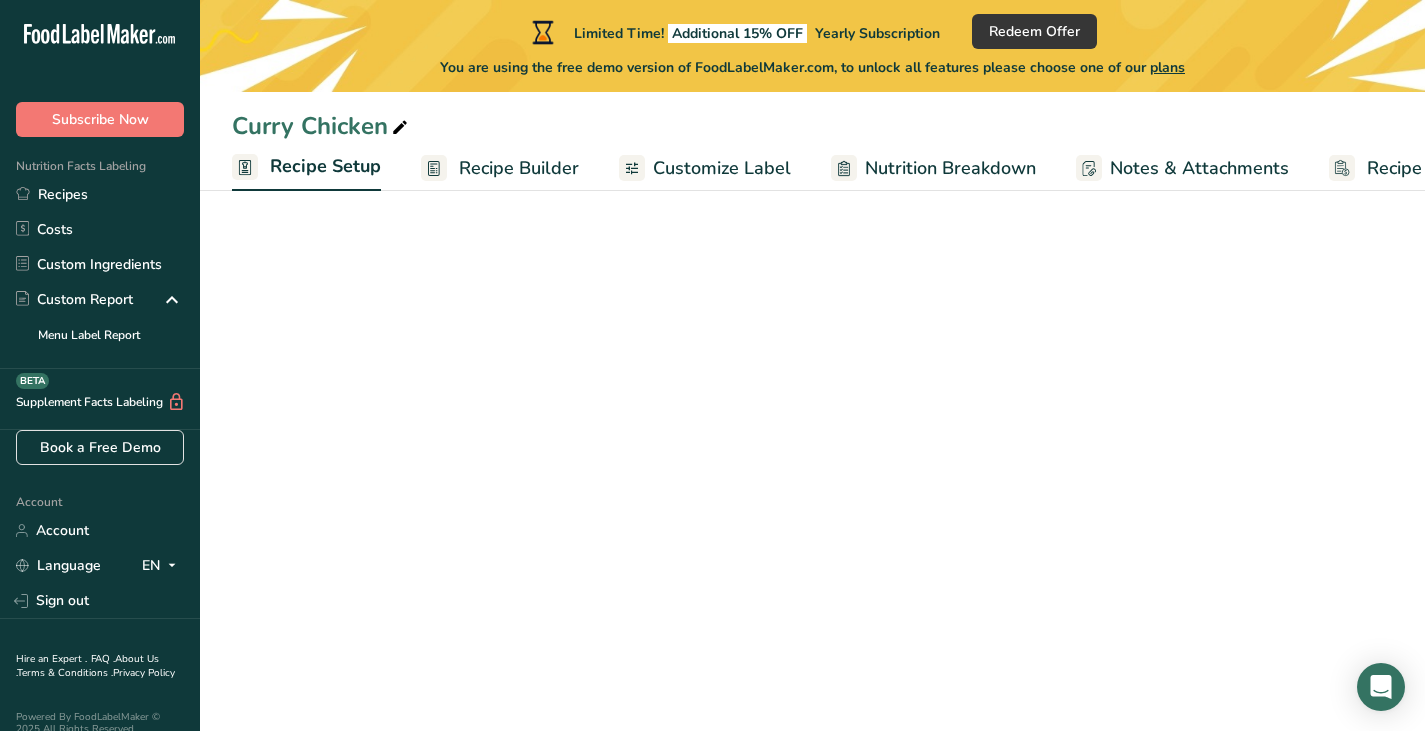 scroll, scrollTop: 0, scrollLeft: 7, axis: horizontal 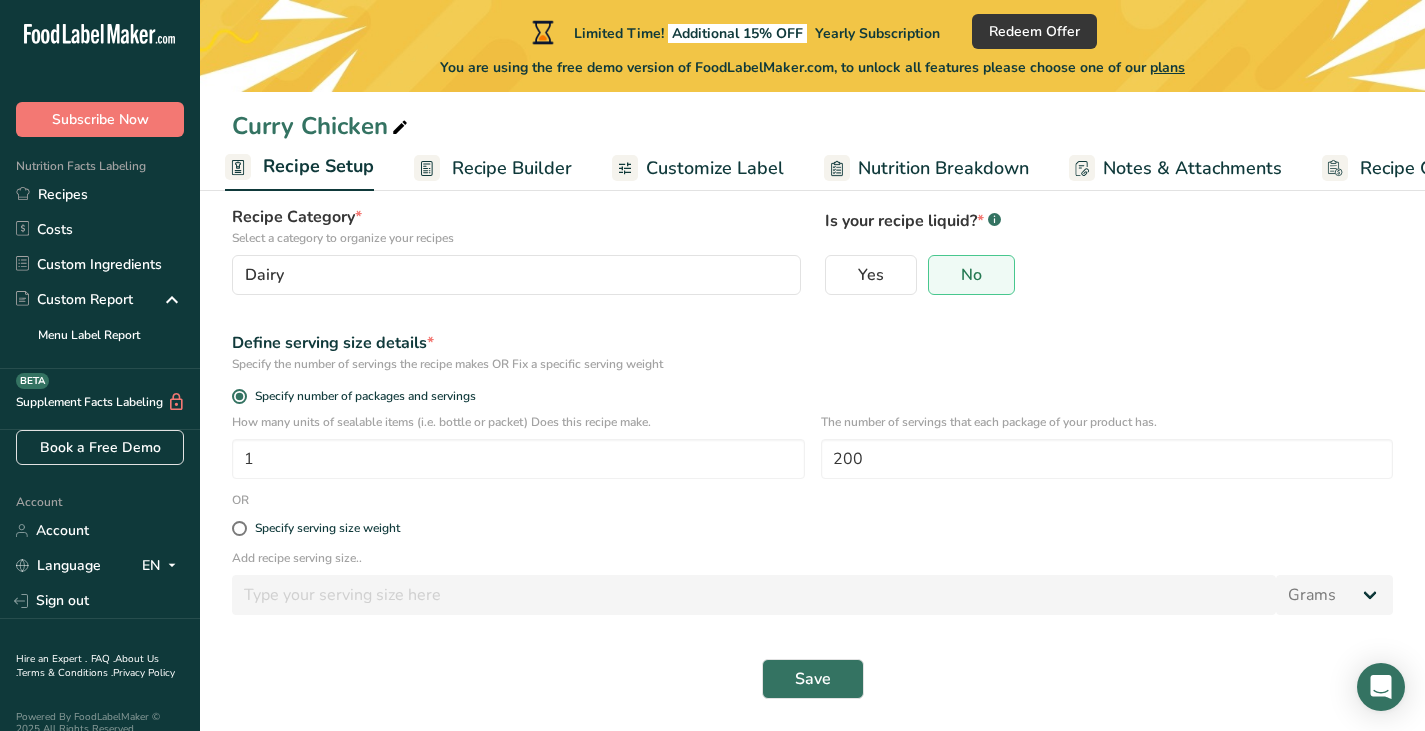 click on "Recipe Builder" at bounding box center (512, 168) 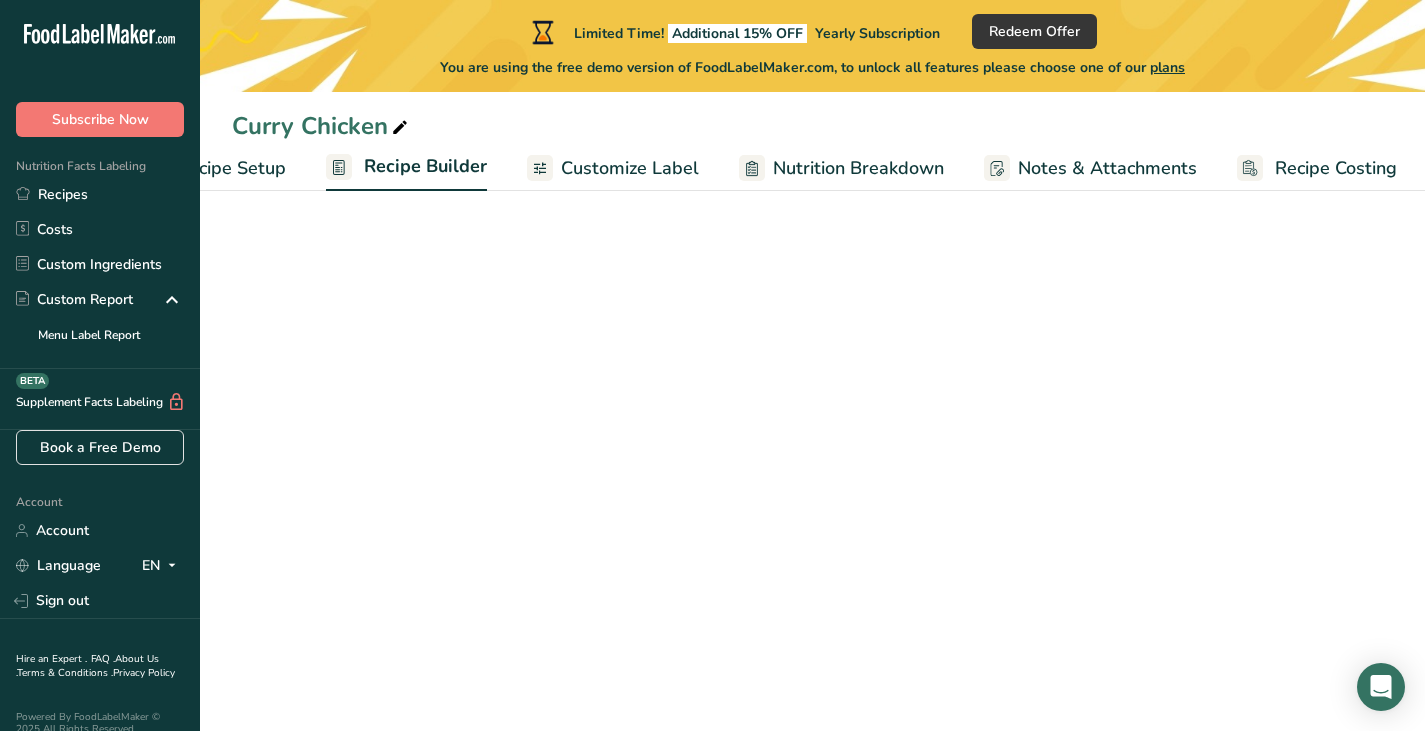 scroll, scrollTop: 0, scrollLeft: 96, axis: horizontal 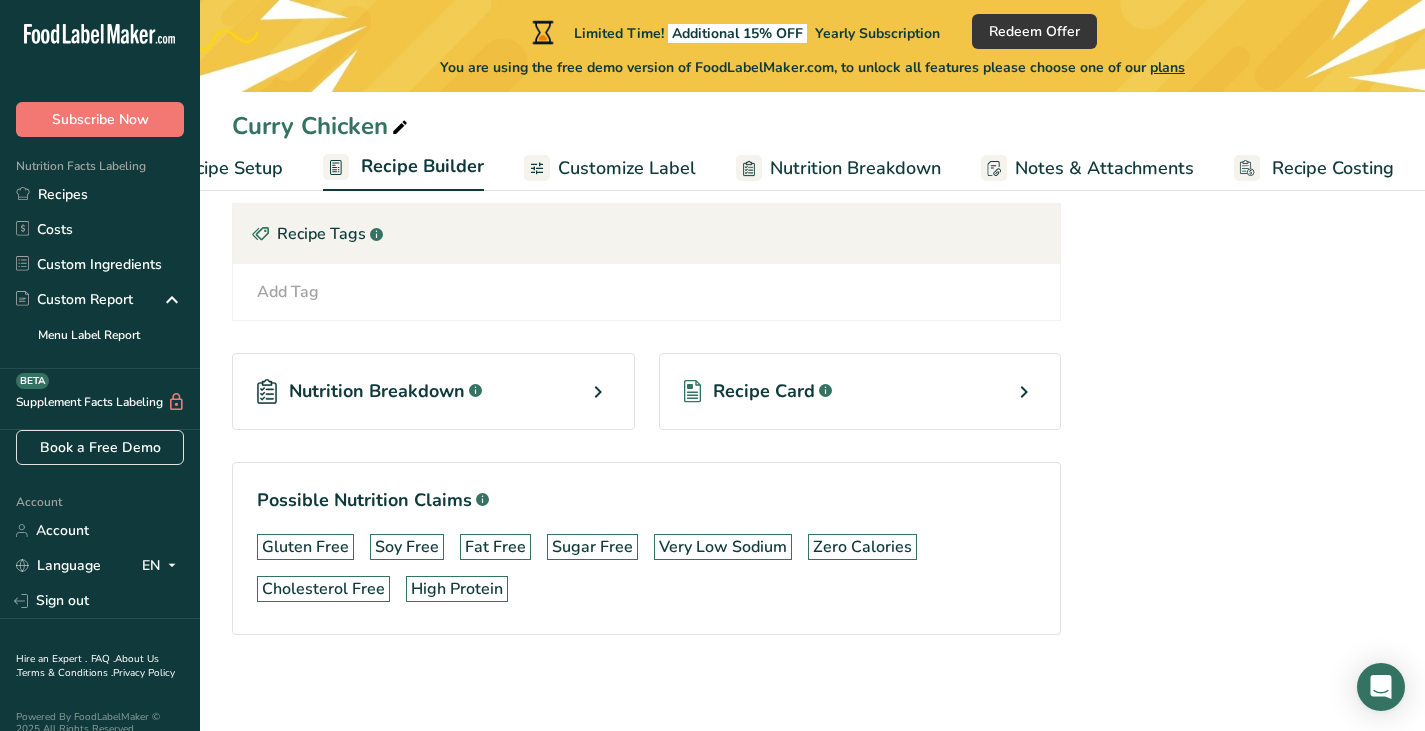 click on "Customize Label" at bounding box center (627, 168) 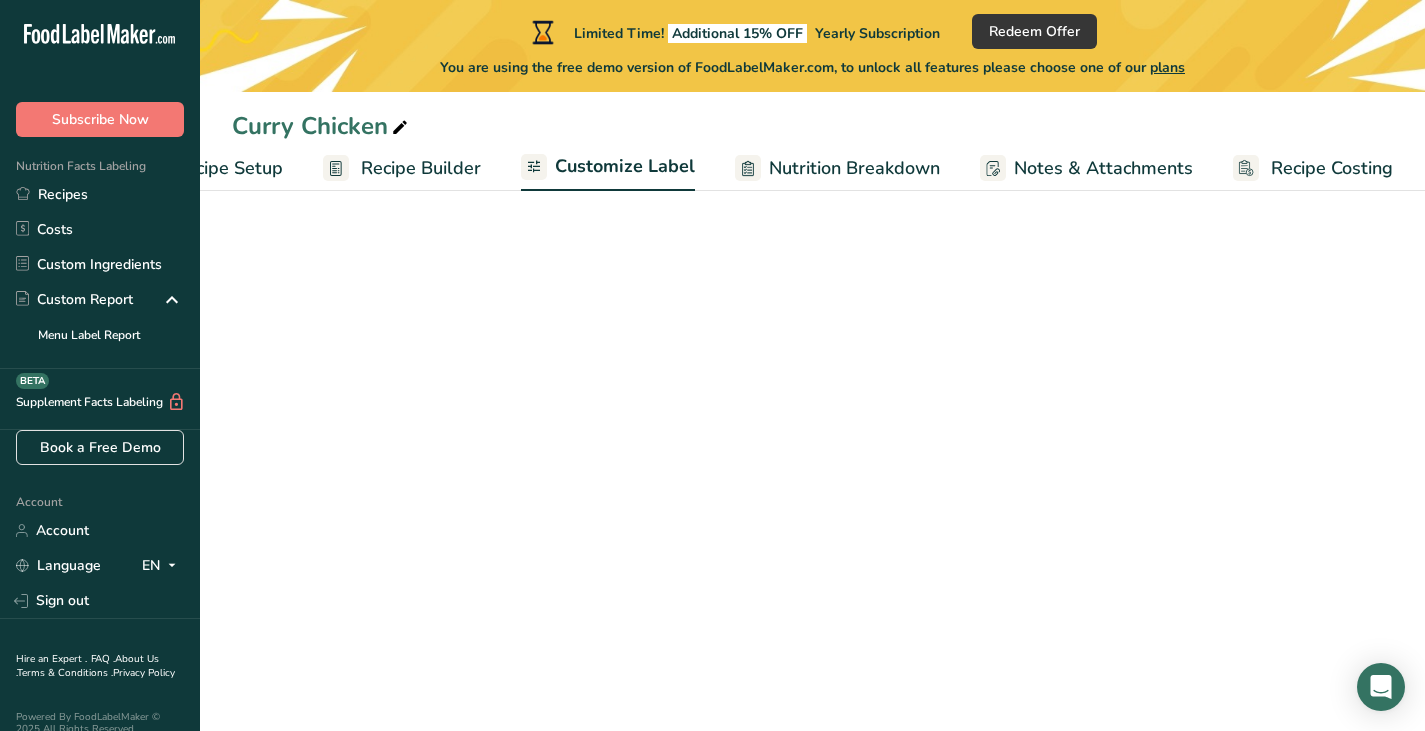scroll, scrollTop: 0, scrollLeft: 96, axis: horizontal 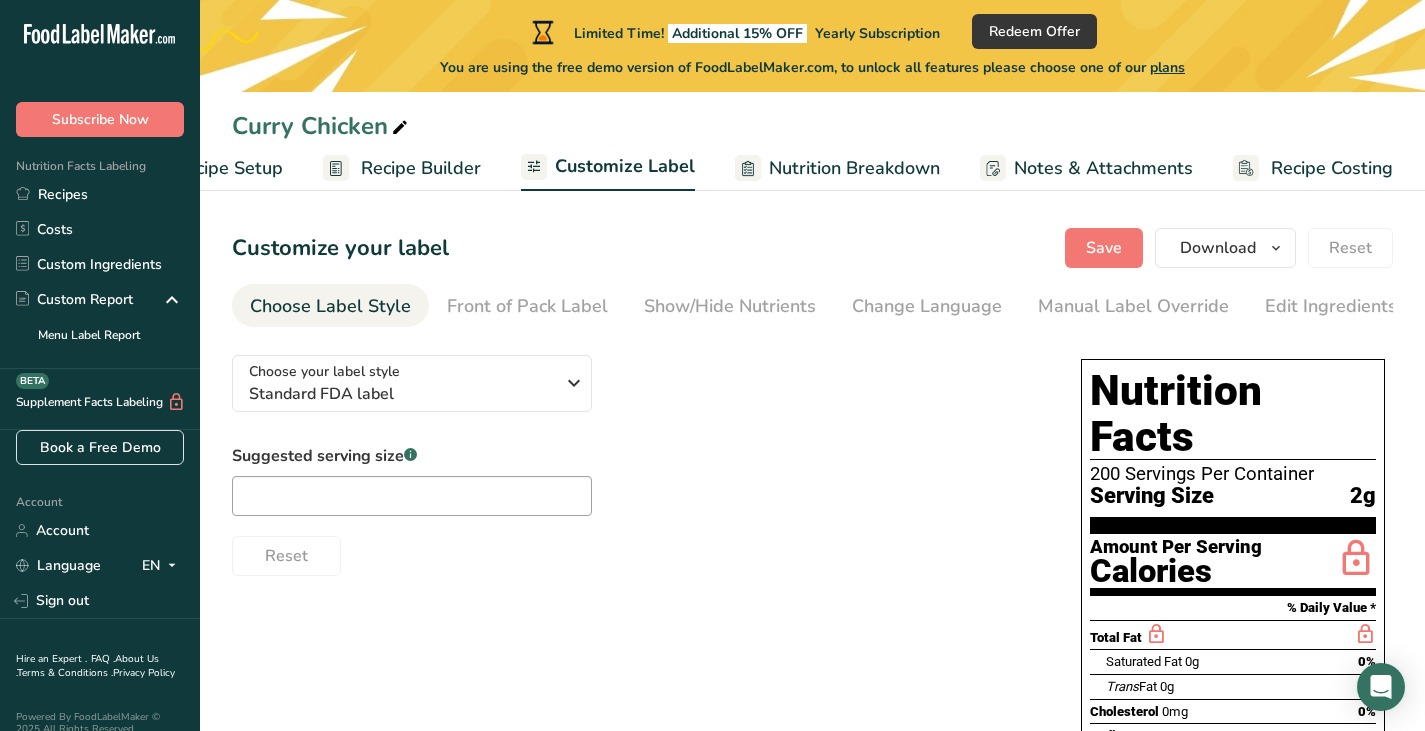 click on "Nutrition Breakdown" at bounding box center [854, 168] 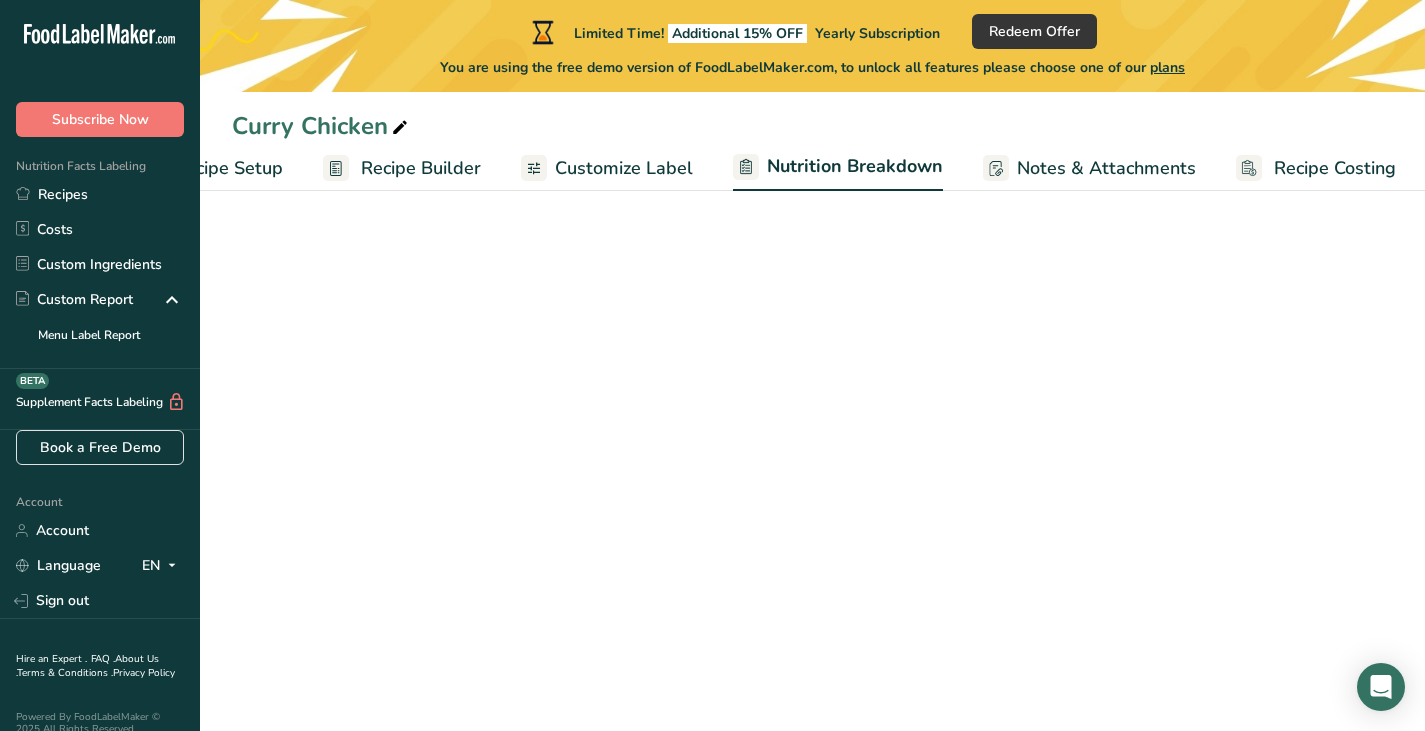 scroll, scrollTop: 0, scrollLeft: 98, axis: horizontal 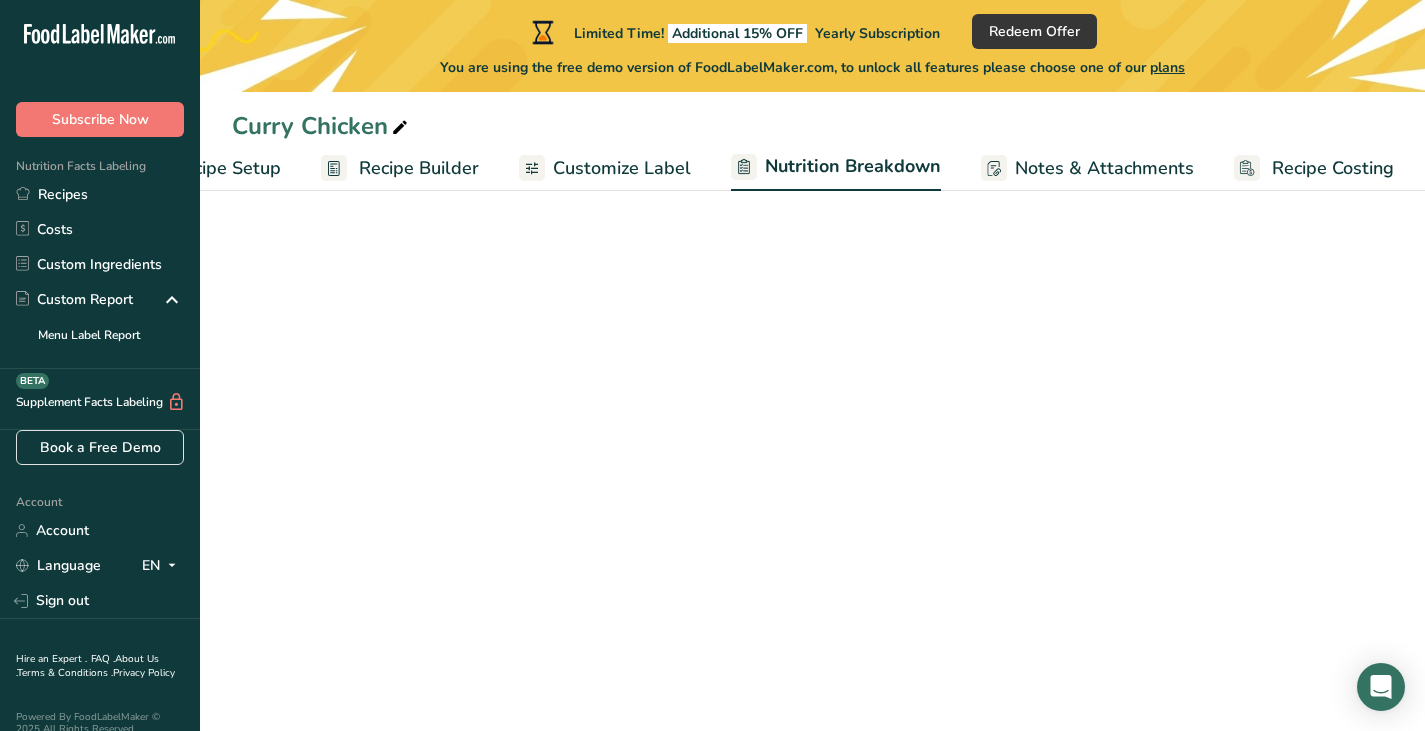 select on "Calories" 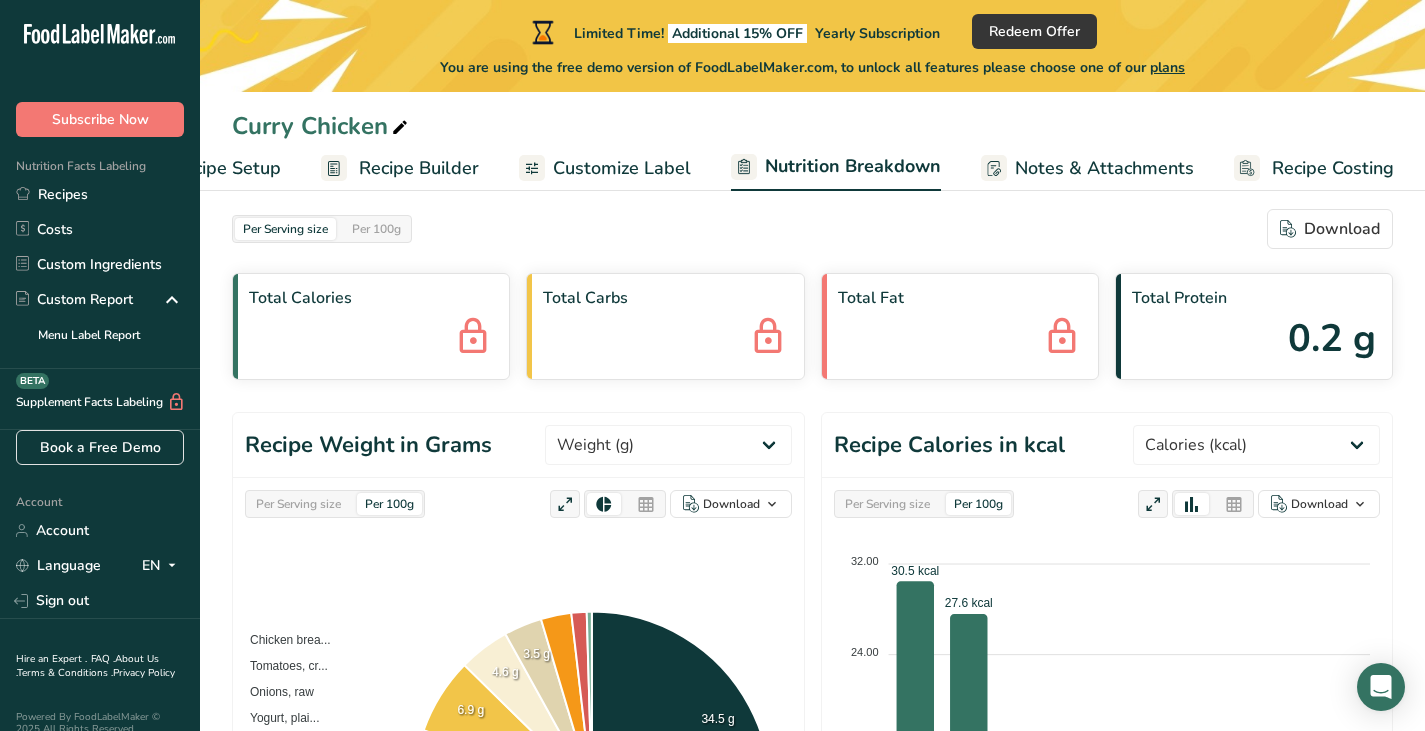 scroll, scrollTop: 0, scrollLeft: 0, axis: both 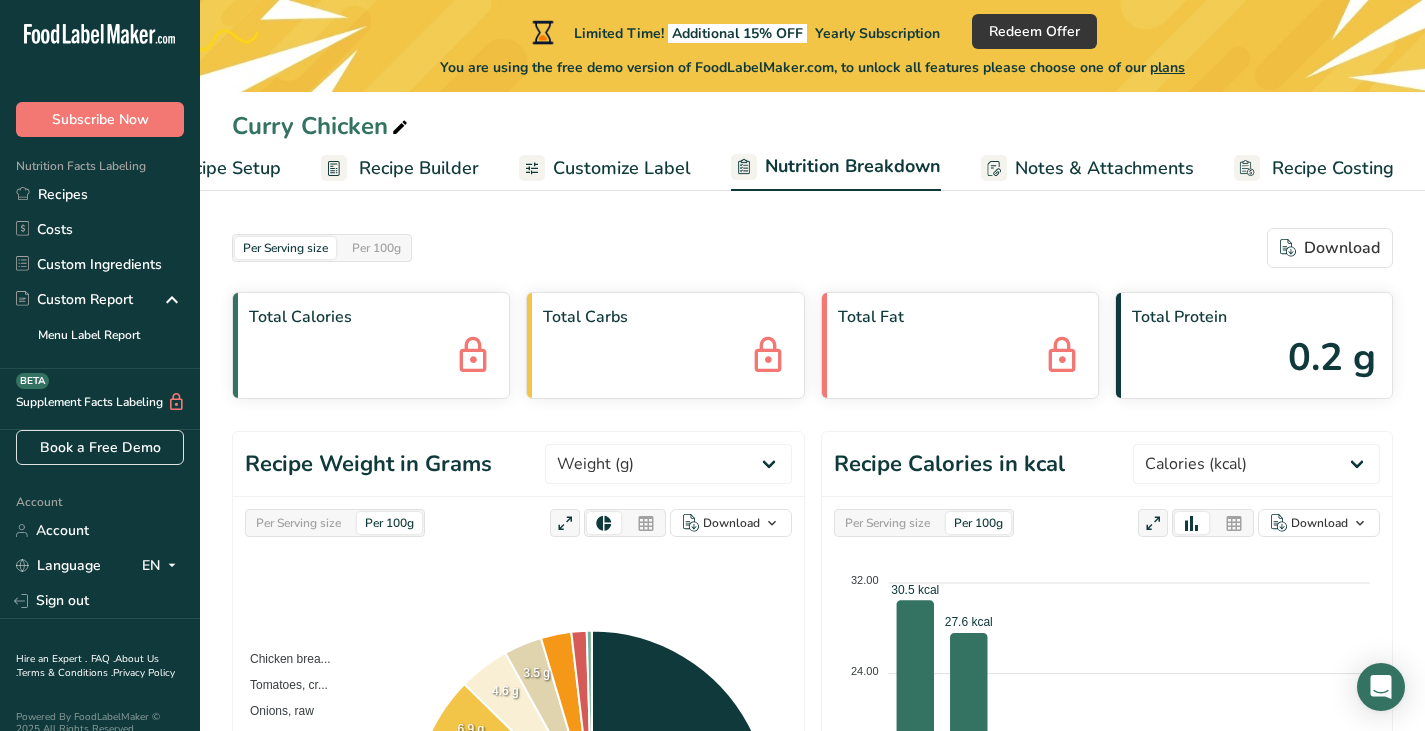 click on "Recipe Setup" at bounding box center [226, 168] 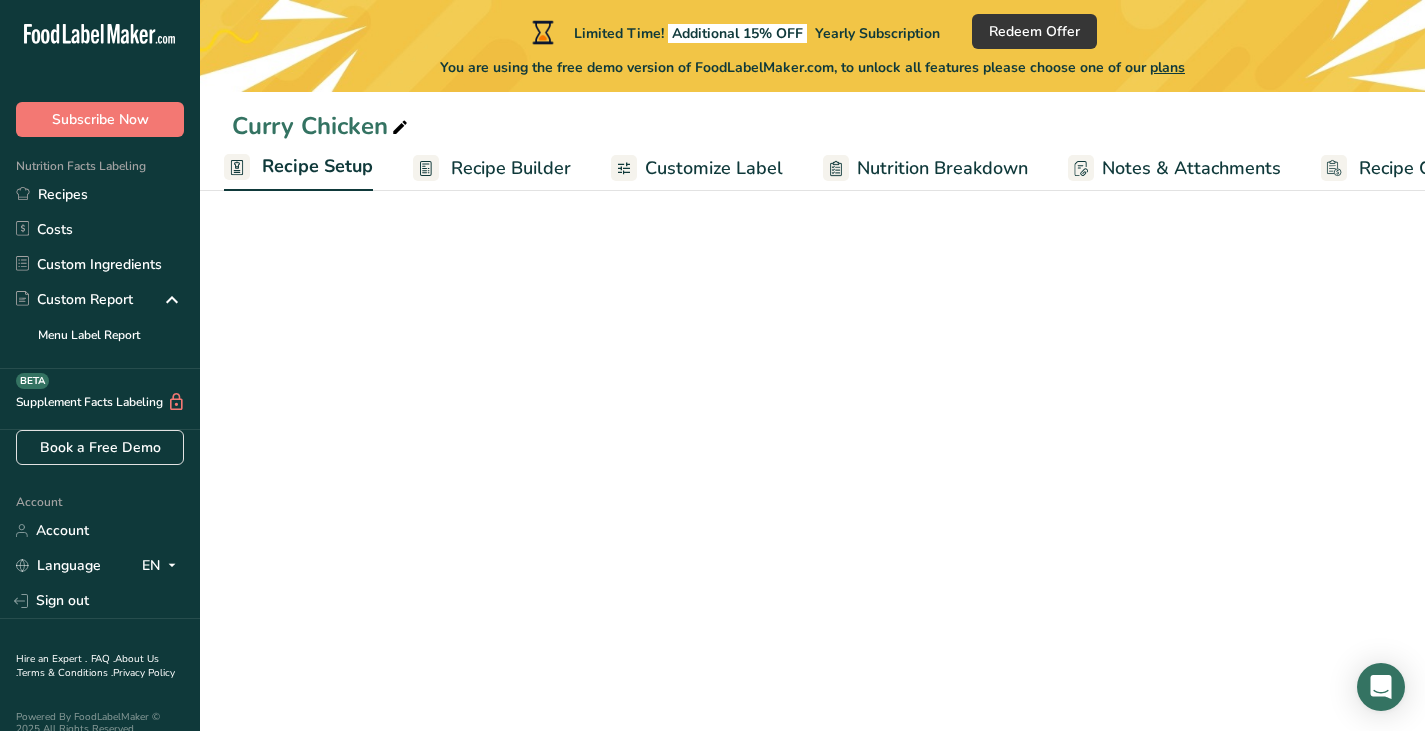 scroll, scrollTop: 0, scrollLeft: 7, axis: horizontal 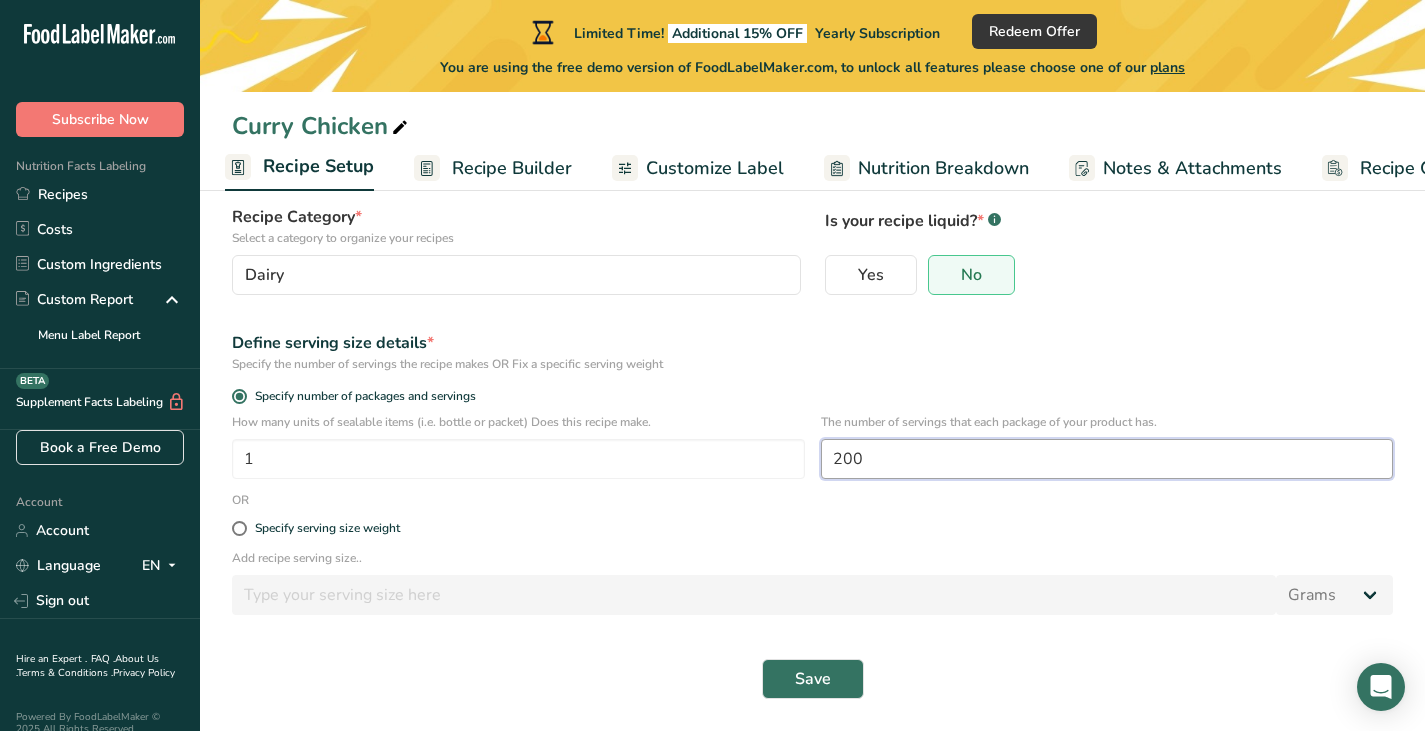 drag, startPoint x: 869, startPoint y: 452, endPoint x: 830, endPoint y: 452, distance: 39 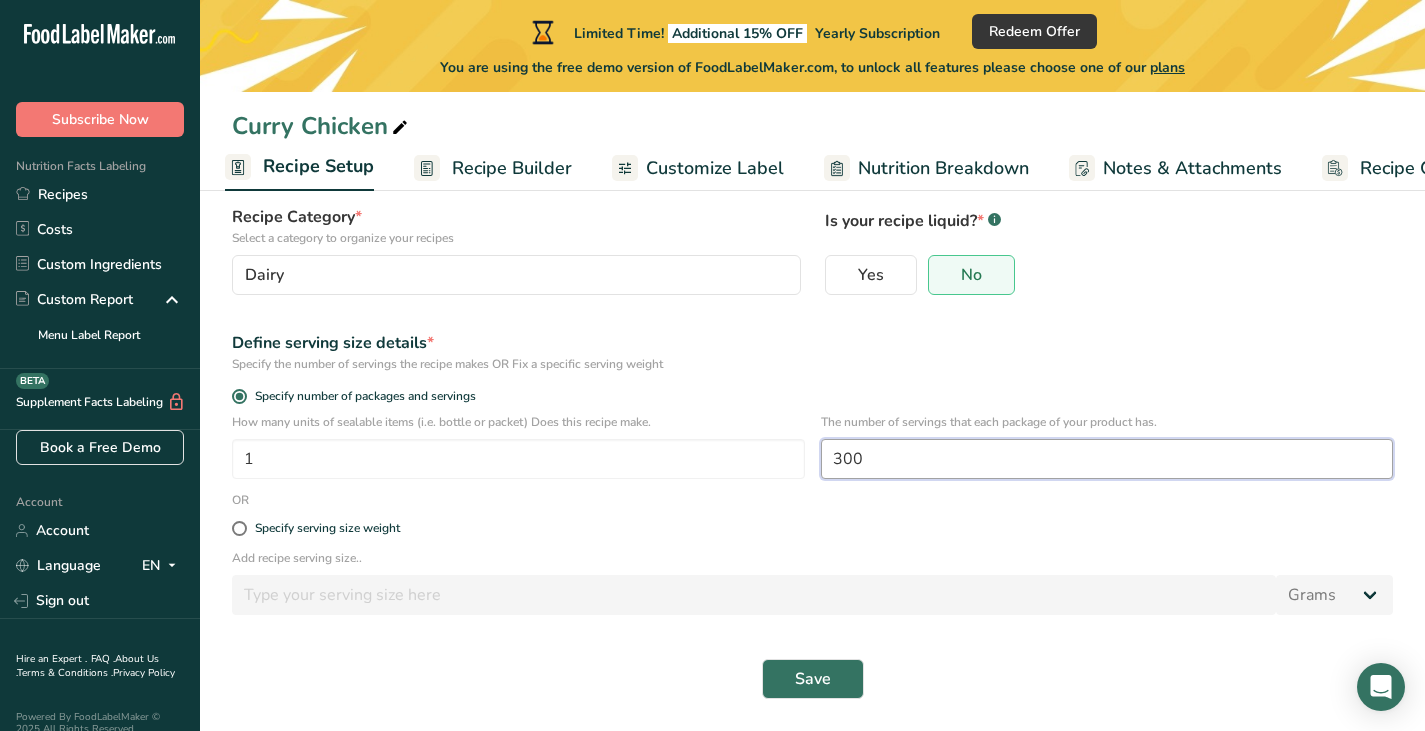 type on "300" 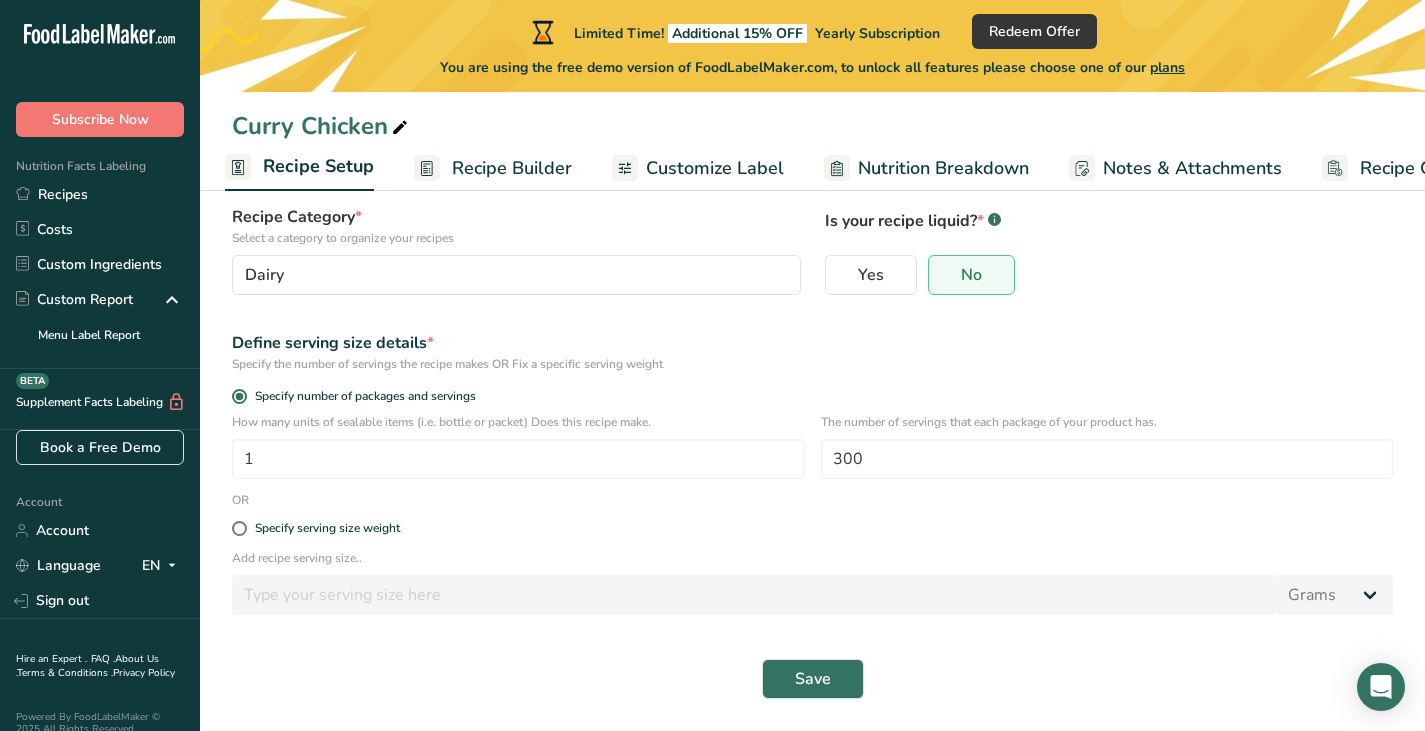 click on "Define serving size details *
Specify the number of servings the recipe makes OR Fix a specific serving weight" at bounding box center [812, 352] 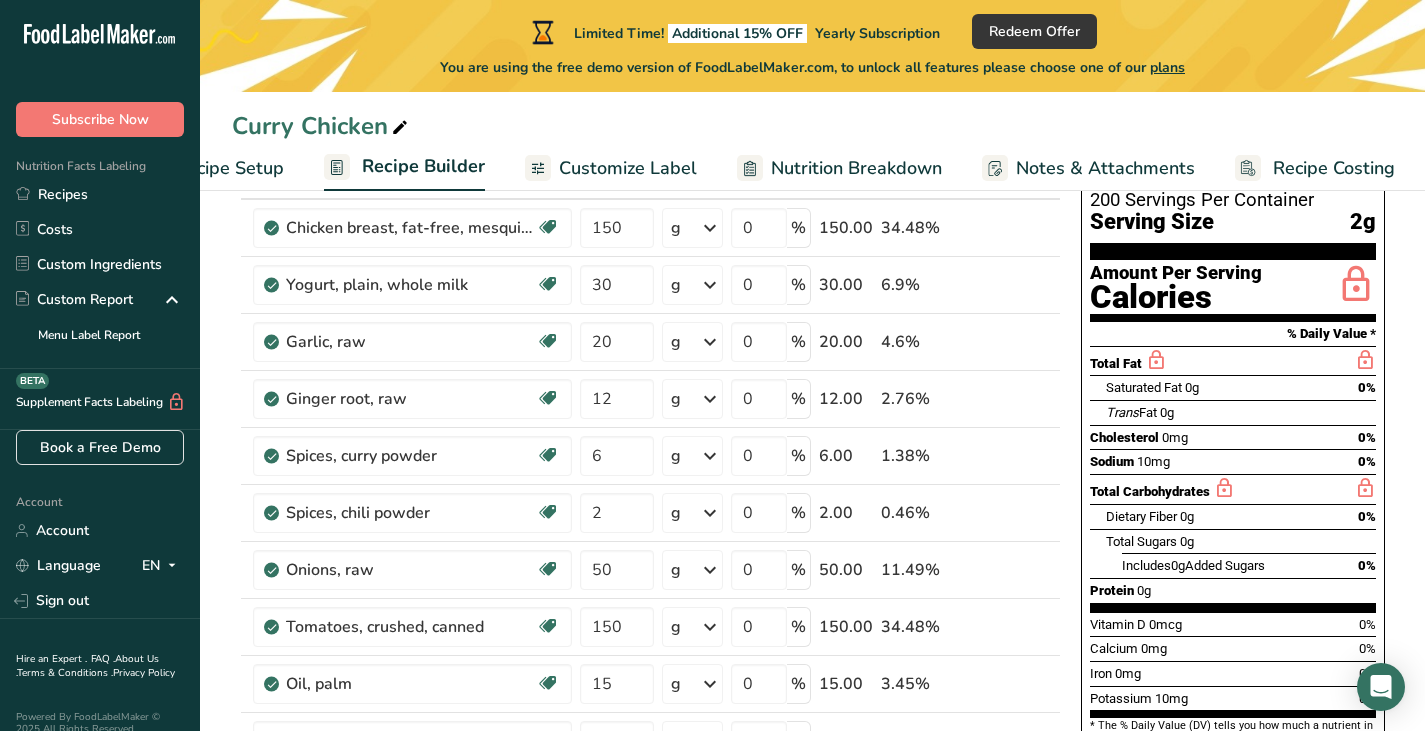 scroll, scrollTop: 0, scrollLeft: 0, axis: both 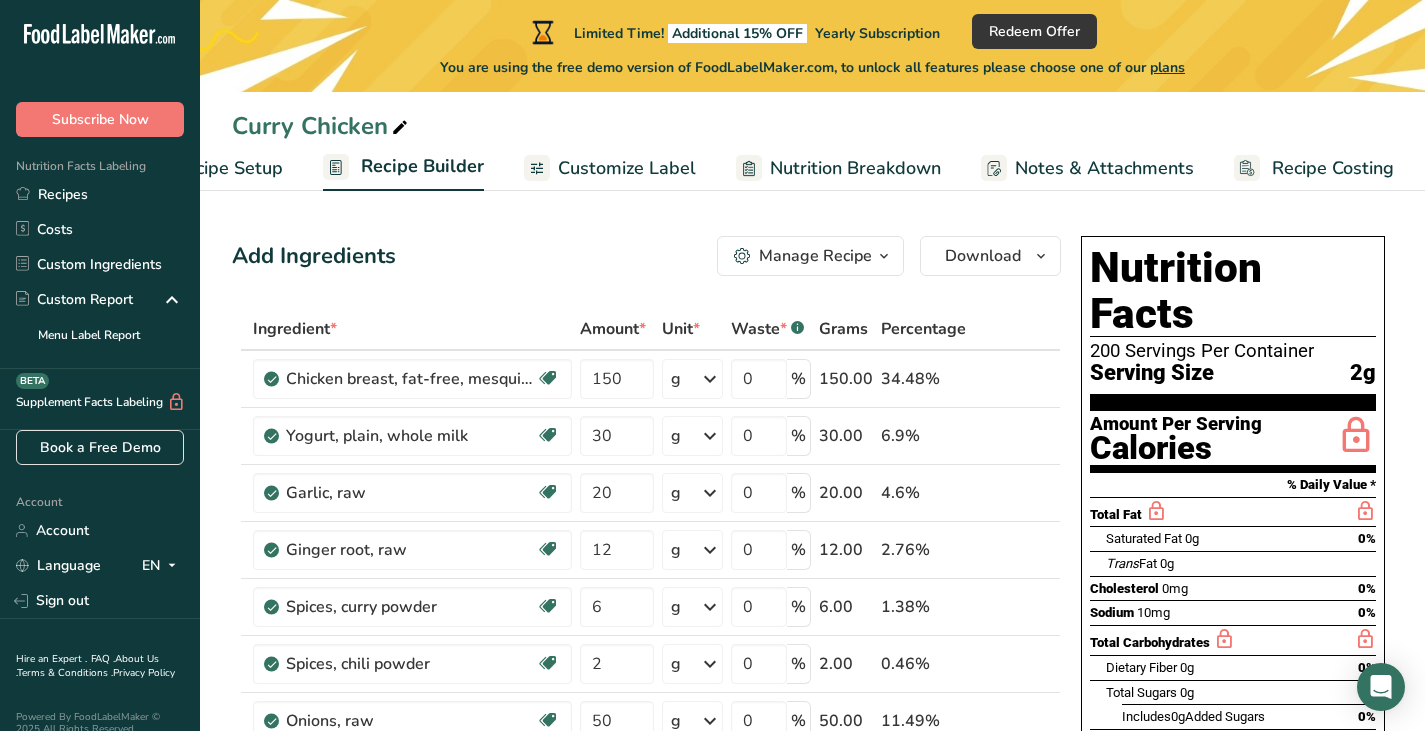 click on "Recipe Setup" at bounding box center (228, 168) 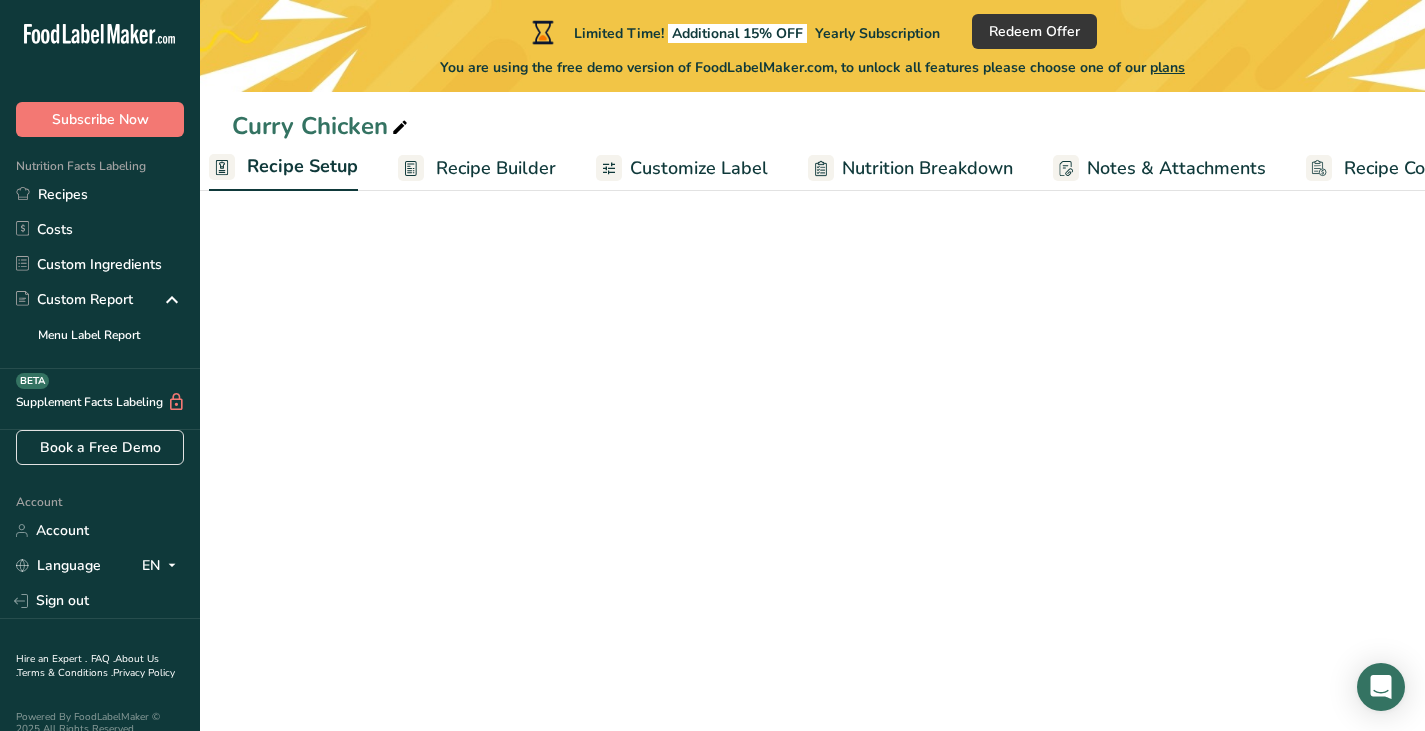 scroll, scrollTop: 0, scrollLeft: 7, axis: horizontal 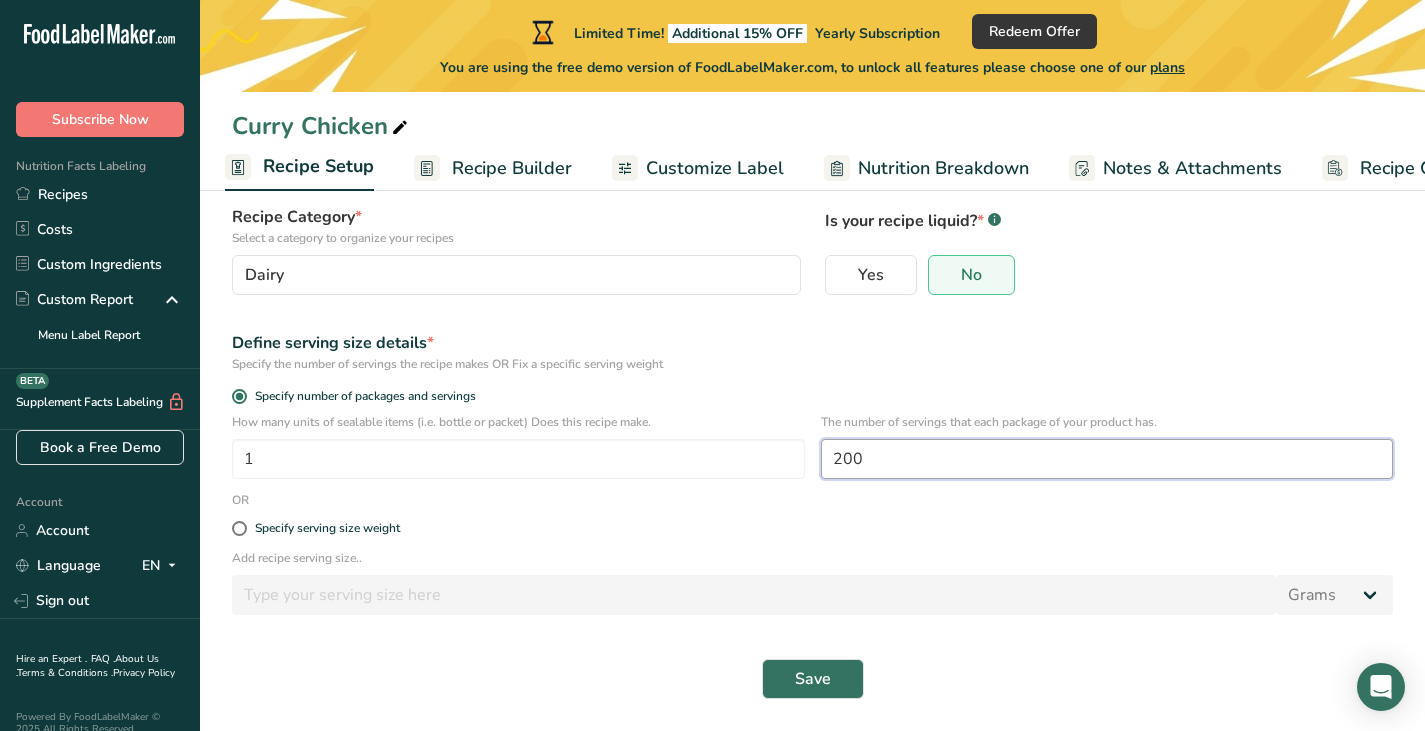 drag, startPoint x: 874, startPoint y: 450, endPoint x: 785, endPoint y: 414, distance: 96.00521 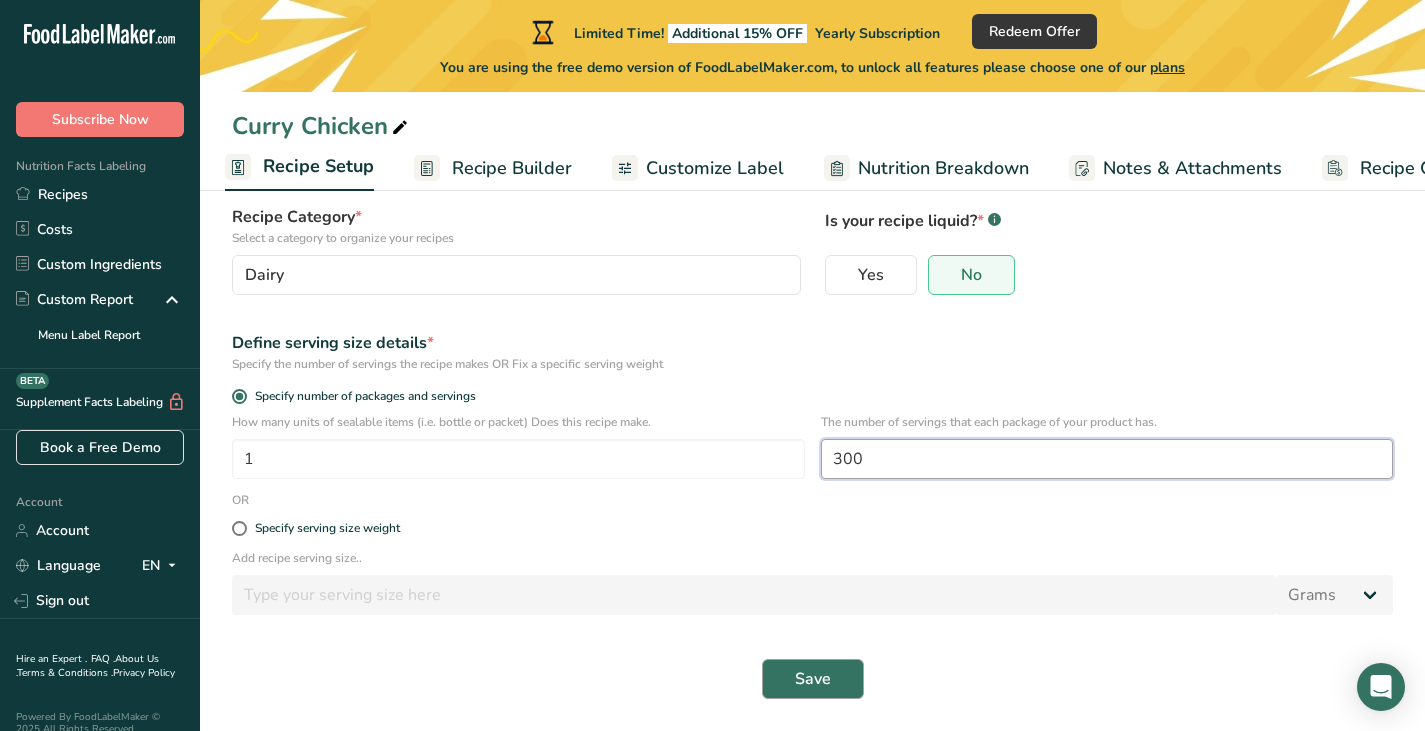 type on "300" 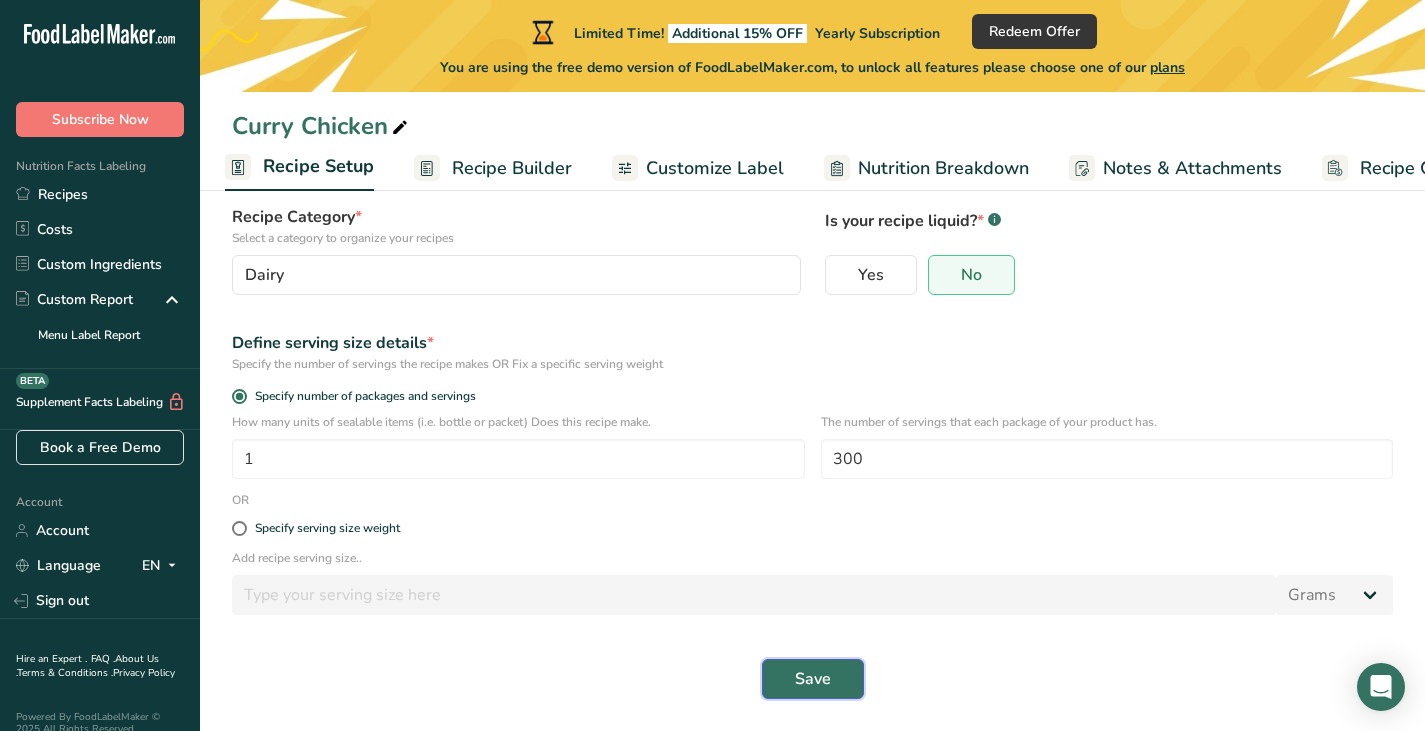 click on "Save" at bounding box center [813, 679] 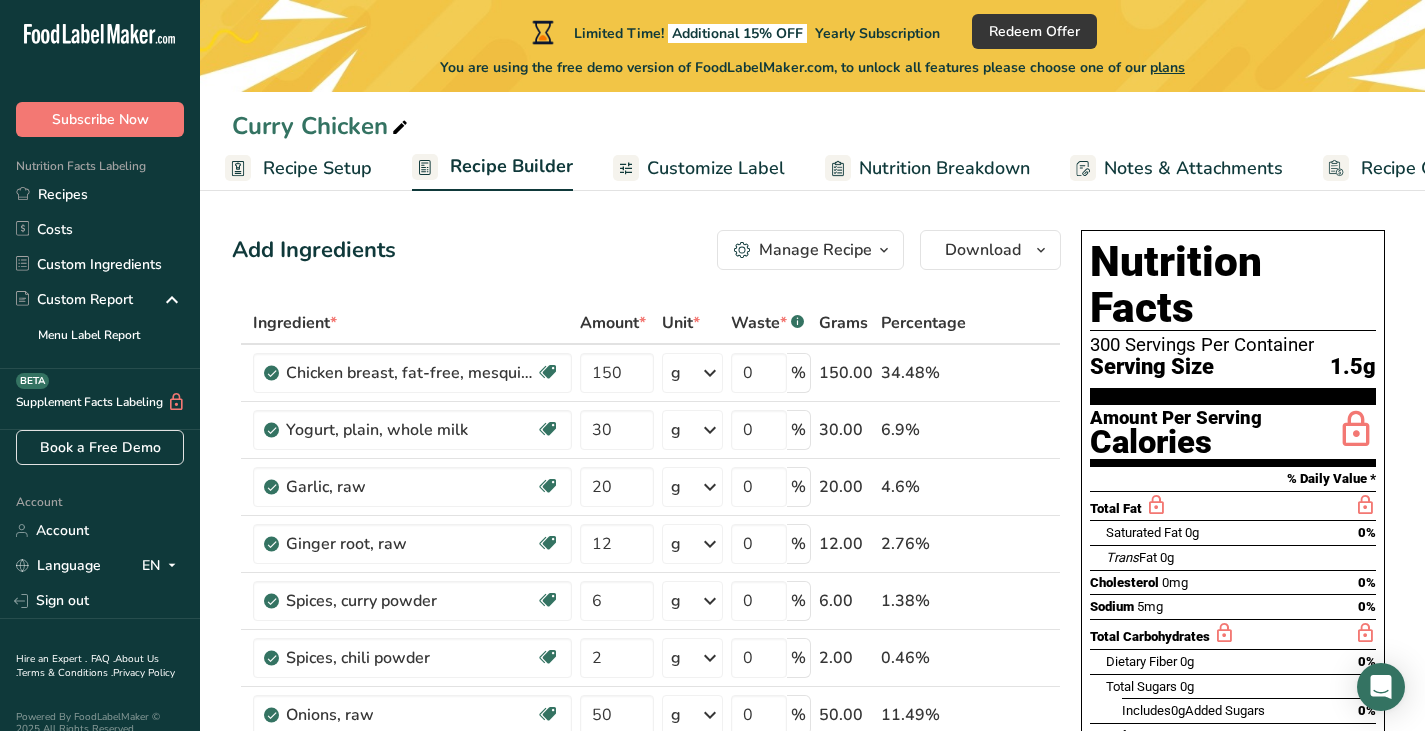 scroll, scrollTop: 0, scrollLeft: 0, axis: both 